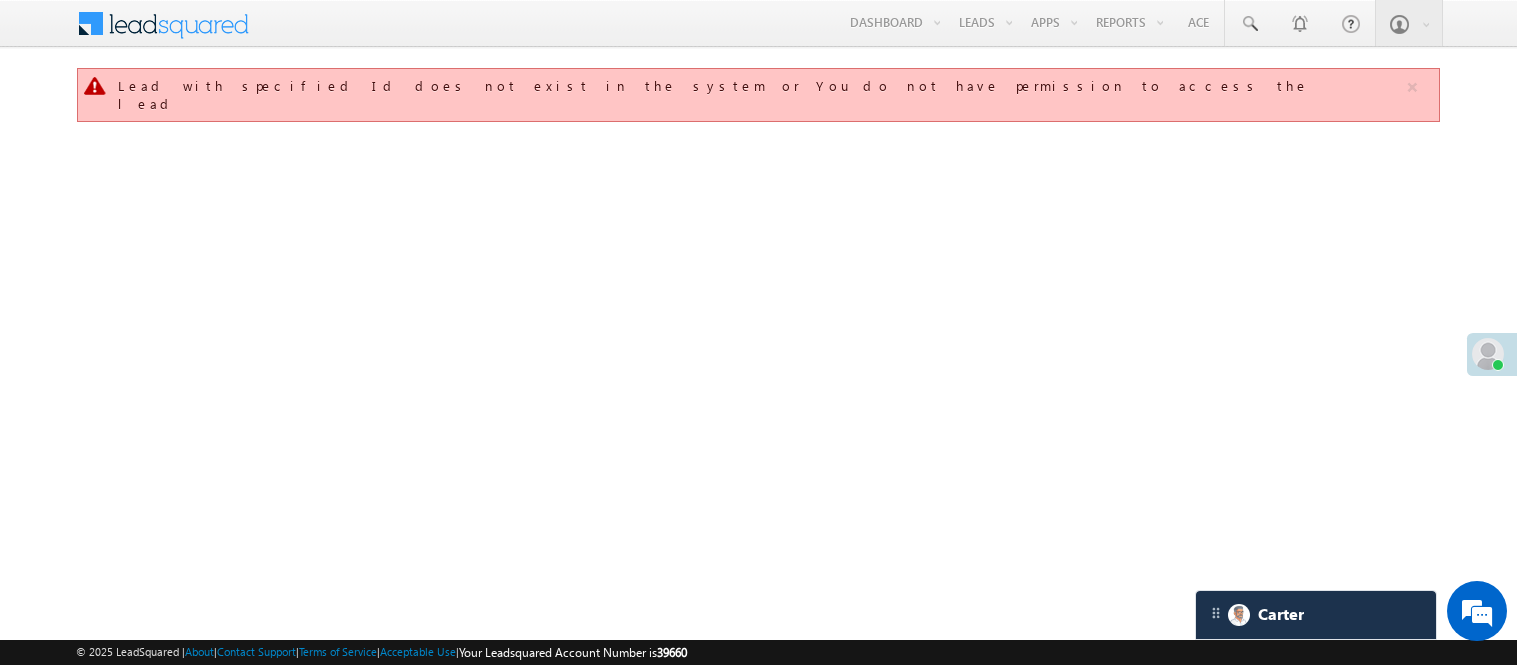 scroll, scrollTop: 0, scrollLeft: 0, axis: both 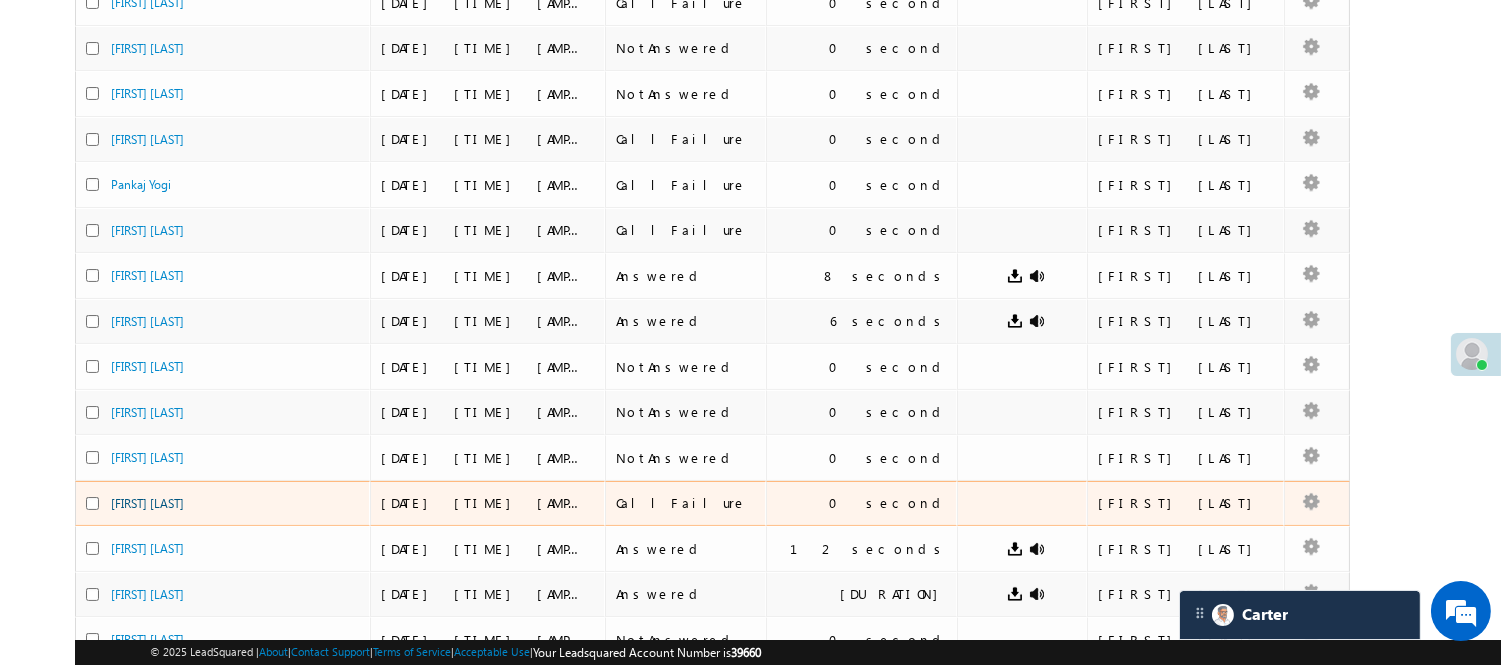 click on "Mohd Mujassim" at bounding box center [147, 503] 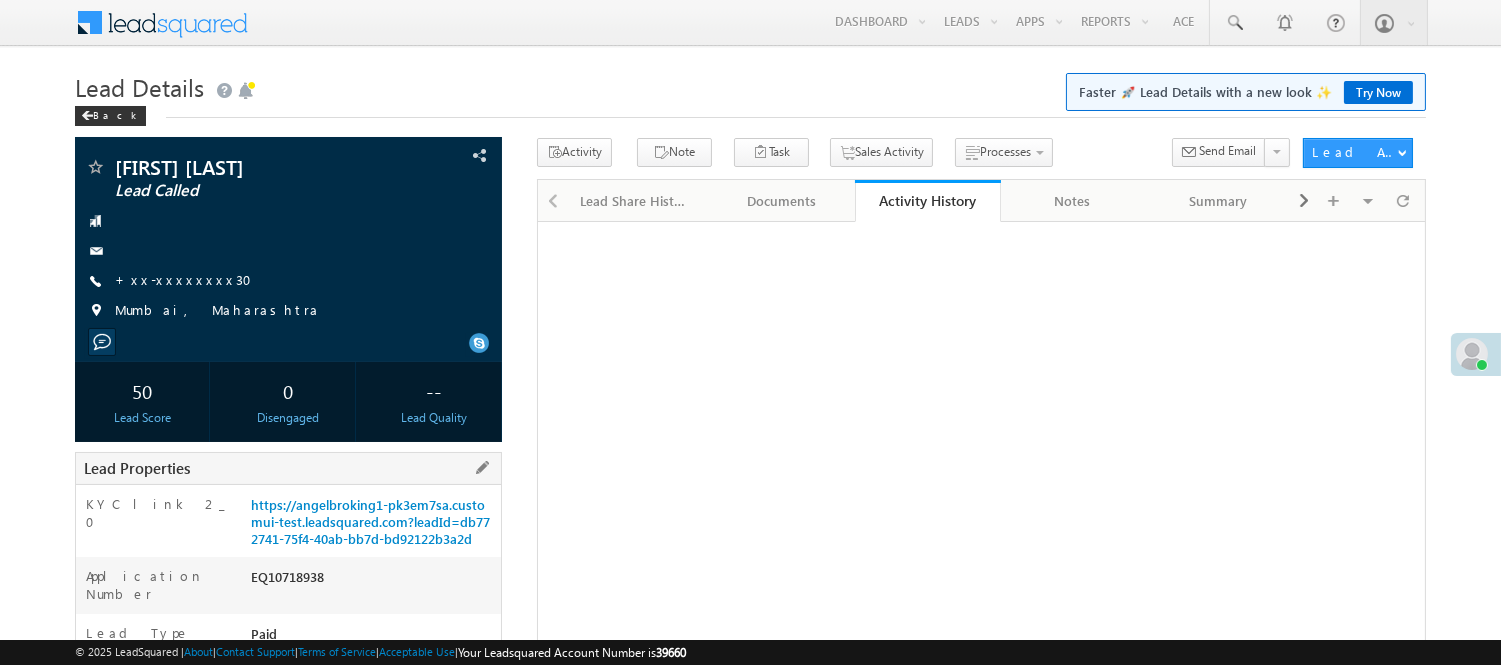 scroll, scrollTop: 333, scrollLeft: 0, axis: vertical 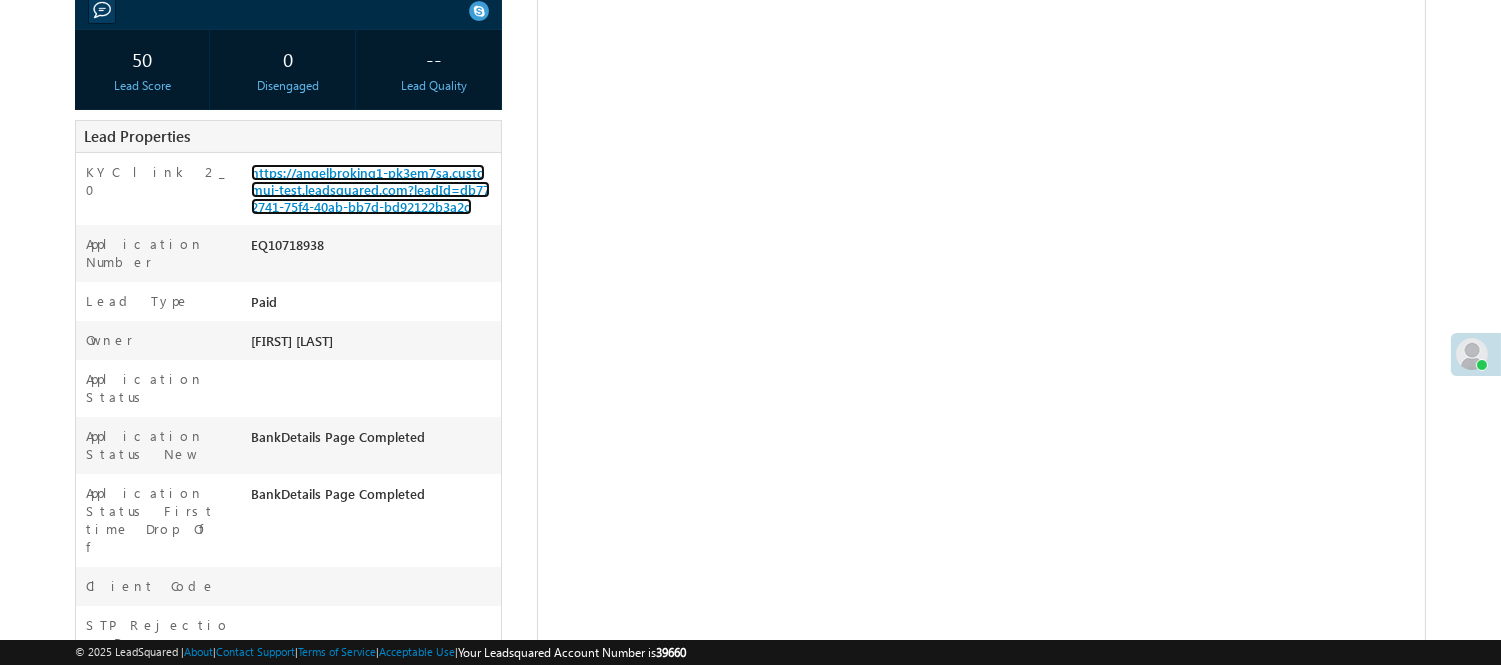 click on "https://angelbroking1-pk3em7sa.customui-test.leadsquared.com?leadId=db772741-75f4-40ab-bb7d-bd92122b3a2d" at bounding box center [370, 189] 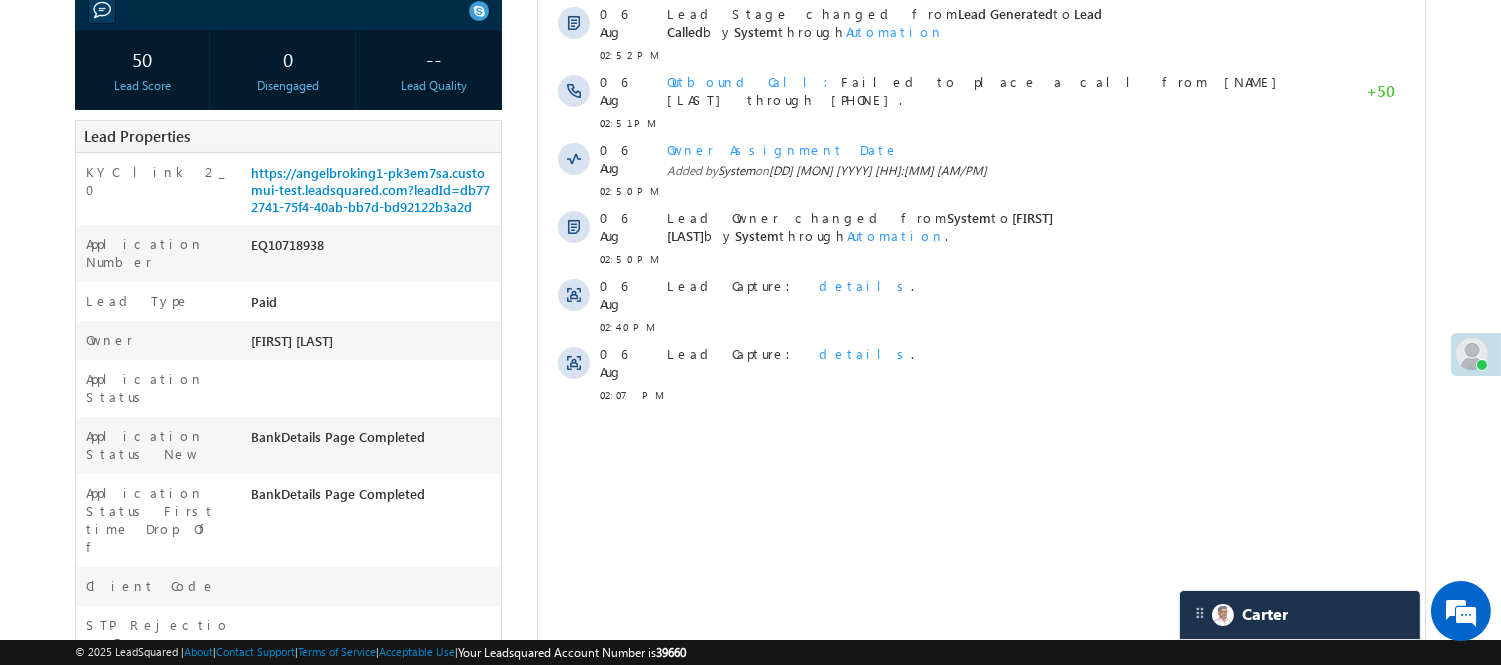 scroll, scrollTop: 0, scrollLeft: 0, axis: both 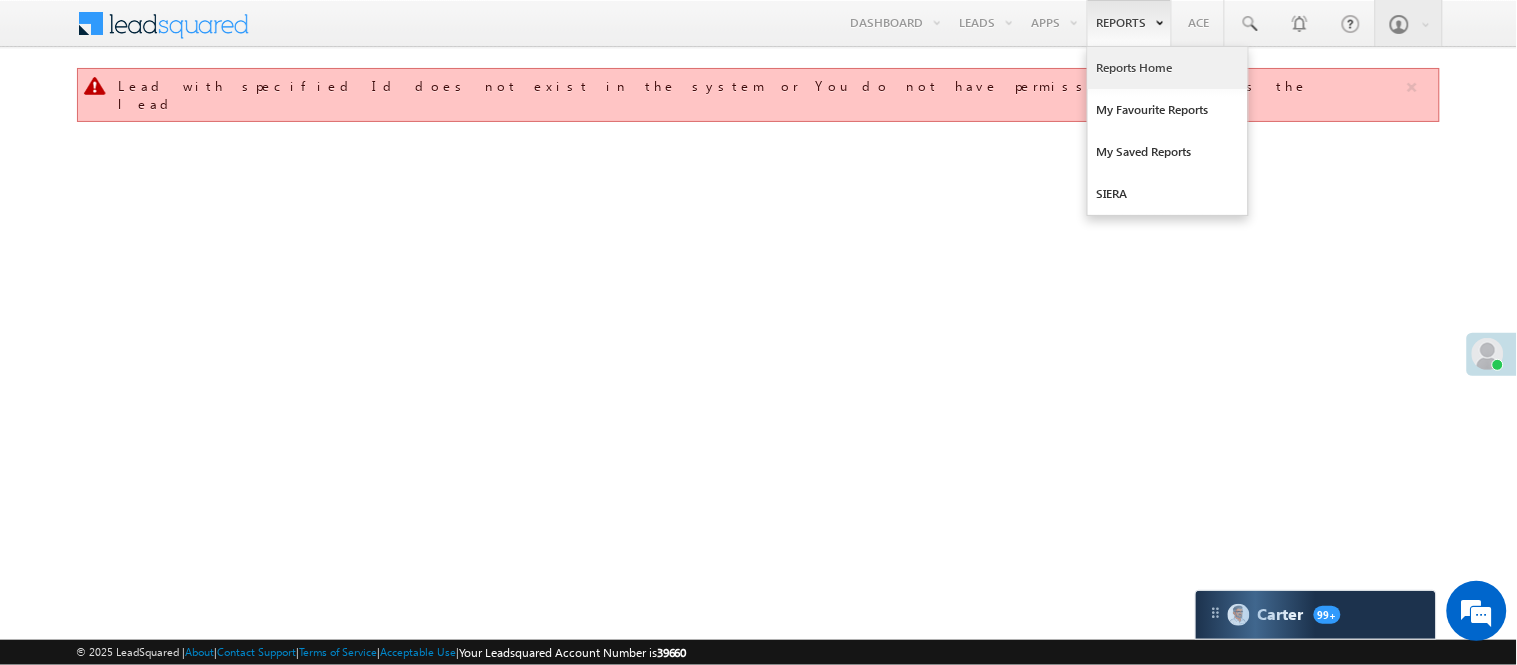 click on "Reports Home" at bounding box center (1168, 68) 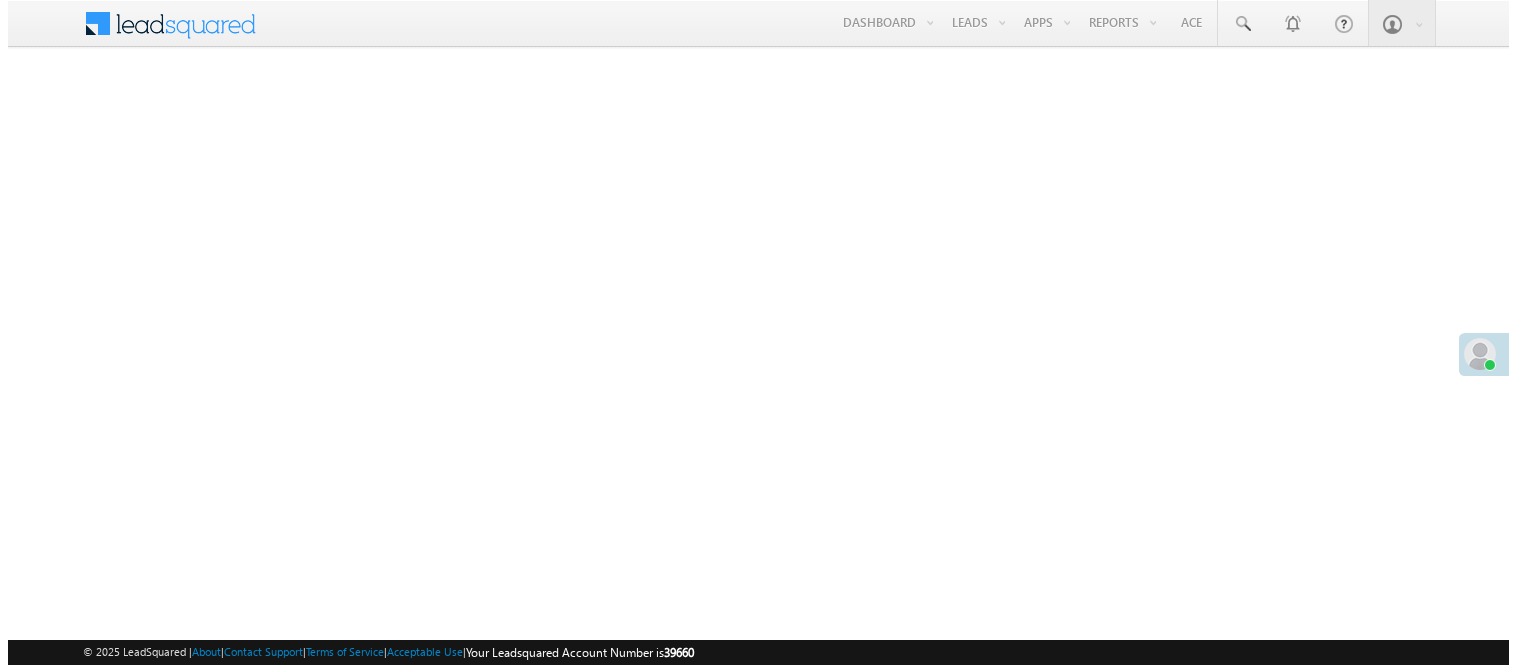 scroll, scrollTop: 0, scrollLeft: 0, axis: both 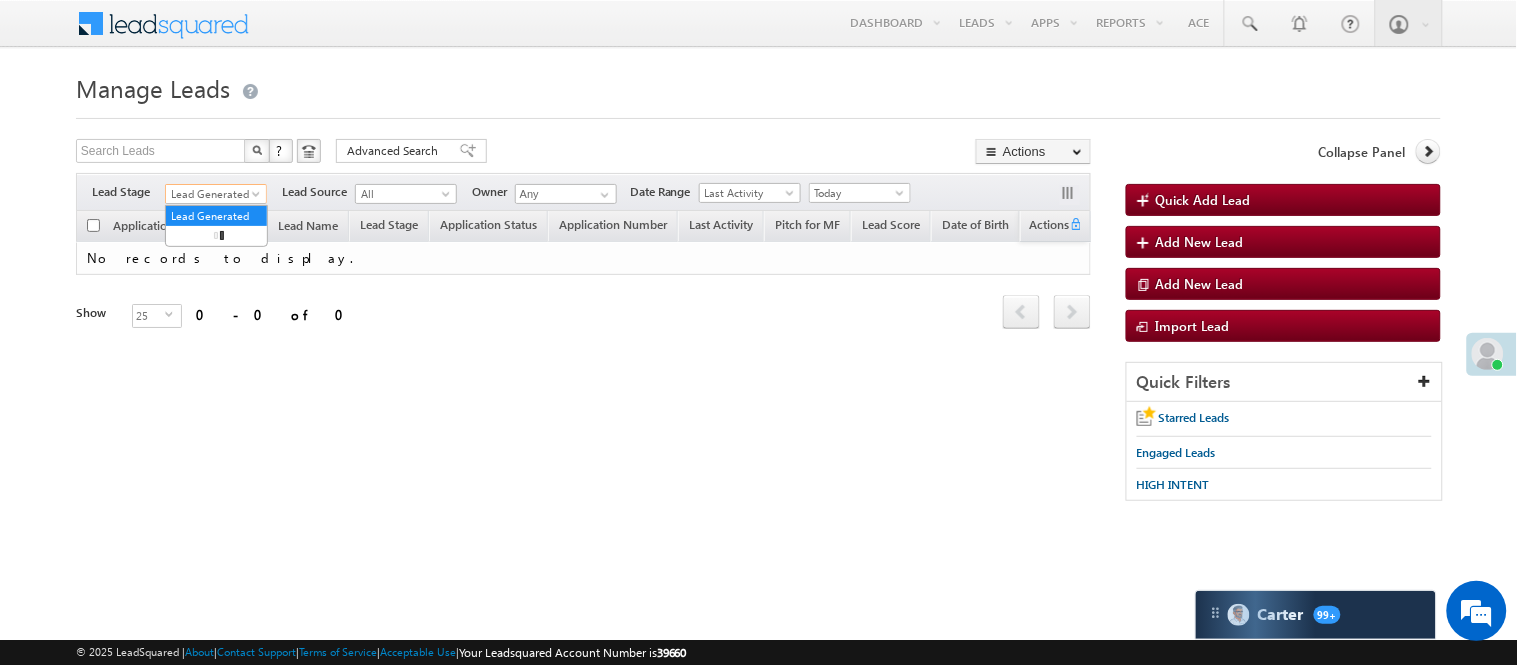 click on "Lead Generated" at bounding box center (213, 194) 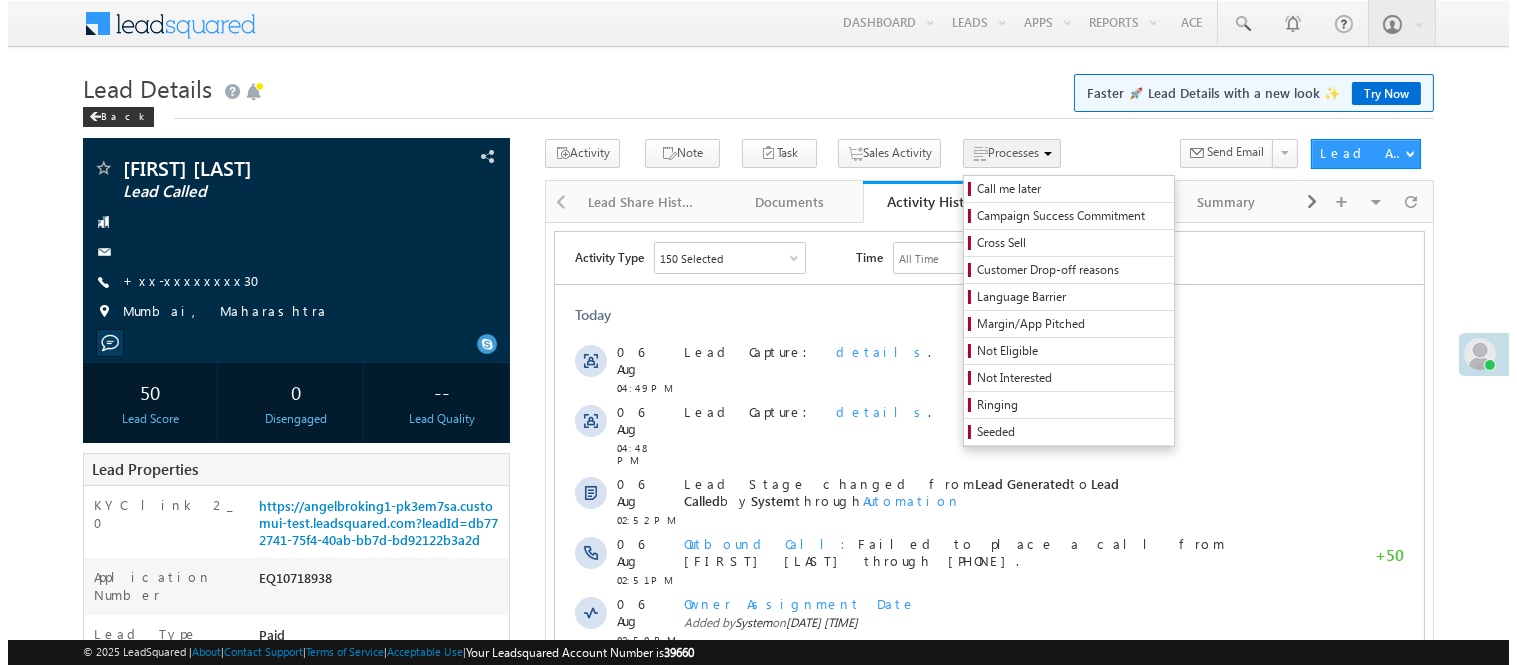 scroll, scrollTop: 0, scrollLeft: 0, axis: both 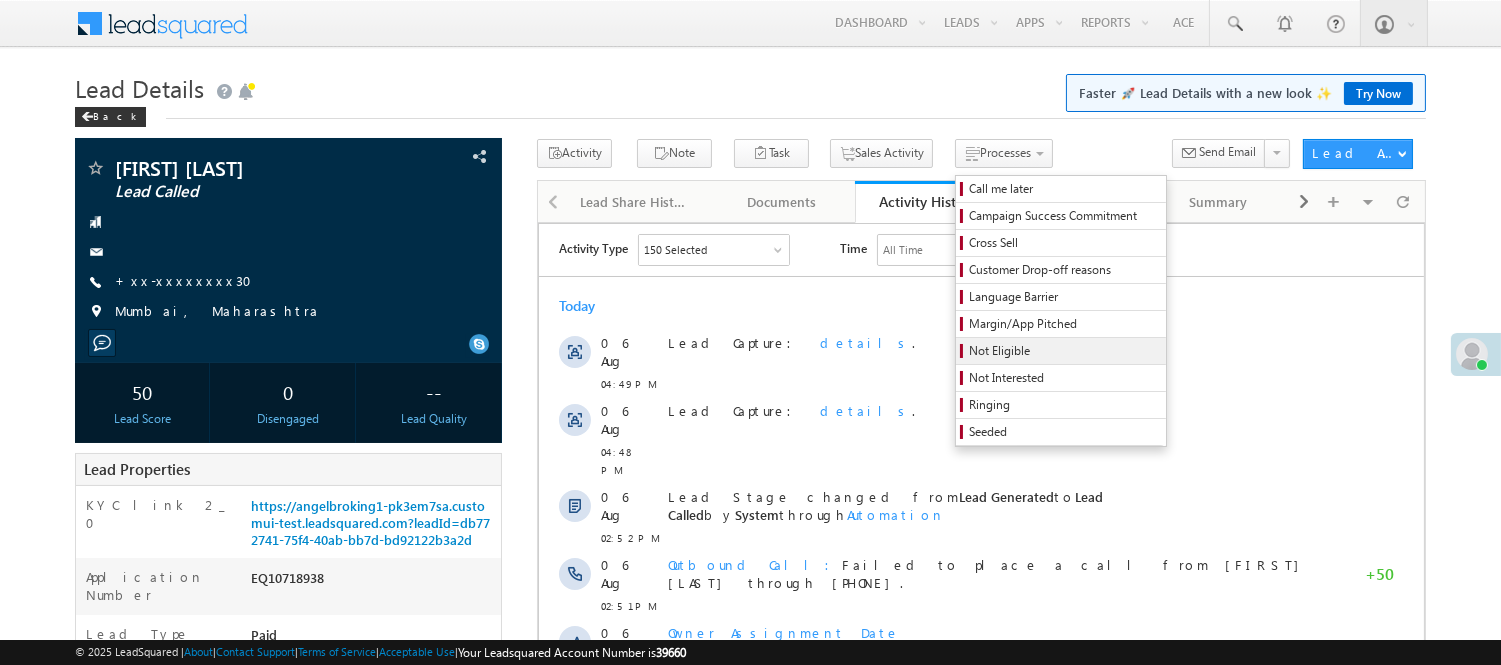 click on "Not Eligible" at bounding box center (1064, 351) 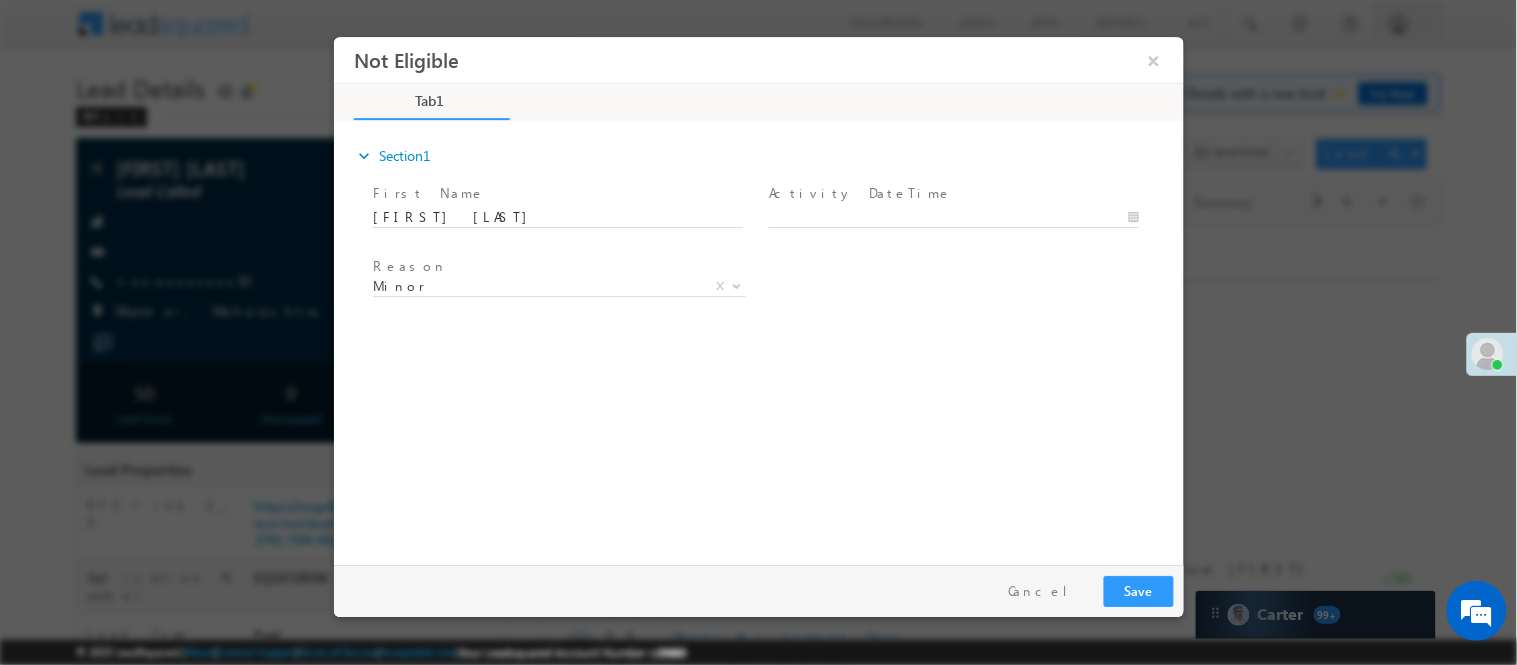 click on "Minor" at bounding box center (534, 285) 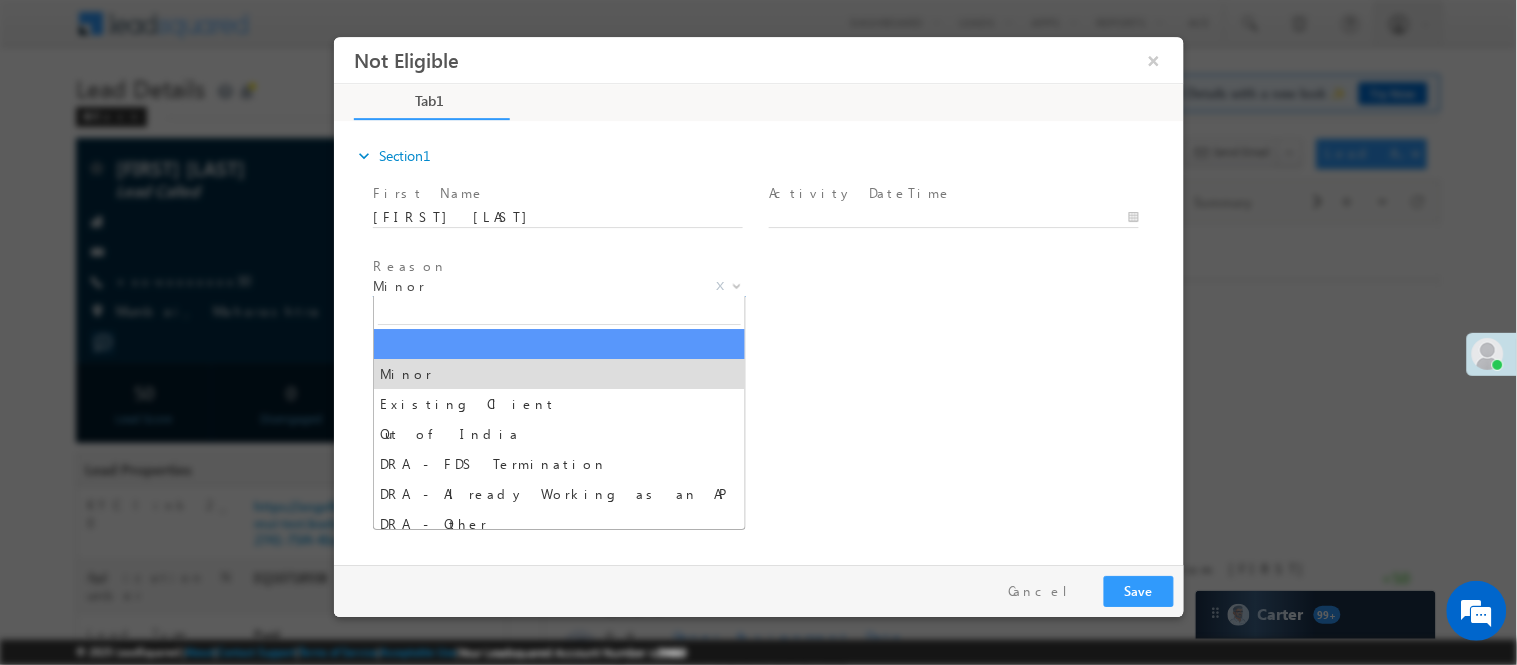 click on "Minor" at bounding box center [534, 285] 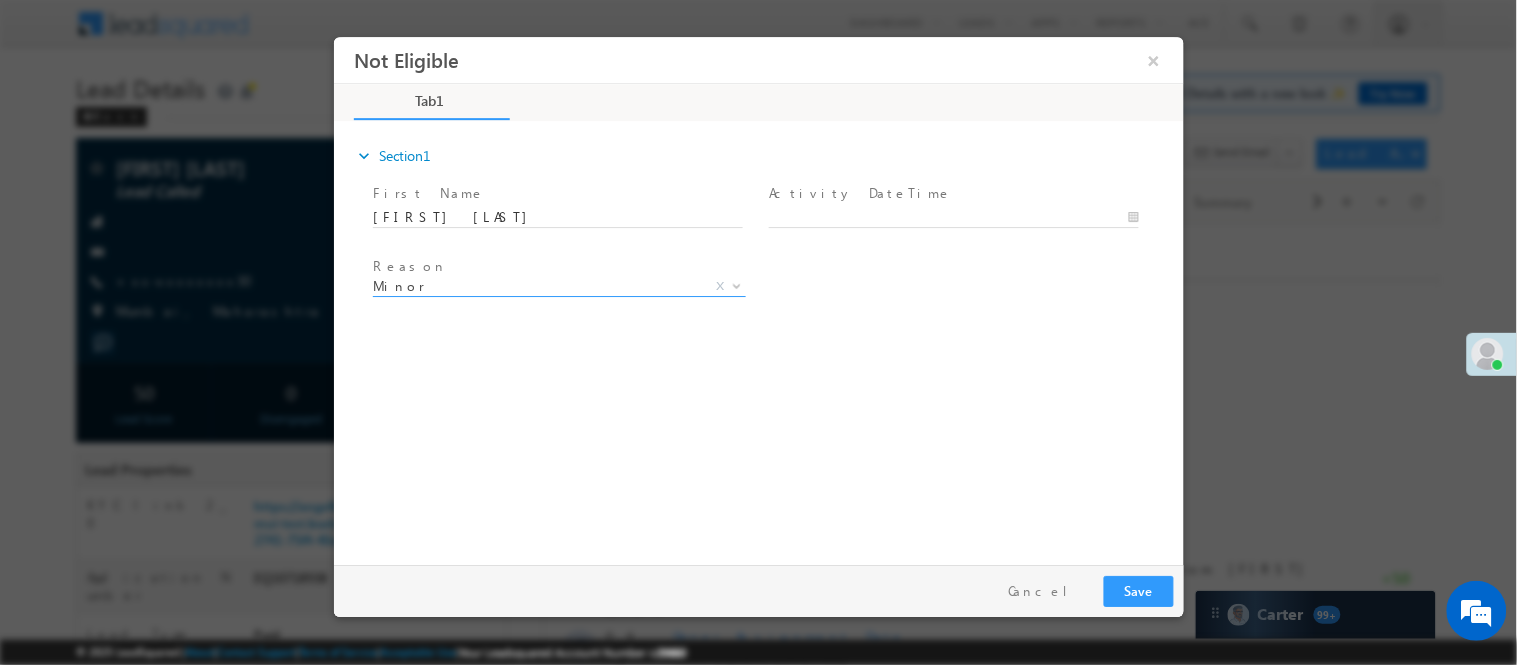 scroll, scrollTop: 0, scrollLeft: 0, axis: both 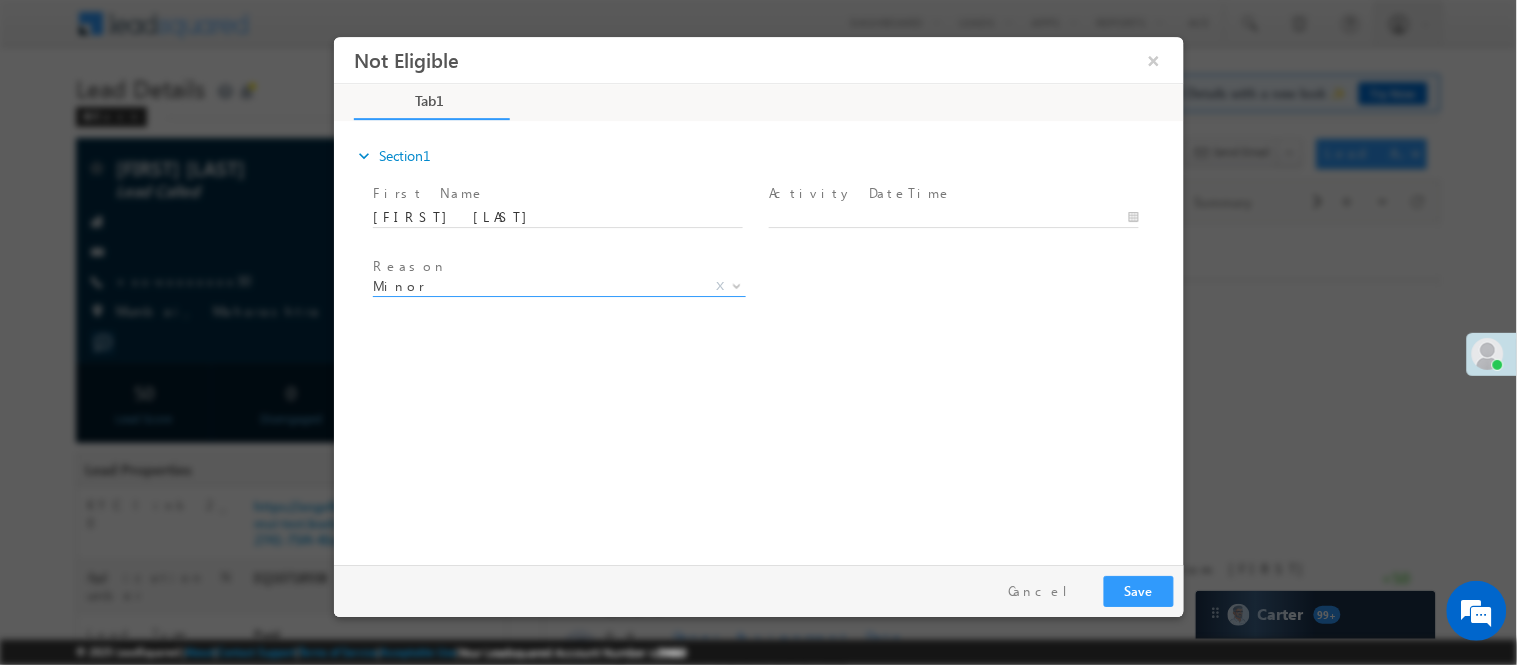 click on "Minor" at bounding box center (534, 285) 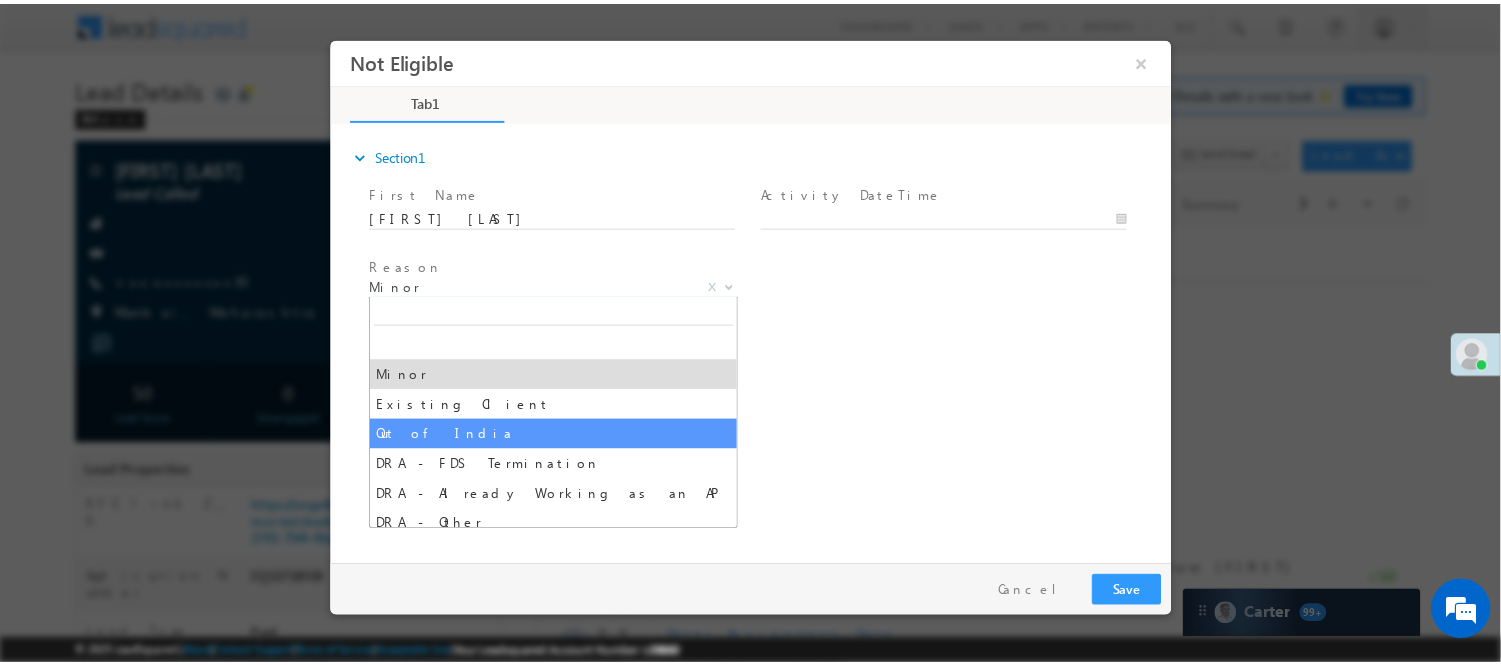 scroll, scrollTop: 0, scrollLeft: 0, axis: both 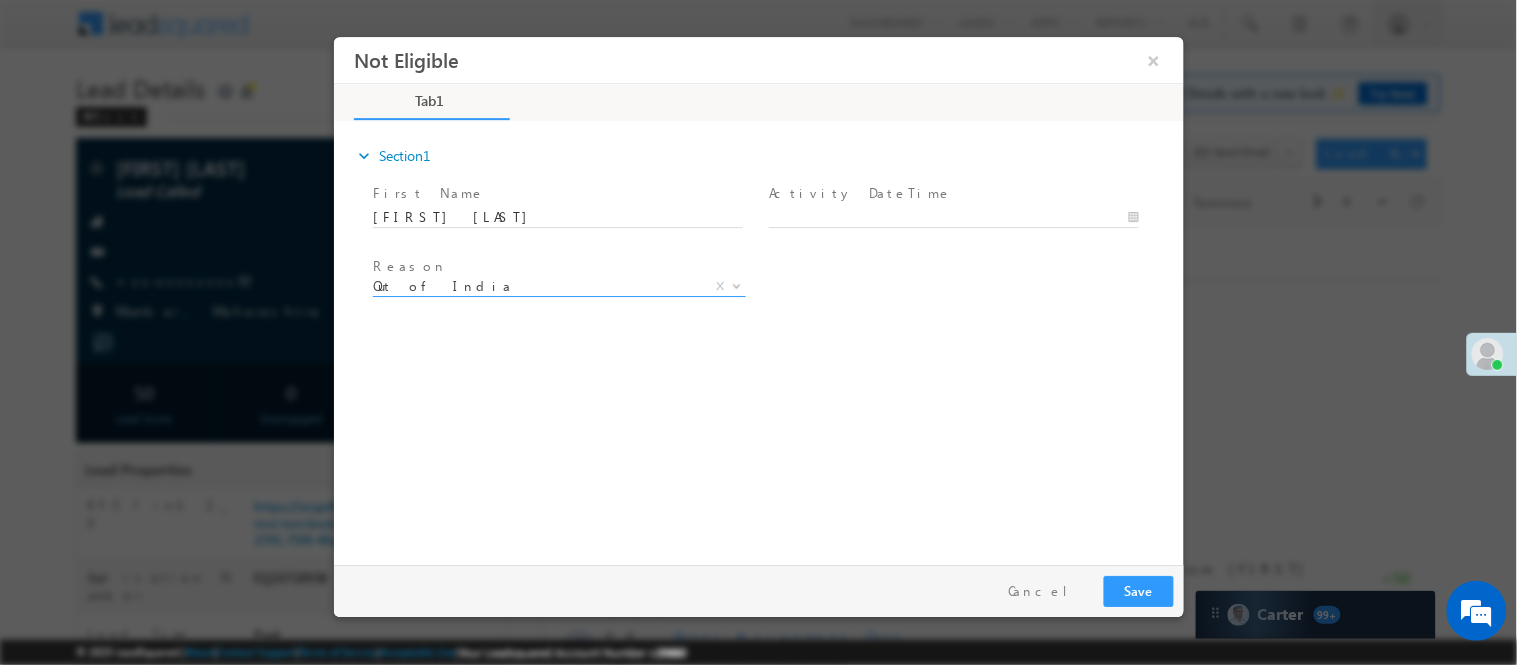 select on "Out of India" 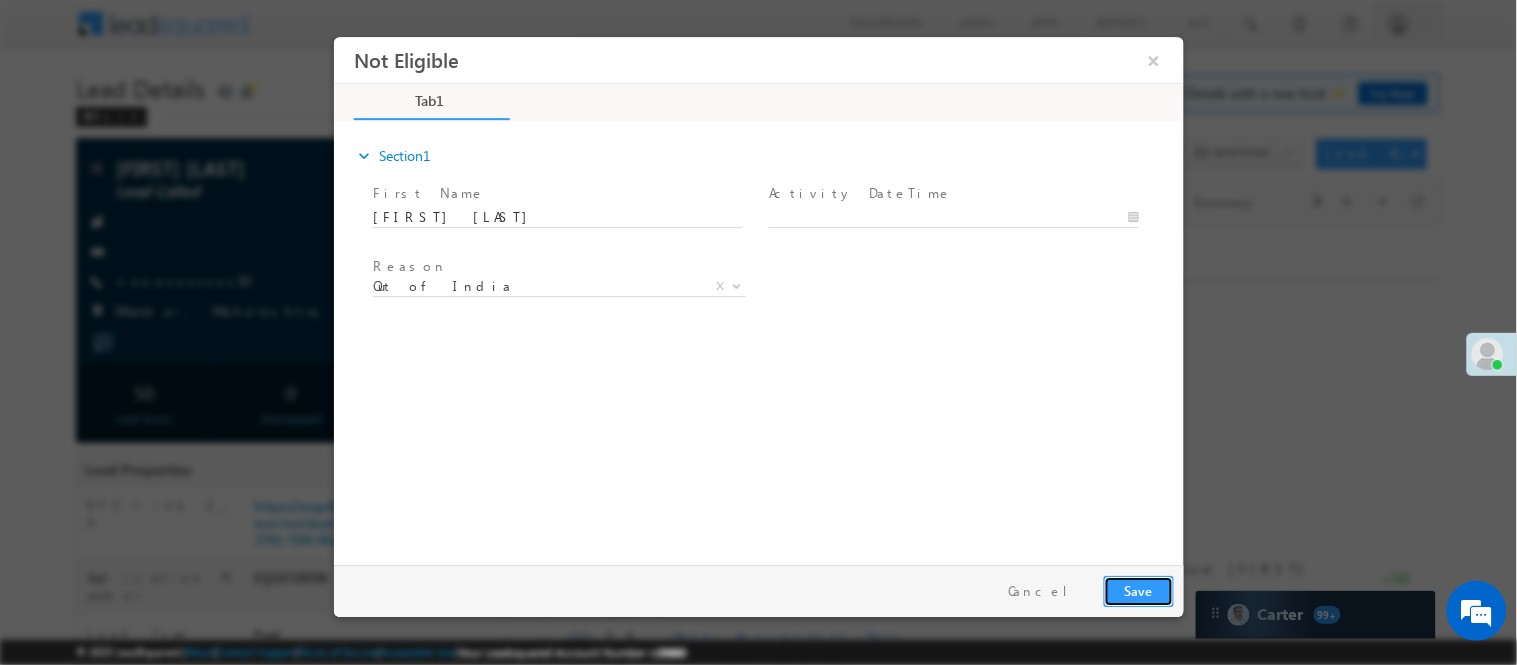 click on "Save" at bounding box center [1138, 590] 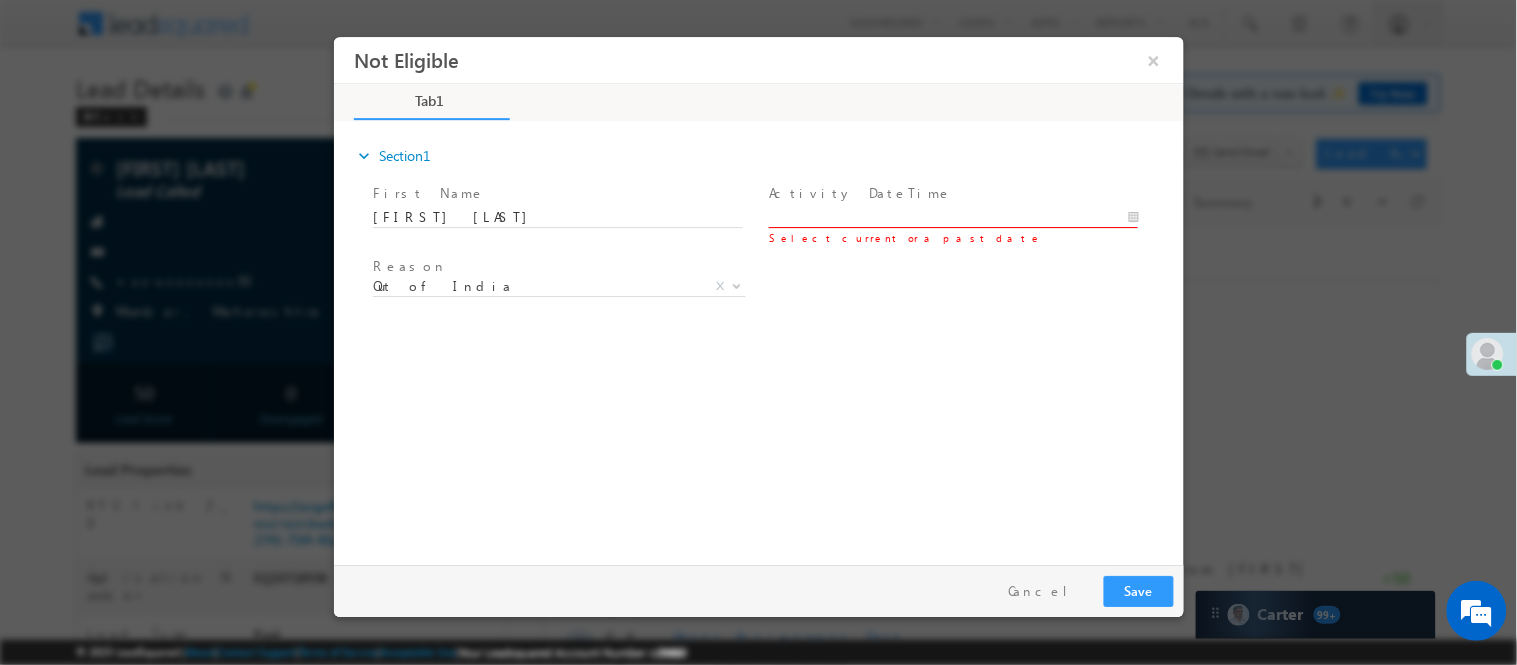 click on "Not Eligible
×" at bounding box center (758, 295) 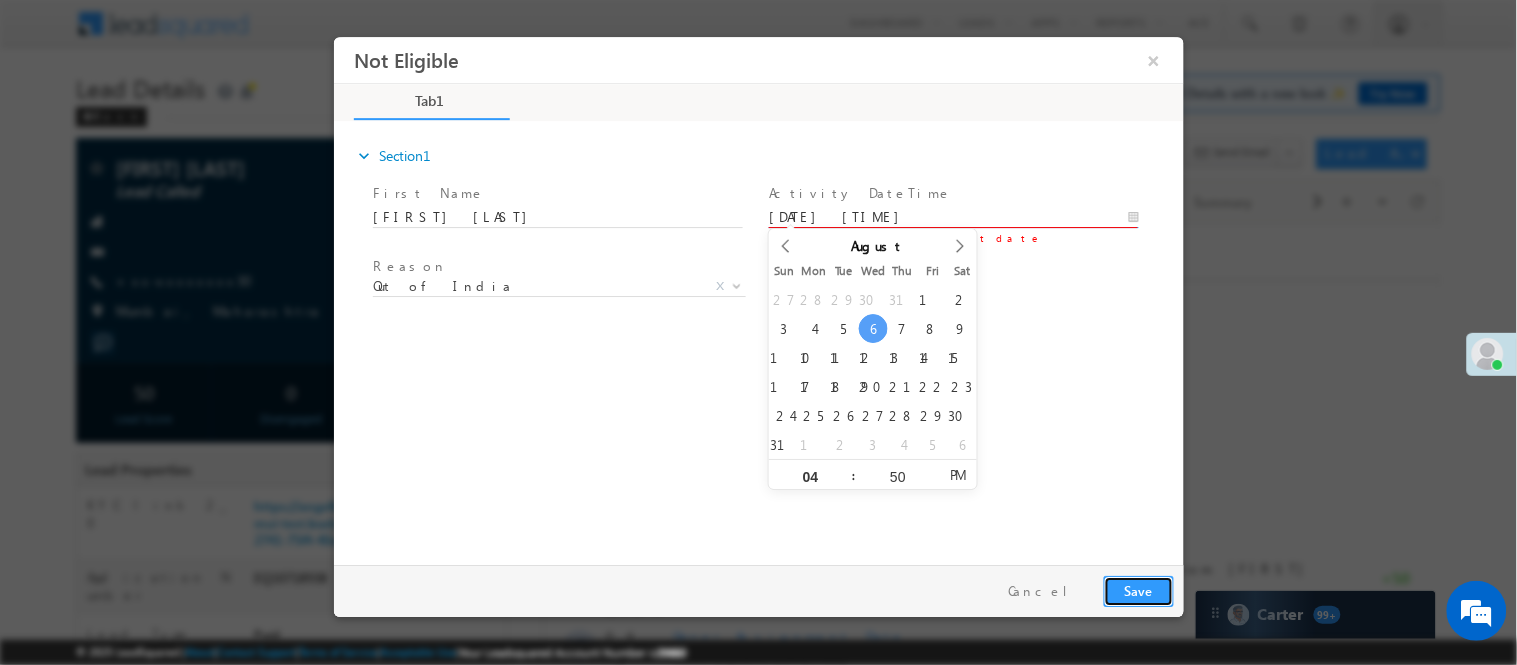 click on "Save" at bounding box center (1138, 590) 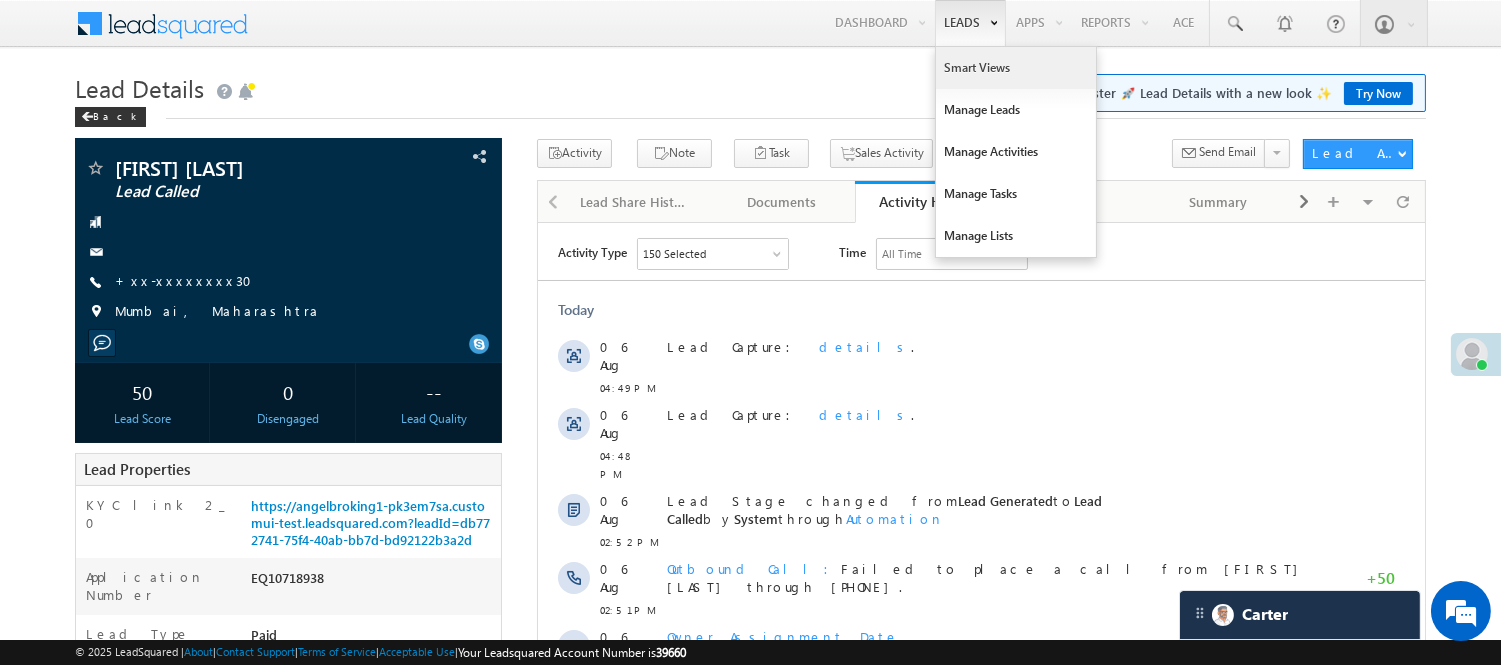 click on "Smart Views" at bounding box center (1016, 68) 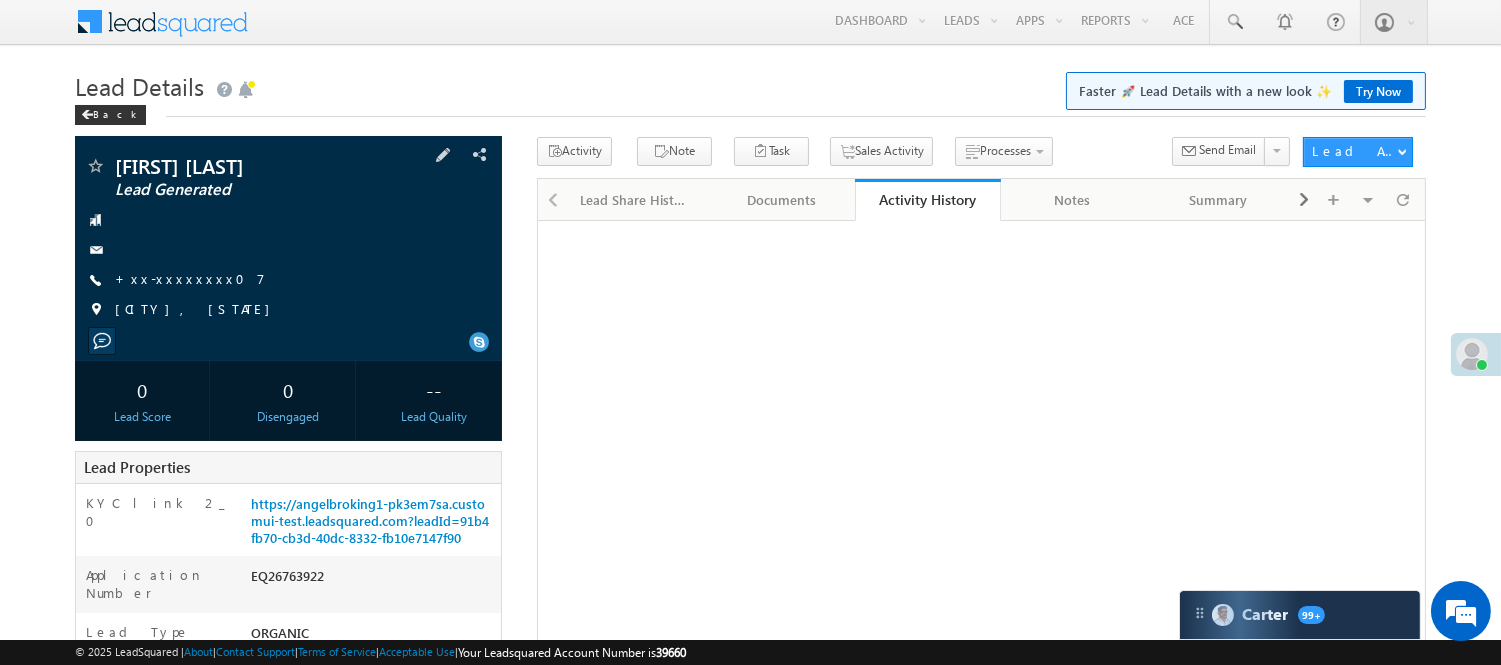 scroll, scrollTop: 111, scrollLeft: 0, axis: vertical 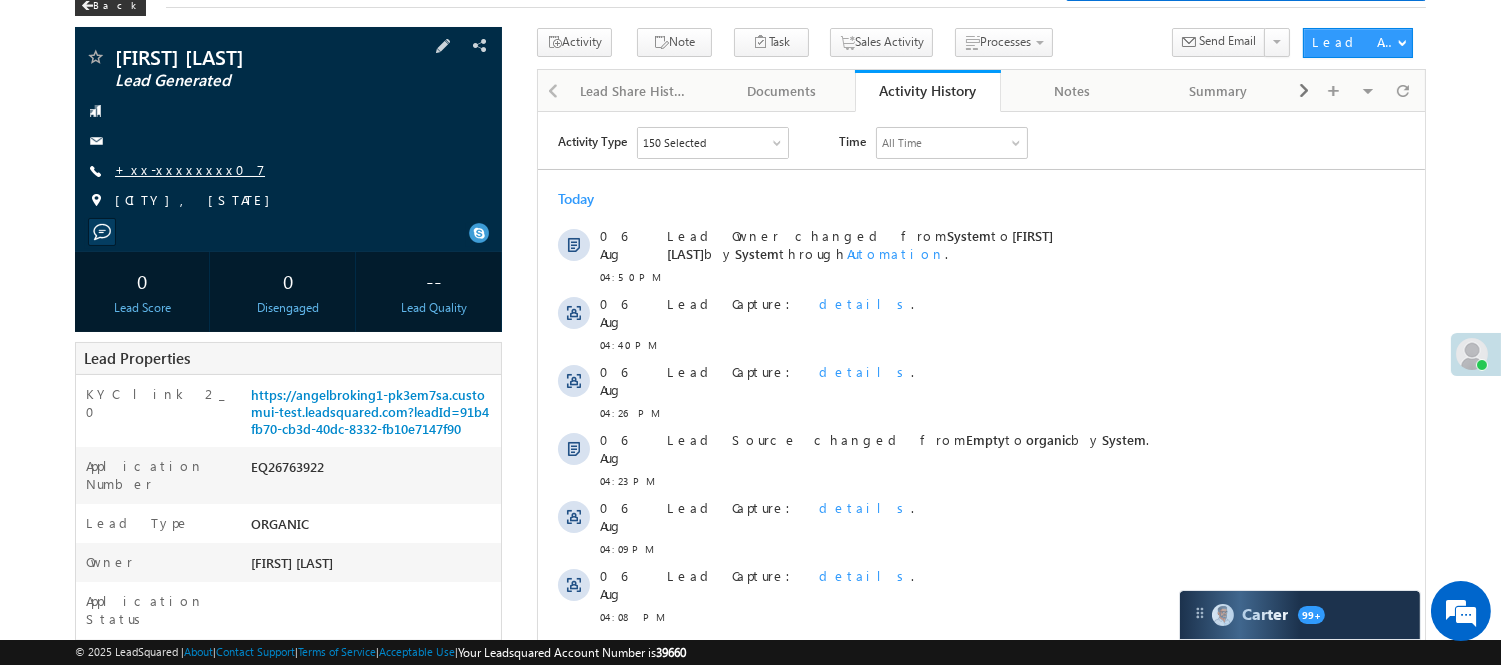 click on "+xx-xxxxxxxx07" at bounding box center [190, 169] 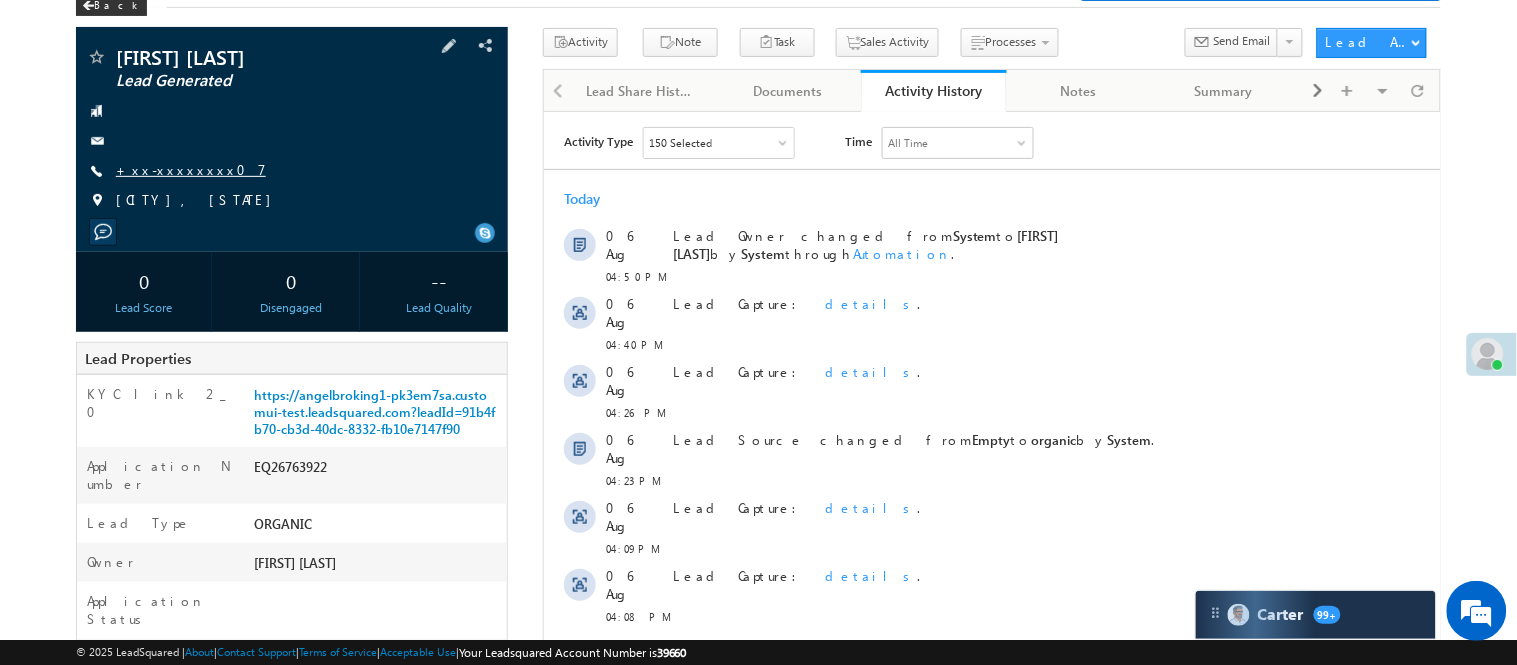 scroll, scrollTop: 0, scrollLeft: 0, axis: both 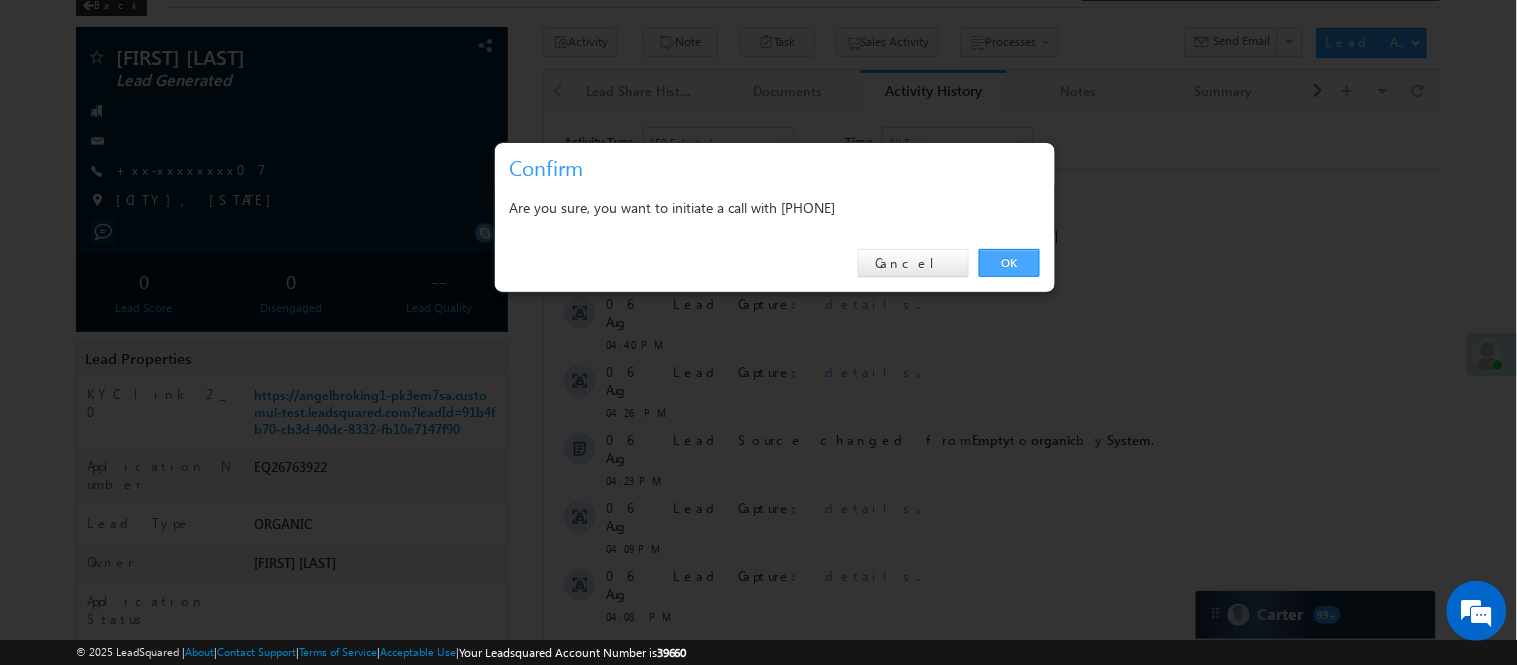 click on "OK" at bounding box center (1009, 263) 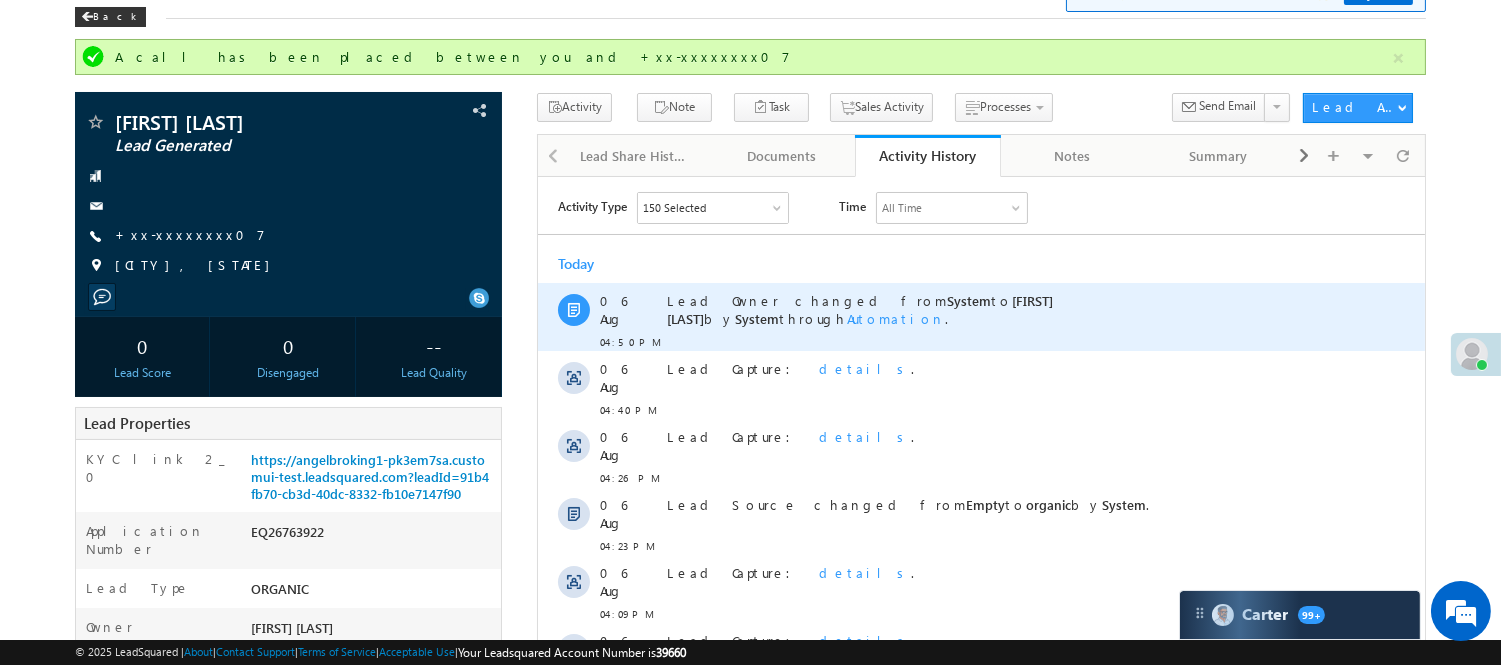 scroll, scrollTop: 333, scrollLeft: 0, axis: vertical 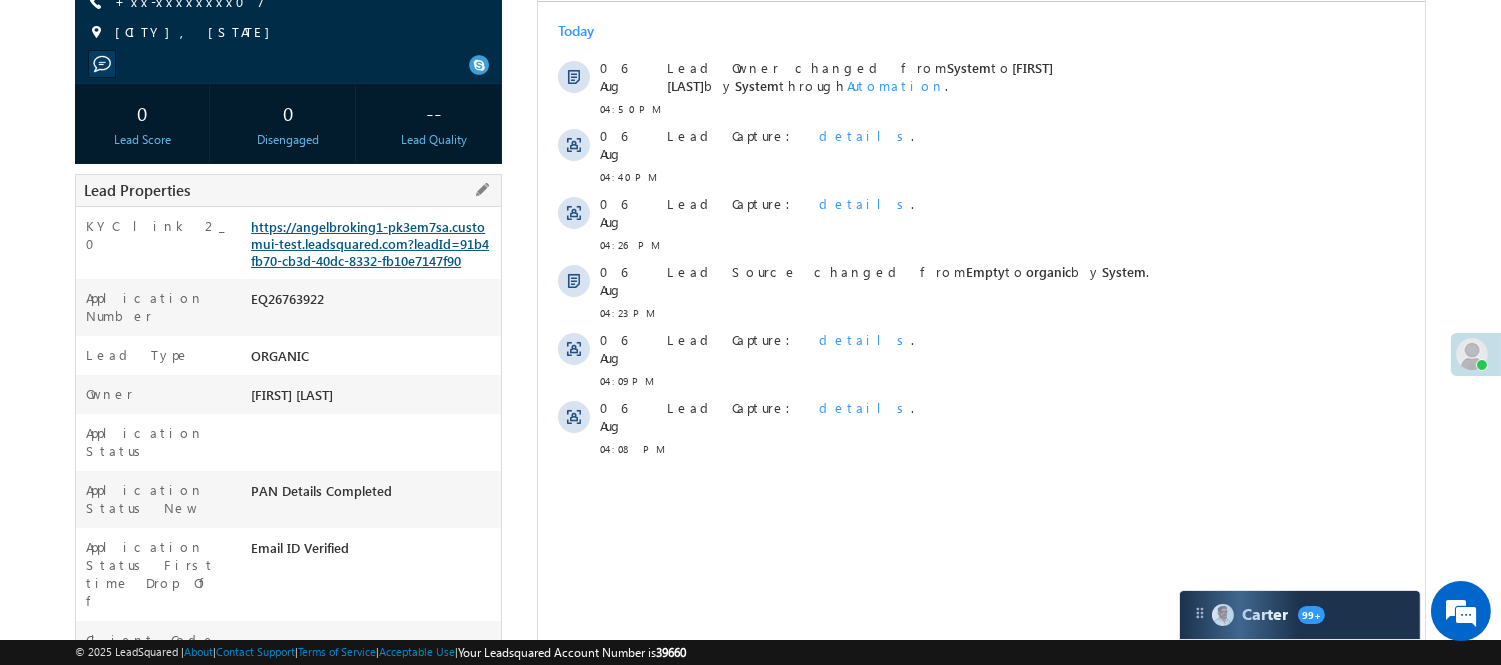 click on "https://angelbroking1-pk3em7sa.customui-test.leadsquared.com?leadId=91b4fb70-cb3d-40dc-8332-fb10e7147f90" at bounding box center (370, 243) 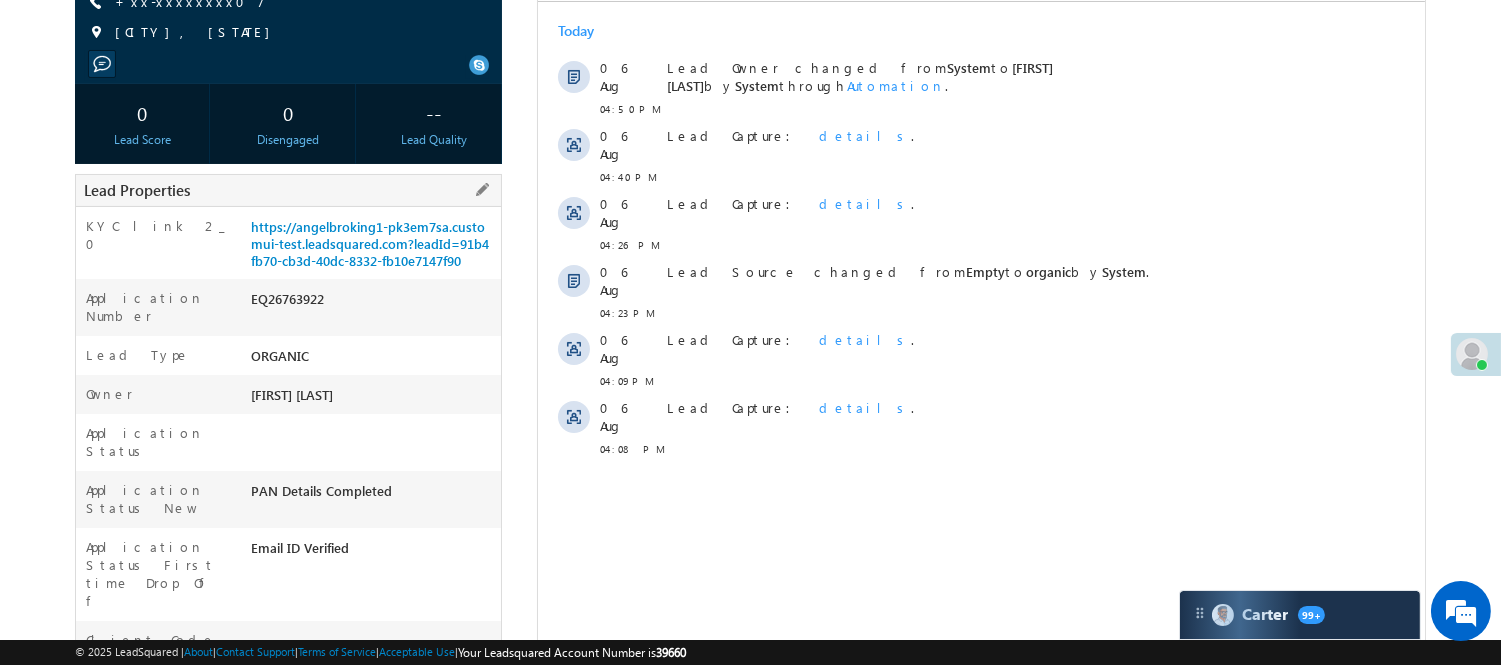click on "EQ26763922" at bounding box center (373, 303) 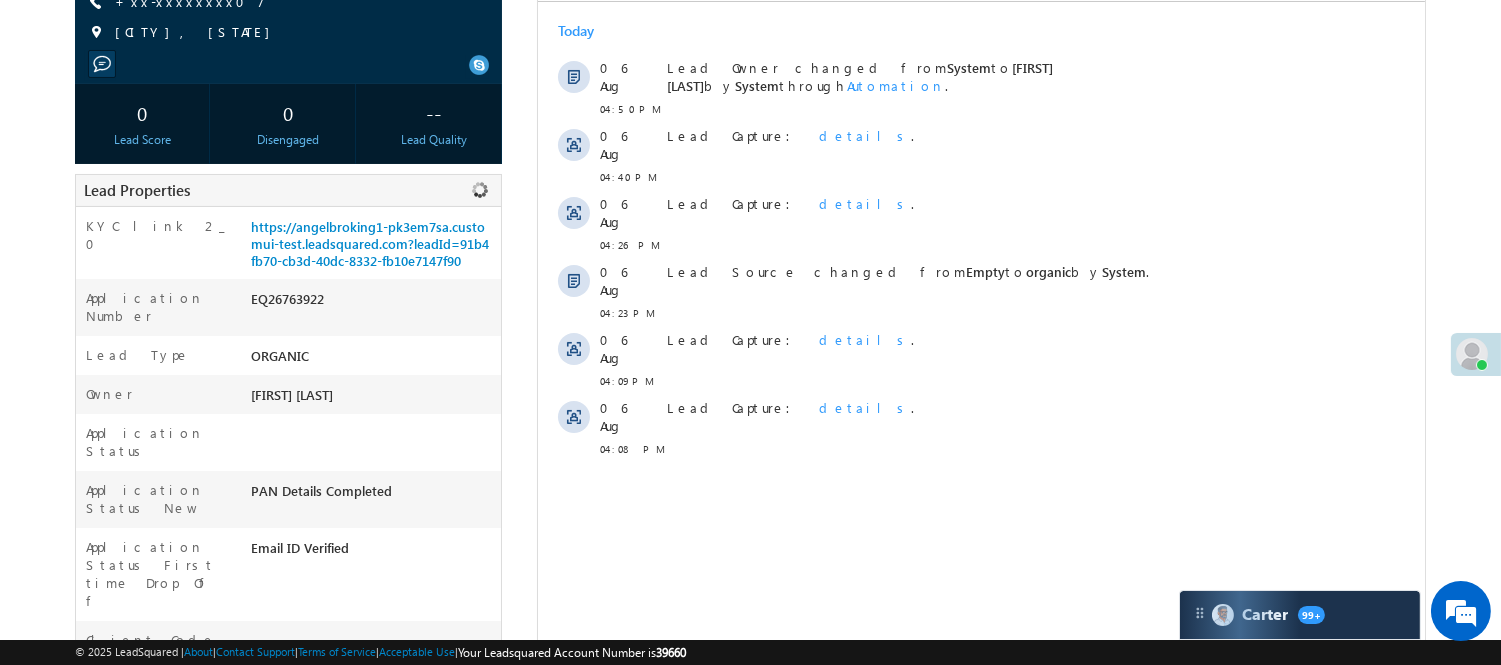 copy on "EQ26763922" 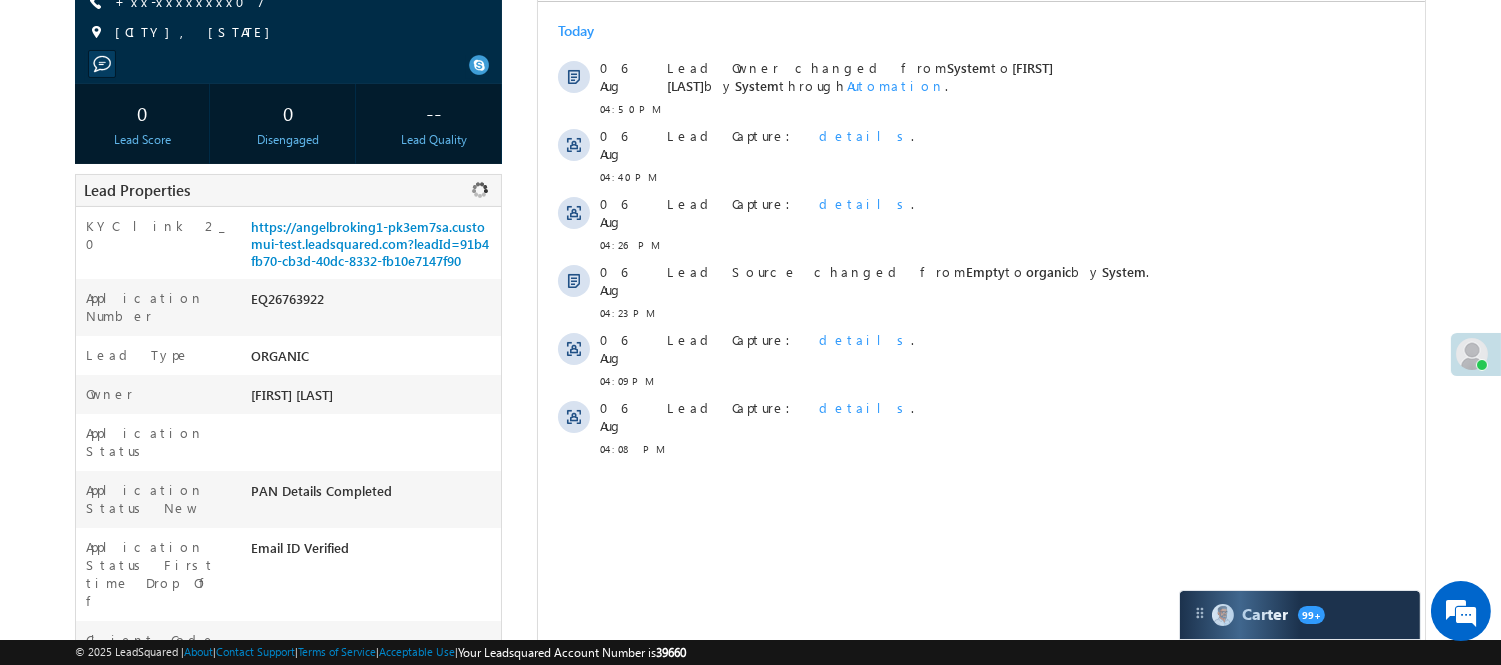 copy on "EQ26763922" 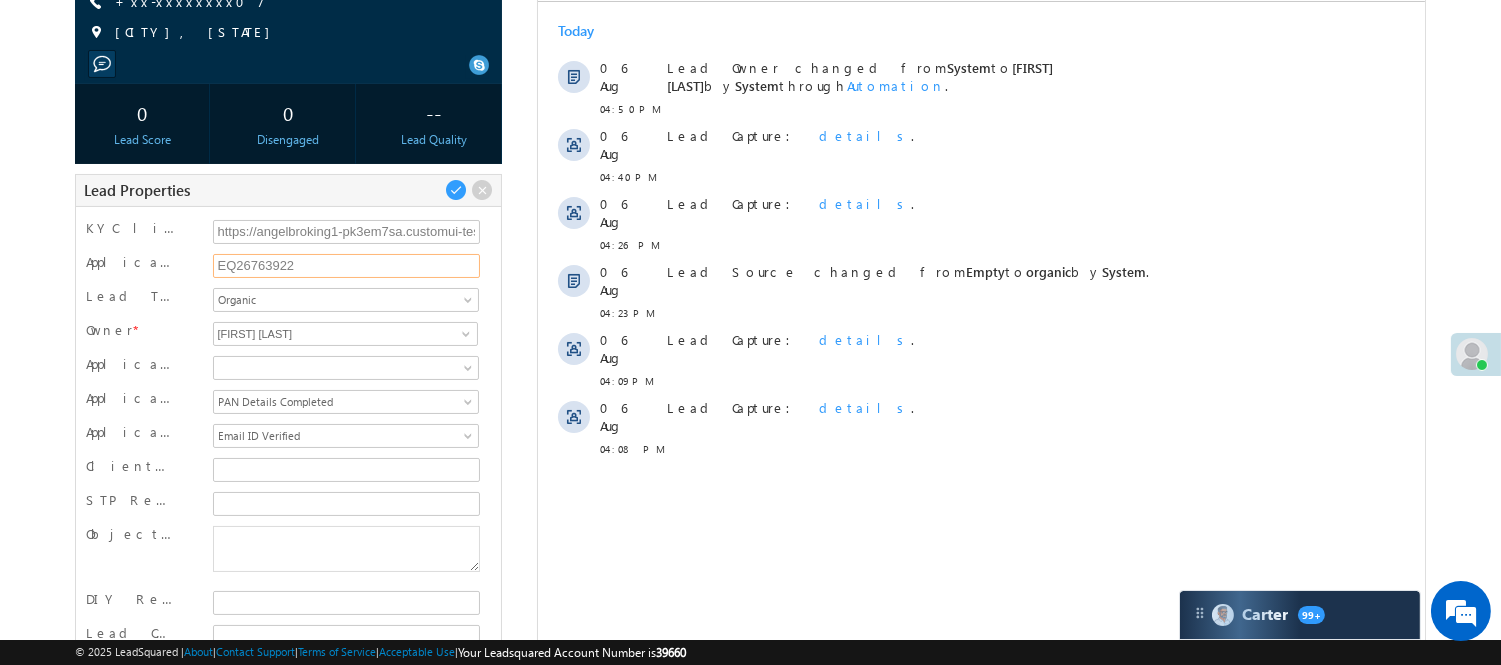 click on "EQ26763922" at bounding box center [347, 266] 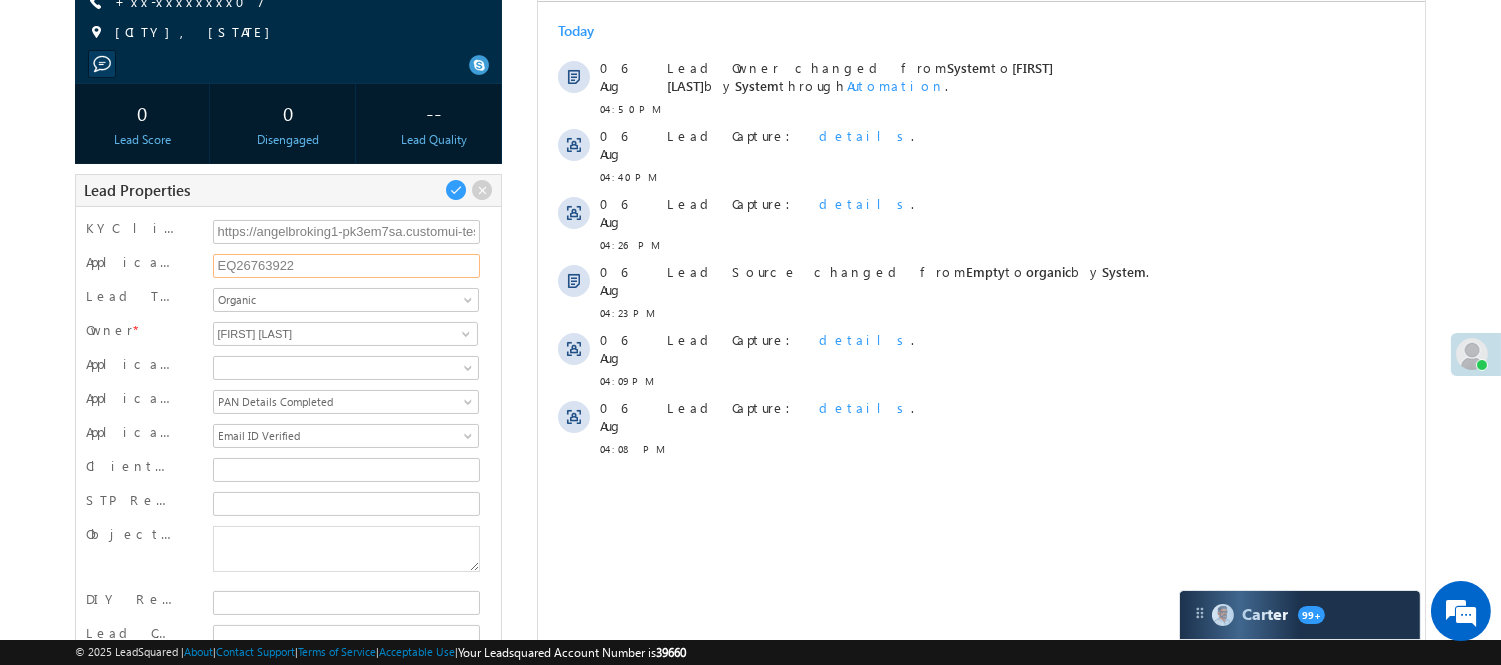 click on "EQ26763922" at bounding box center (347, 266) 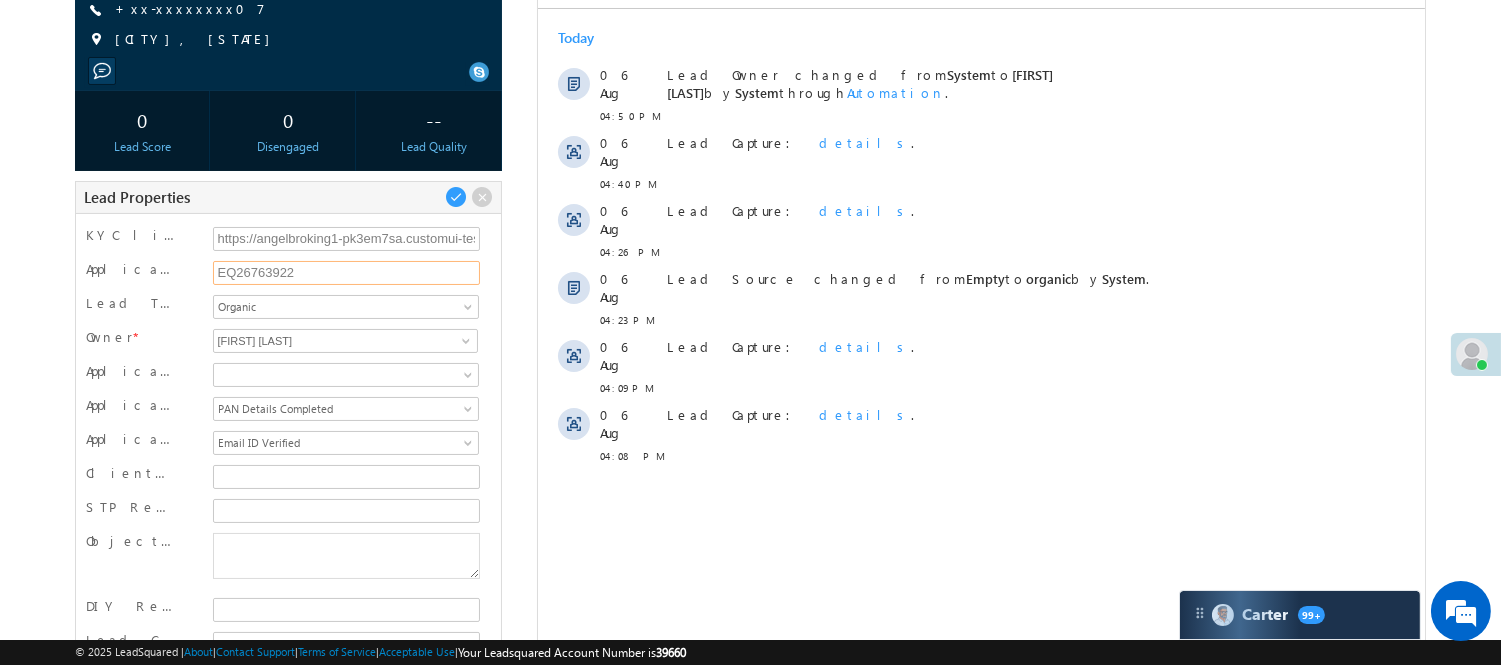 scroll, scrollTop: 0, scrollLeft: 0, axis: both 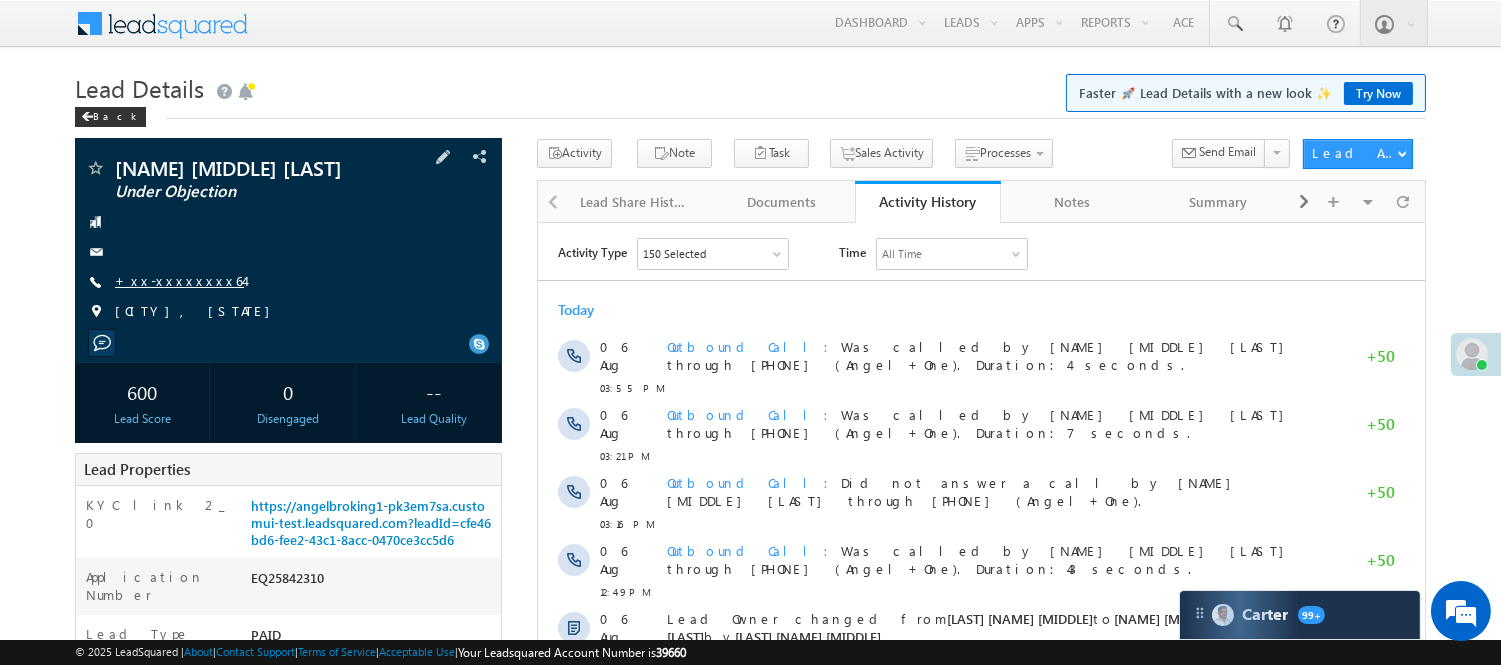 click on "+xx-xxxxxxxx64" at bounding box center [179, 280] 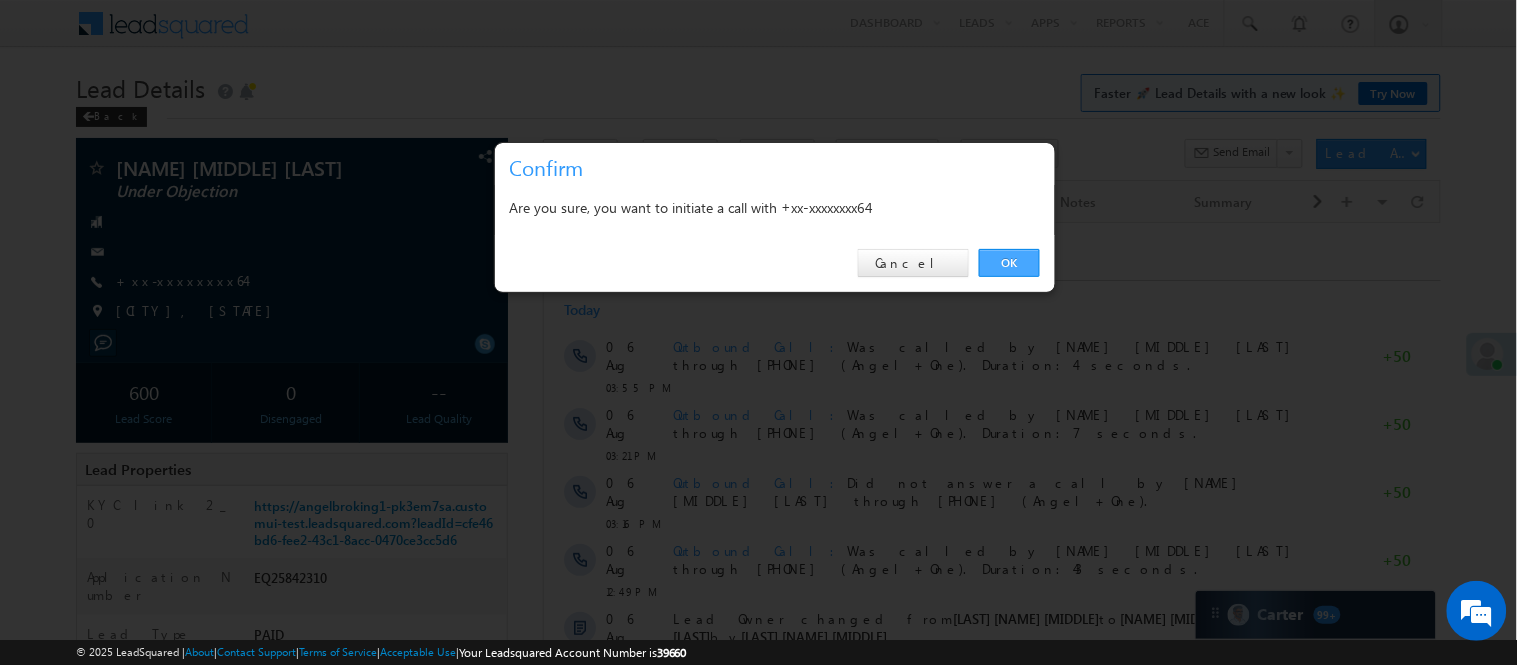 click on "OK" at bounding box center [1009, 263] 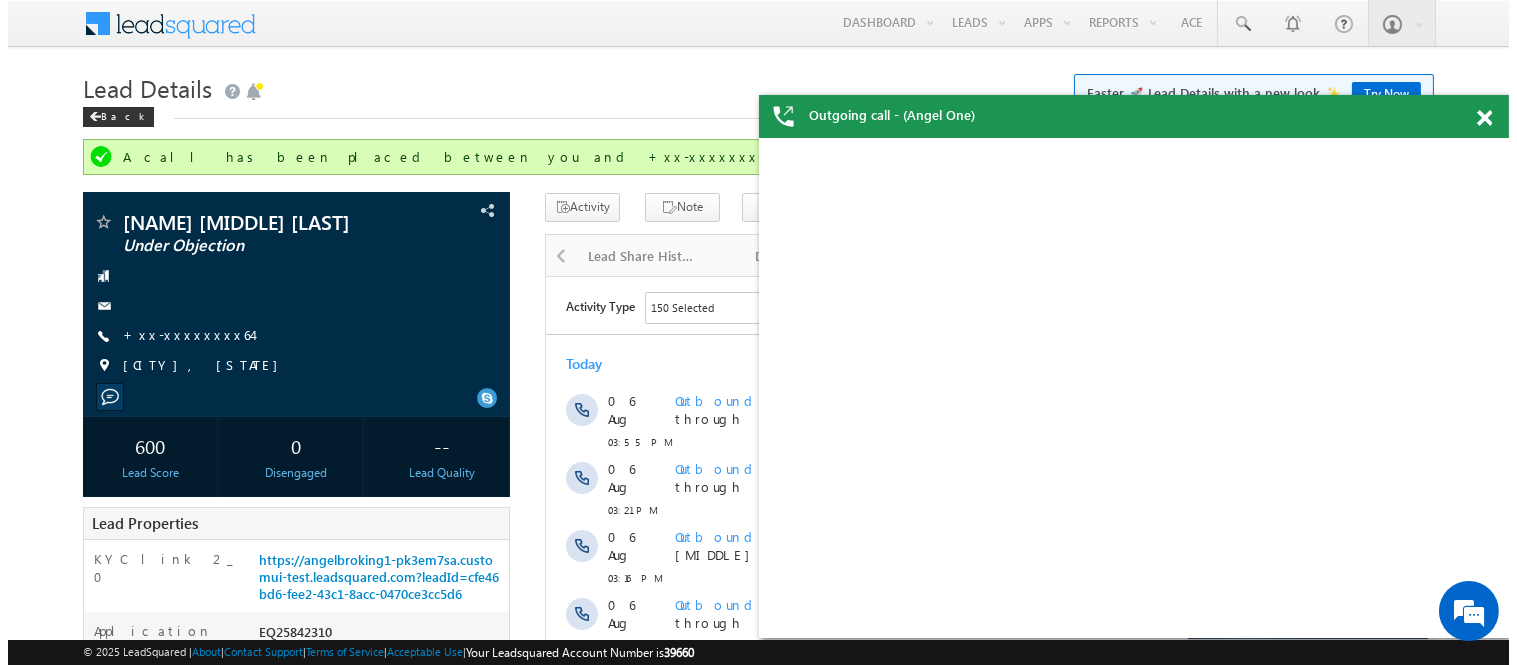 scroll, scrollTop: 0, scrollLeft: 0, axis: both 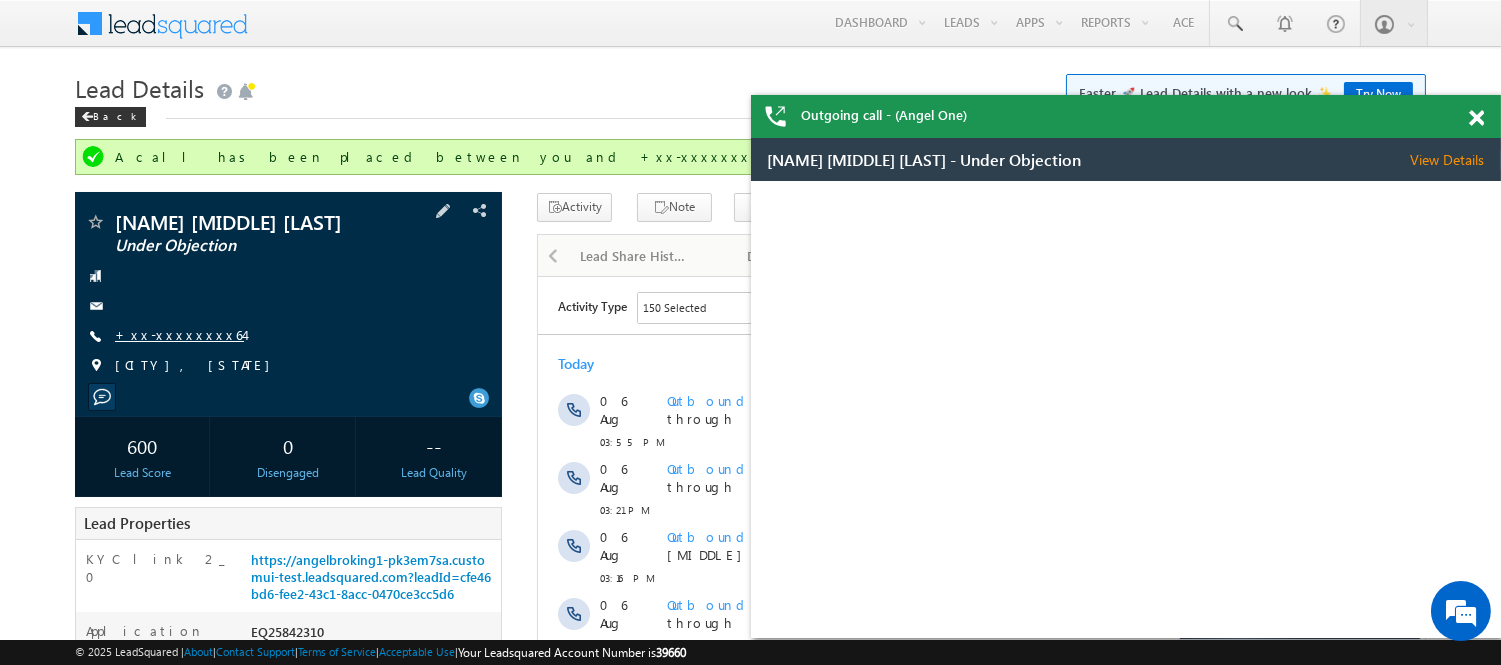 click on "+xx-xxxxxxxx64" at bounding box center [179, 334] 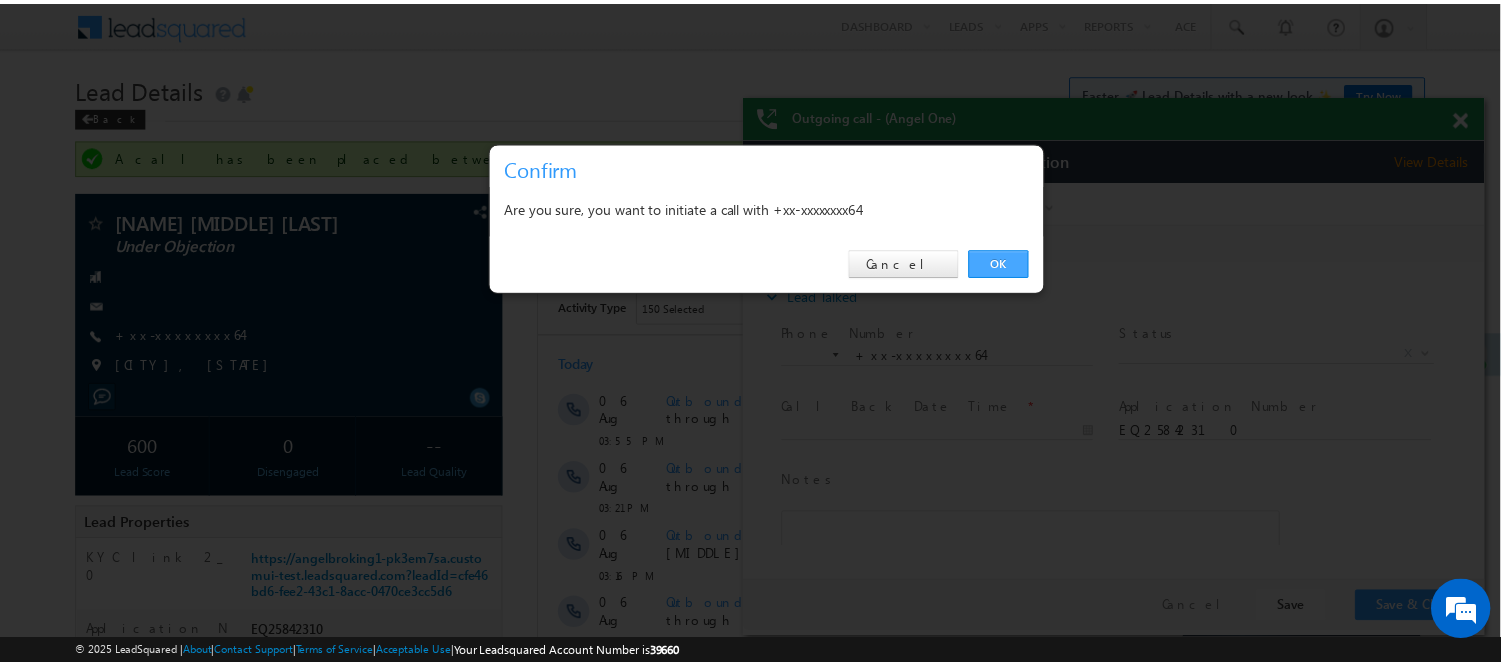 scroll, scrollTop: 0, scrollLeft: 0, axis: both 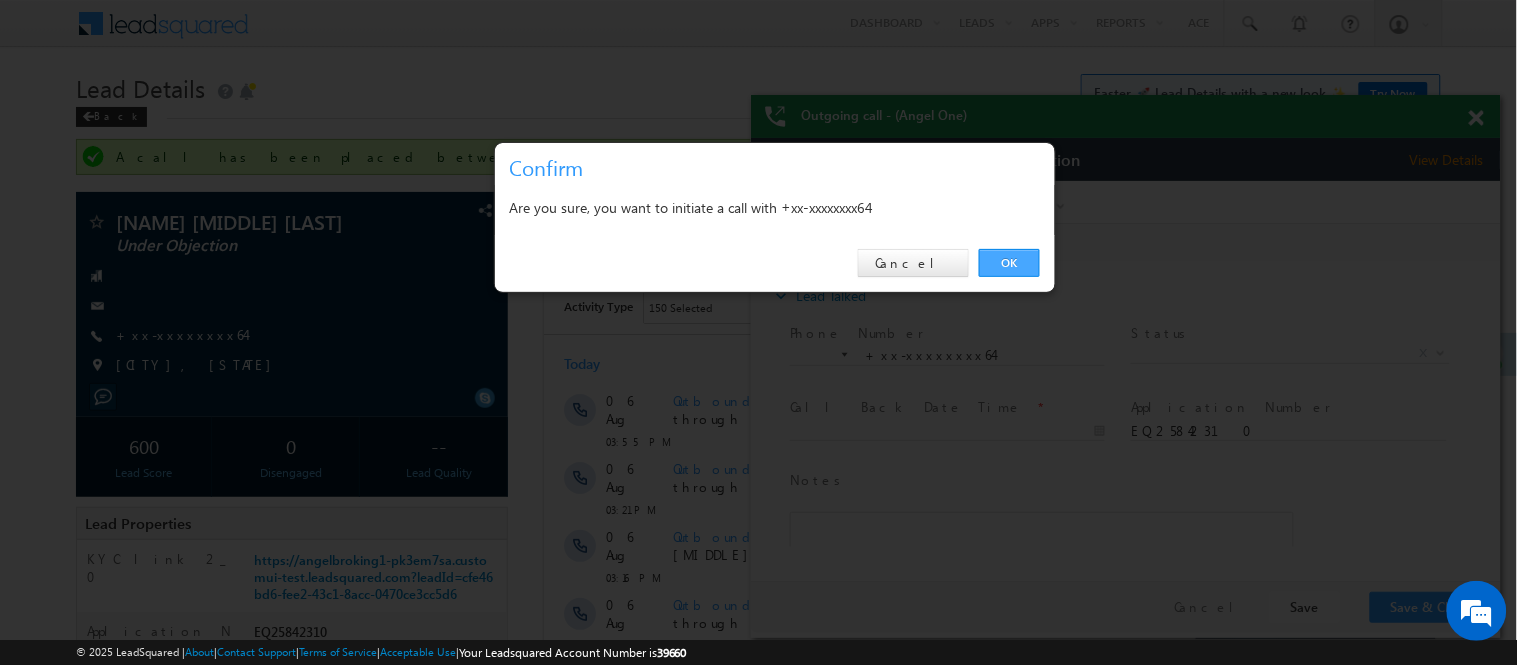 click on "OK" at bounding box center [1009, 263] 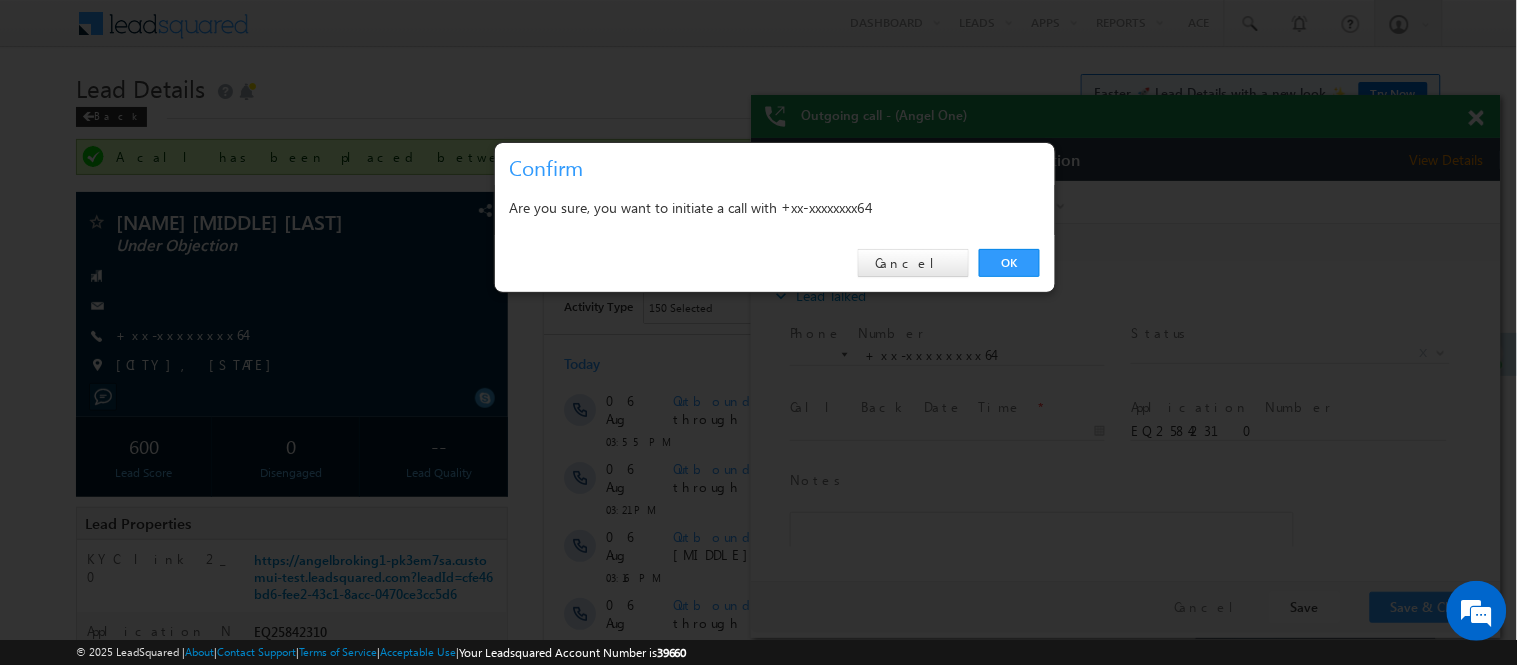 click on "Disposition Form" at bounding box center [1125, 243] 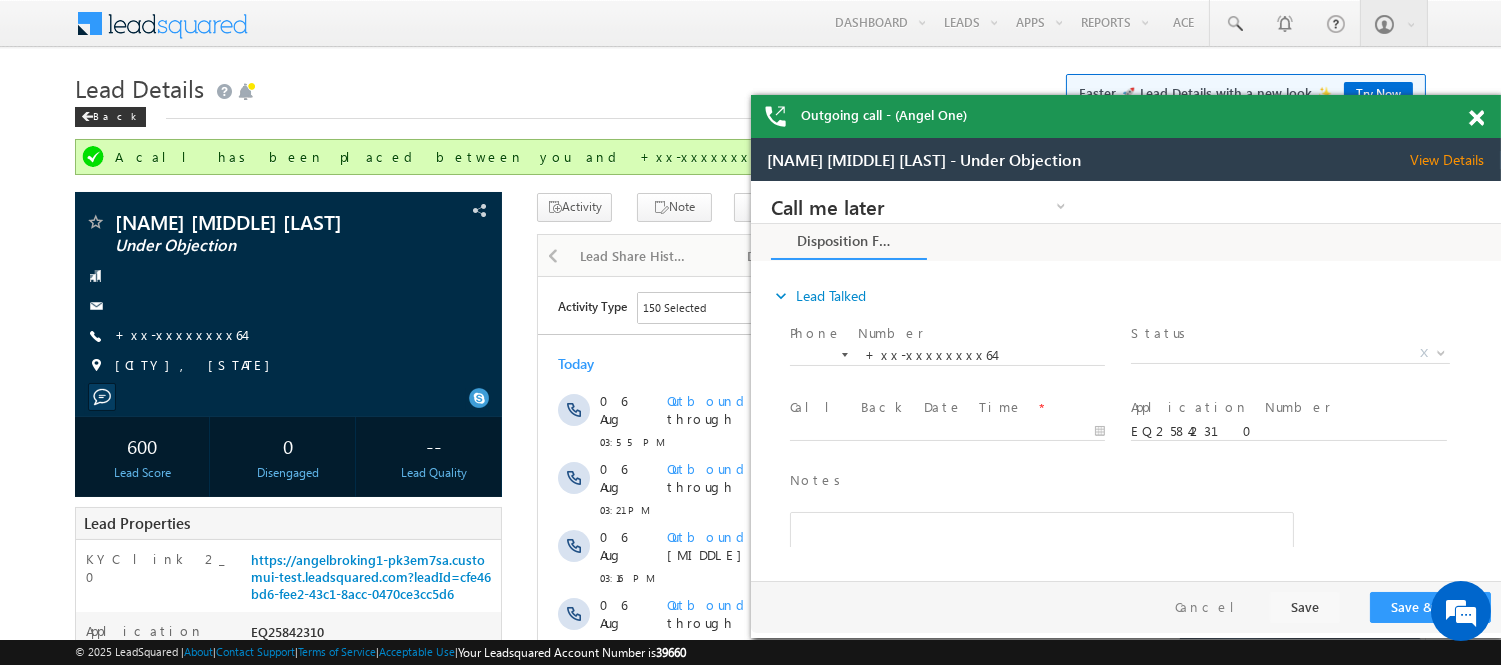 scroll, scrollTop: 0, scrollLeft: 0, axis: both 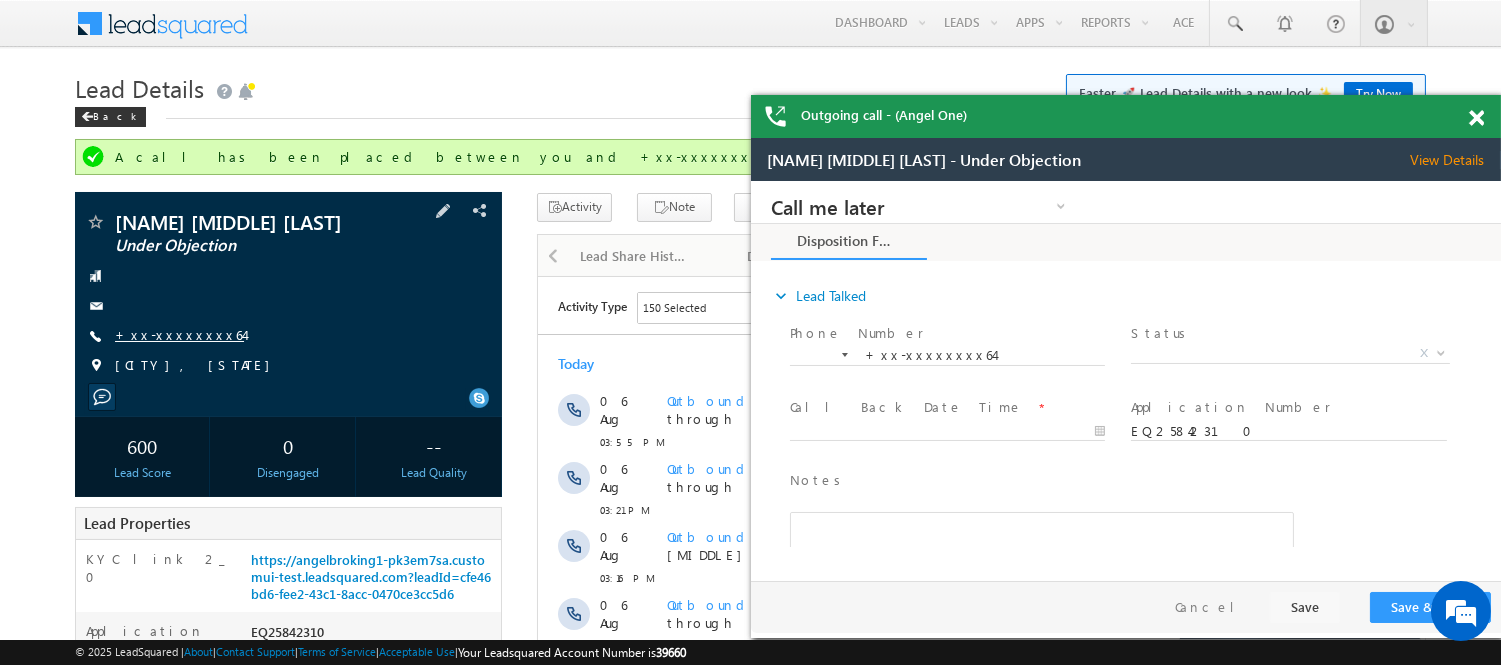 click on "+xx-xxxxxxxx64" at bounding box center (179, 334) 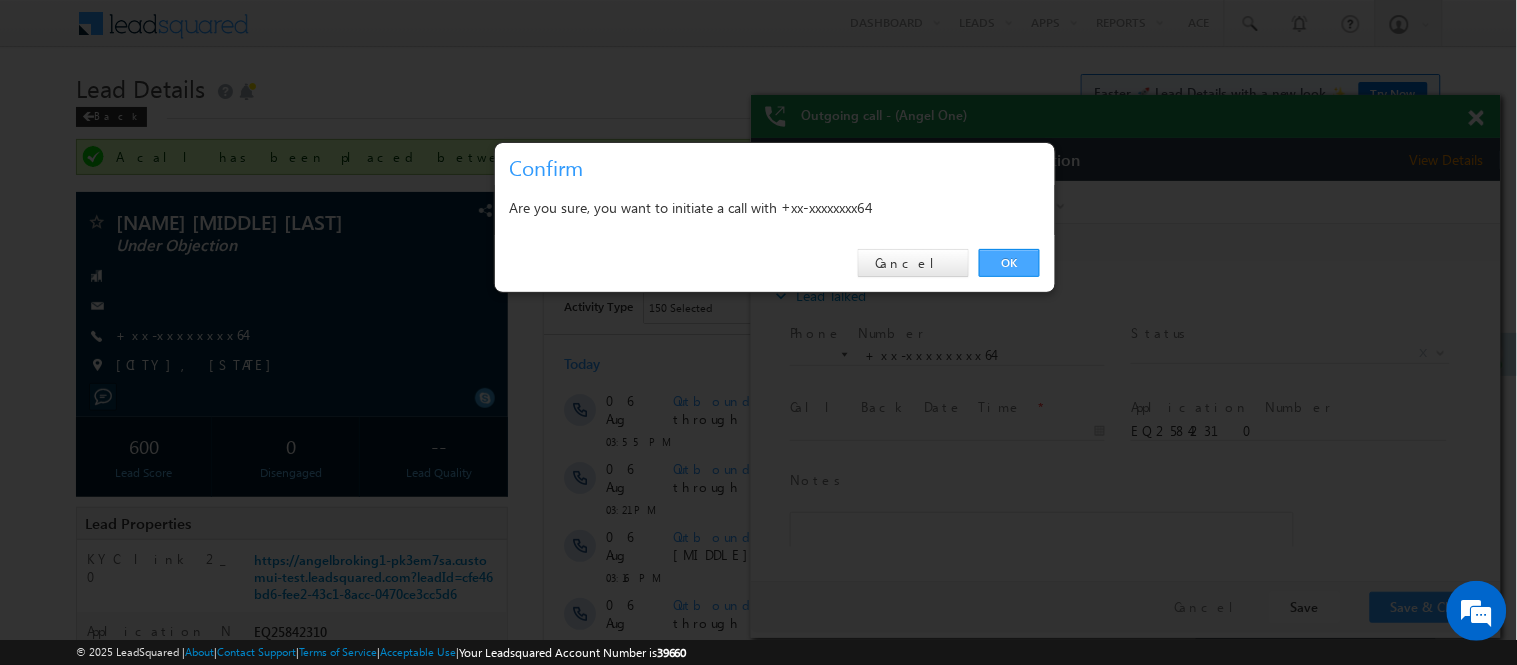 click on "OK" at bounding box center [1009, 263] 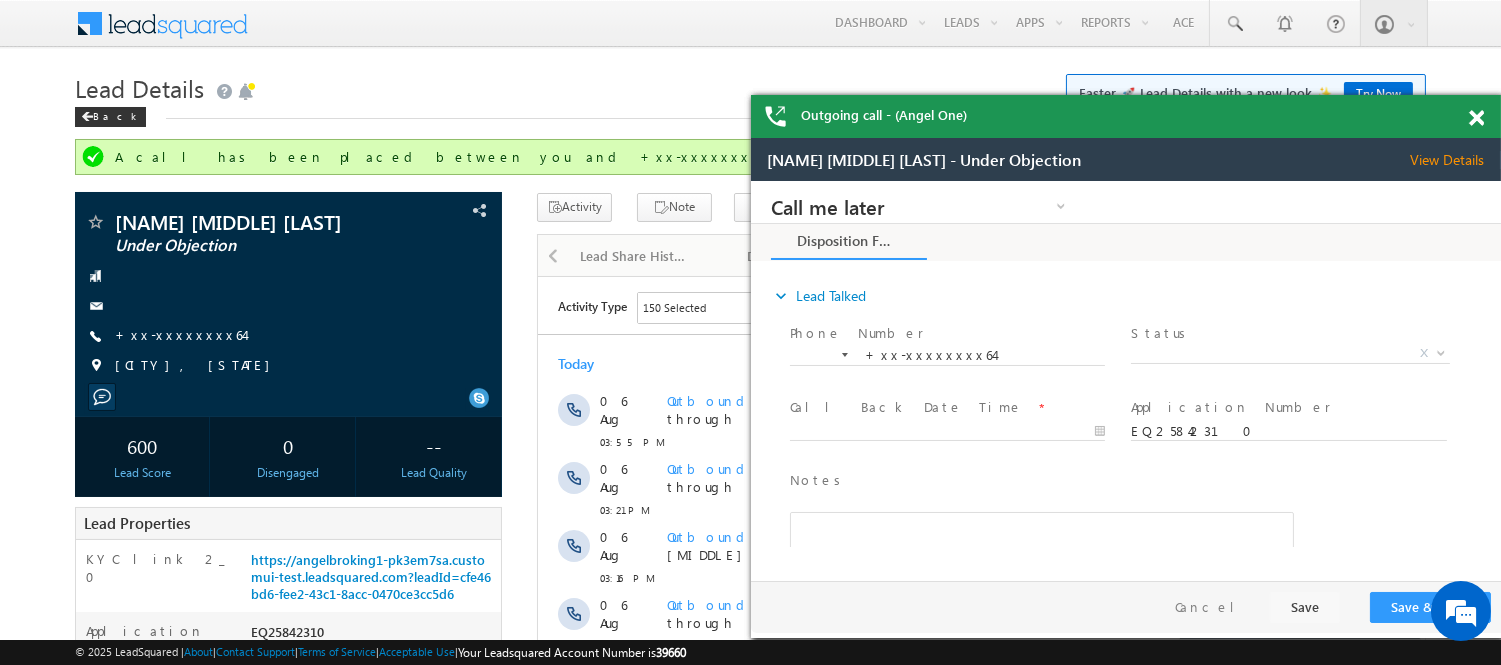 scroll, scrollTop: 0, scrollLeft: 0, axis: both 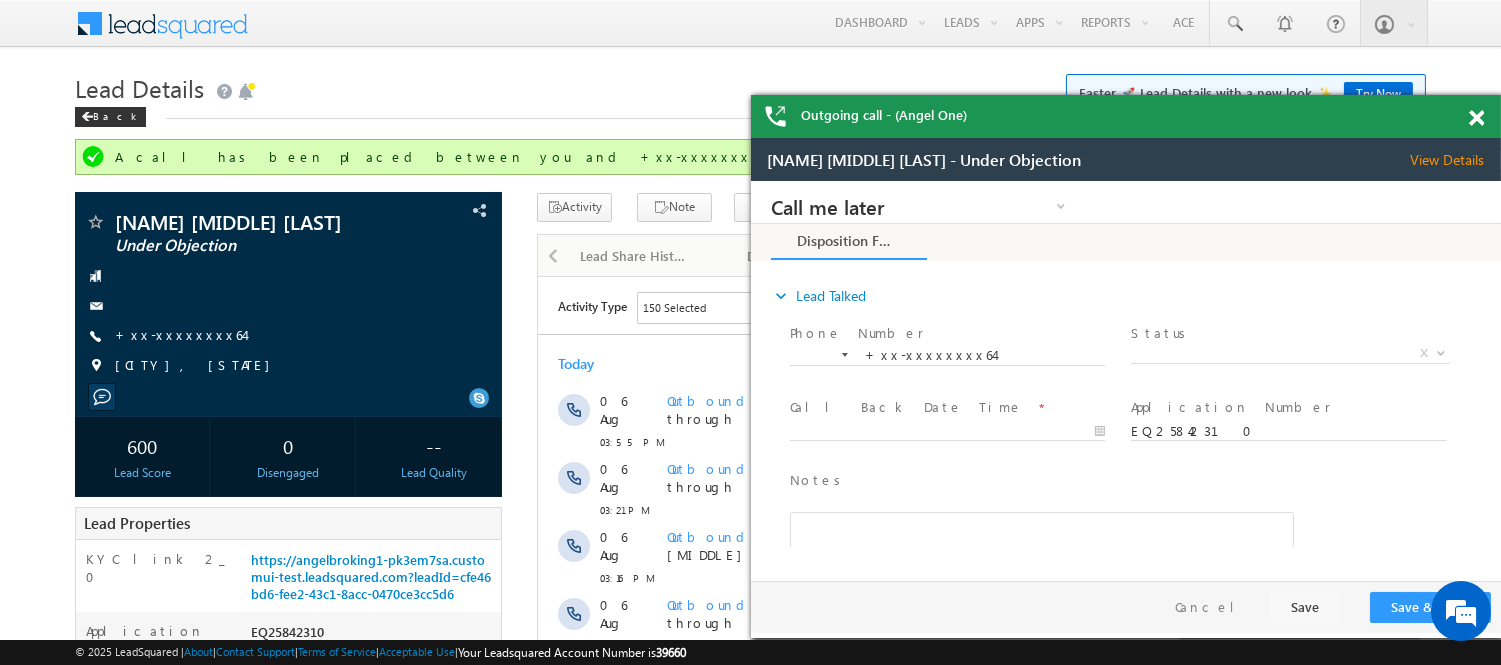 click at bounding box center [1476, 118] 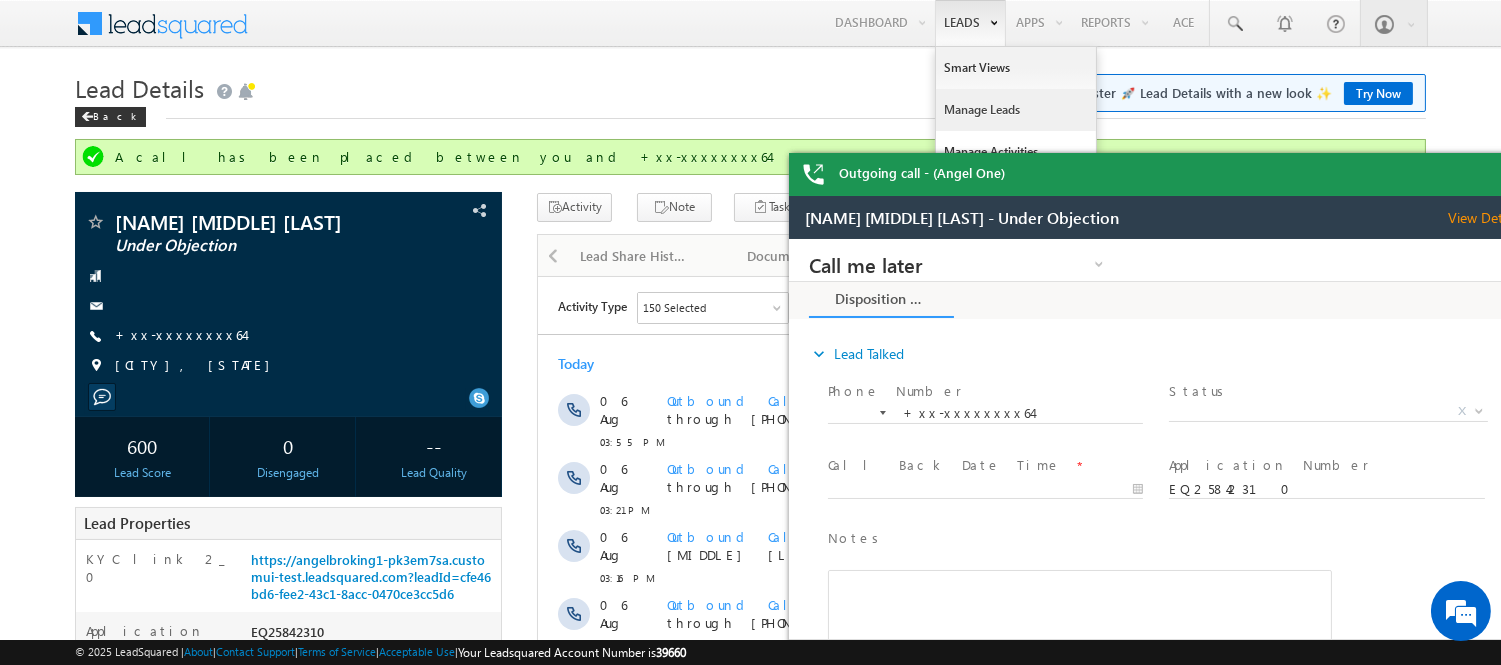 click on "Manage Leads" at bounding box center [1016, 110] 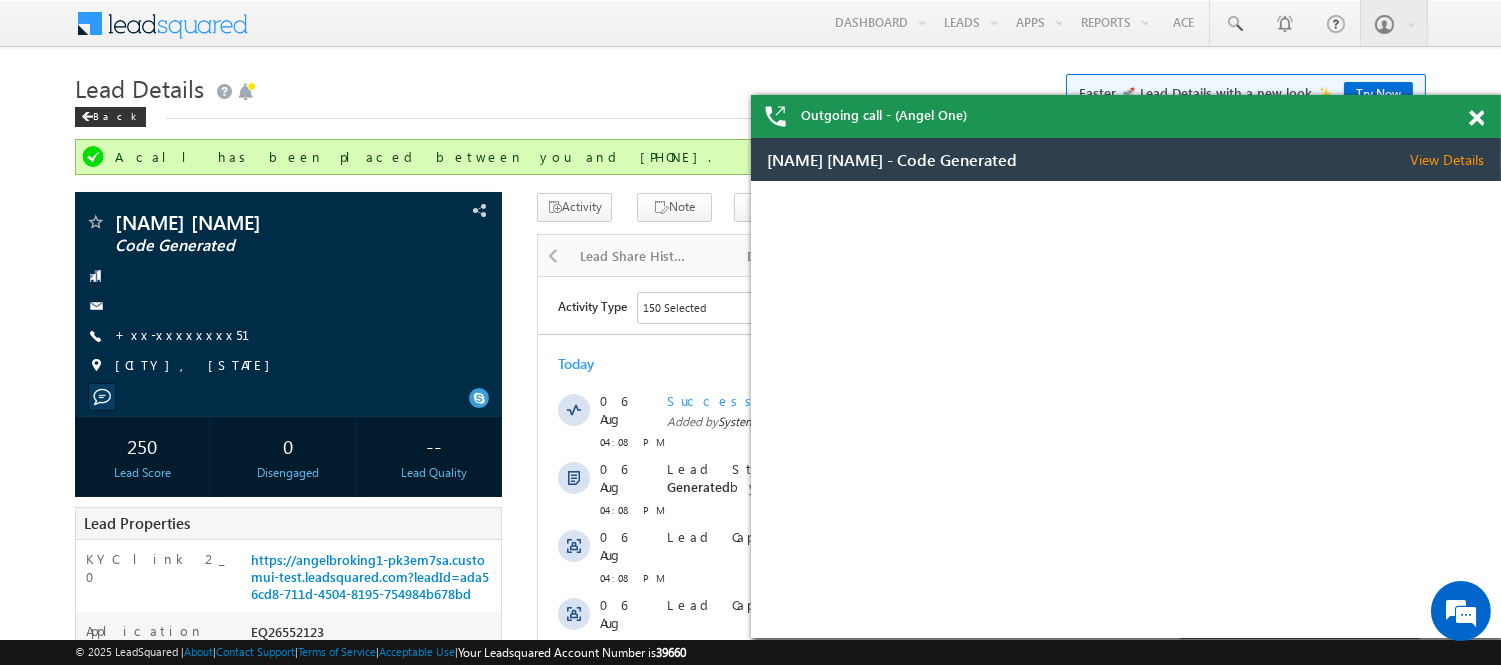 scroll, scrollTop: 0, scrollLeft: 0, axis: both 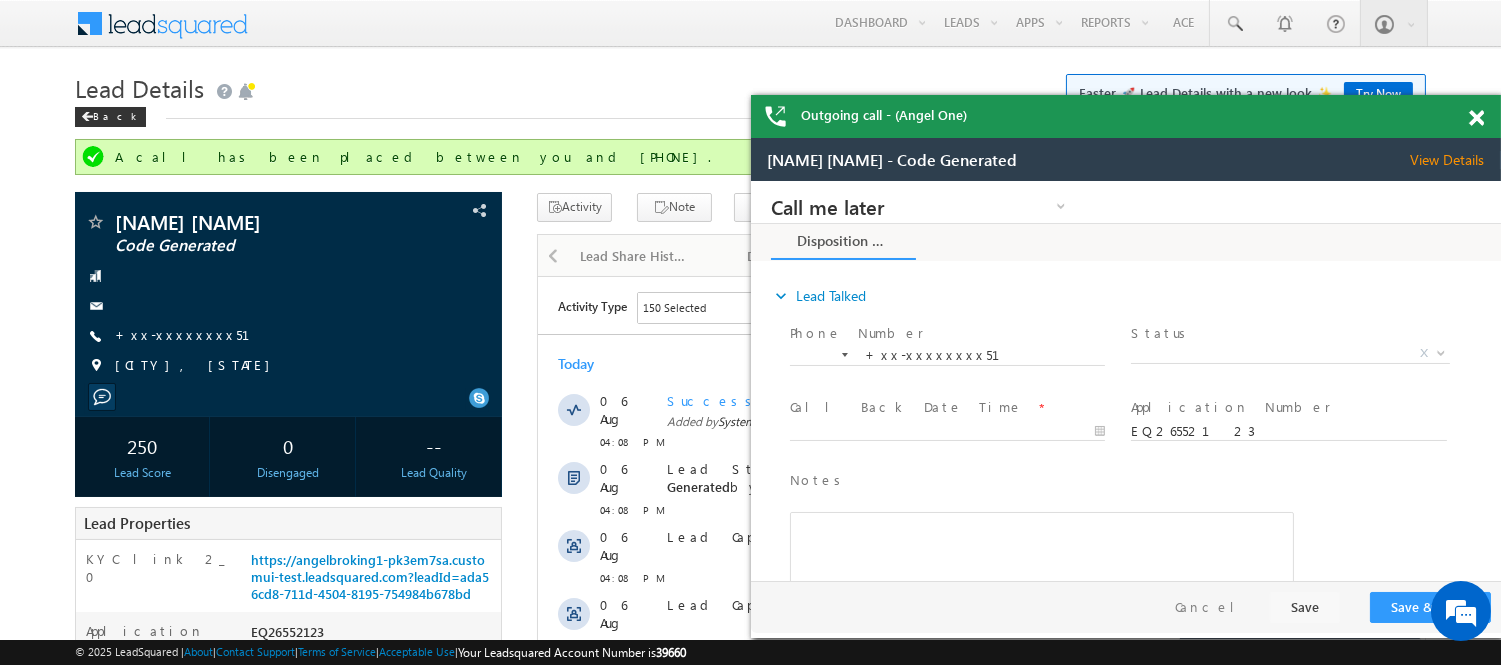 click at bounding box center [1476, 118] 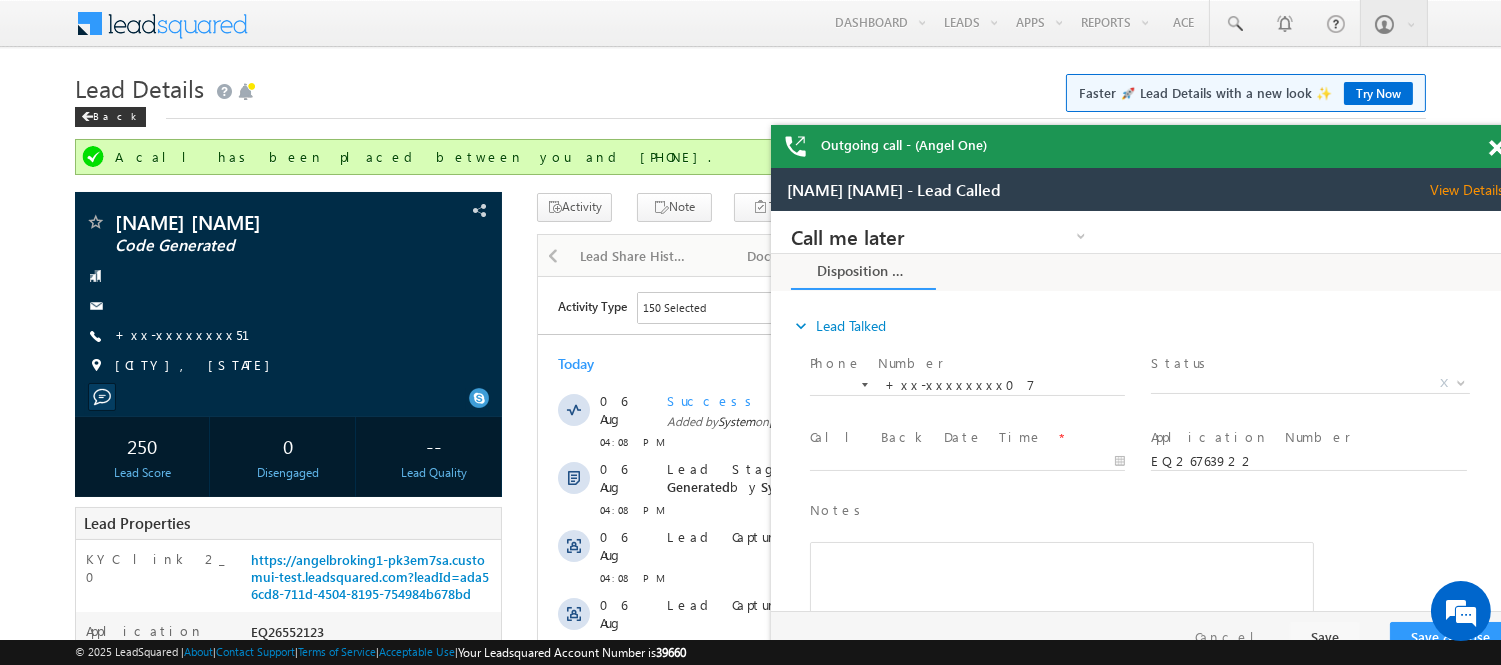 click at bounding box center [1496, 148] 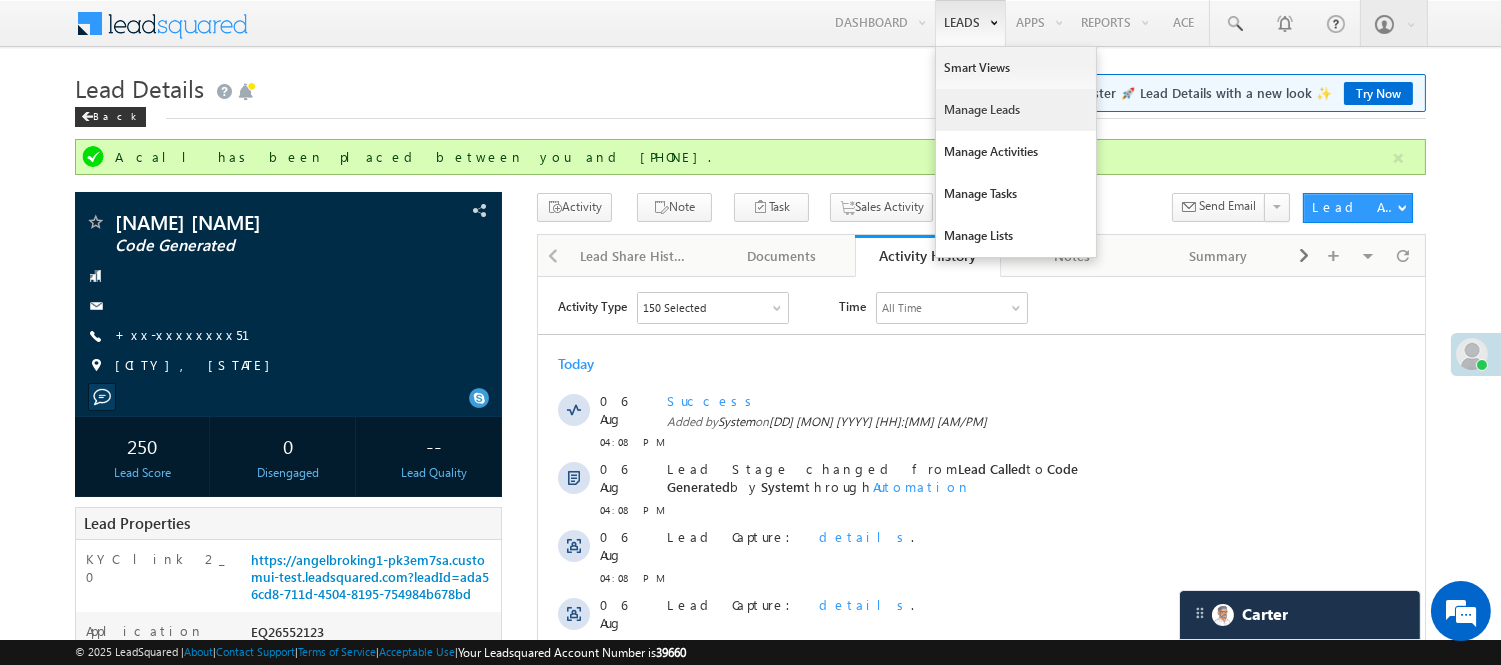 click on "Manage Leads" at bounding box center (1016, 110) 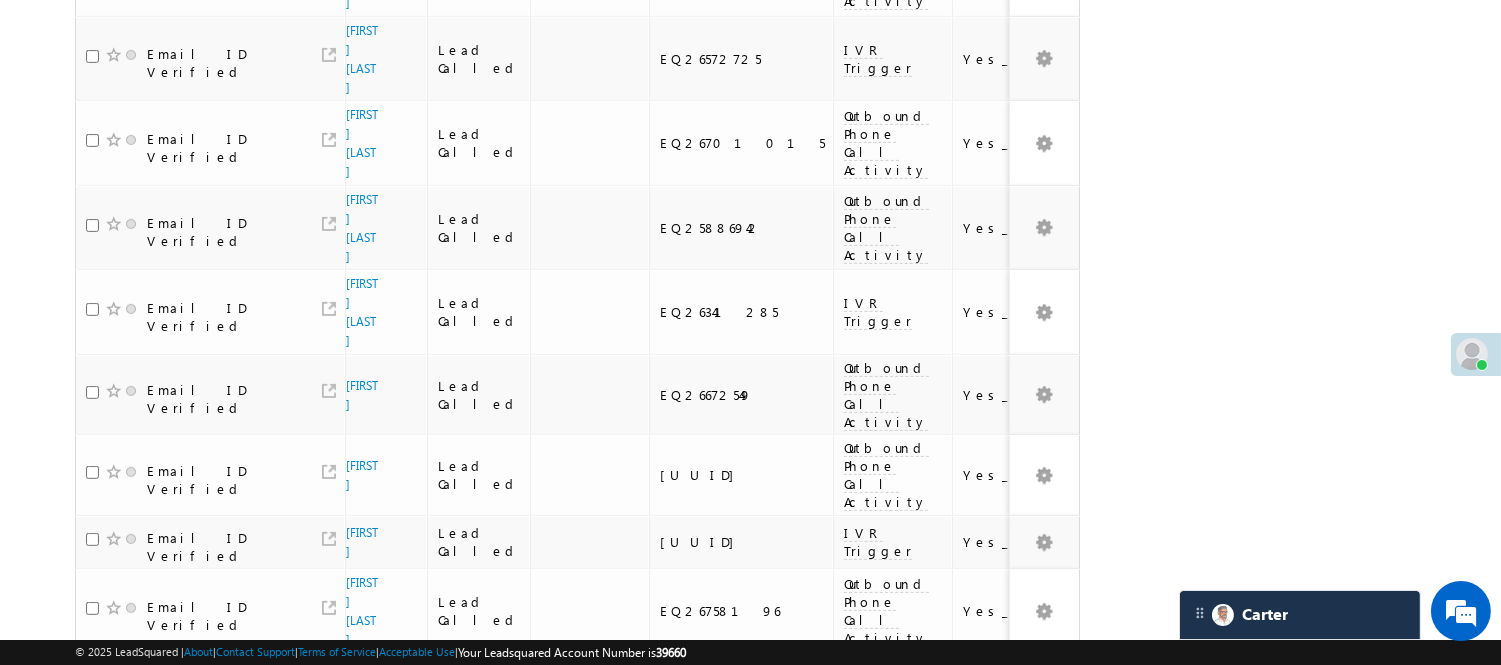 scroll, scrollTop: 1441, scrollLeft: 0, axis: vertical 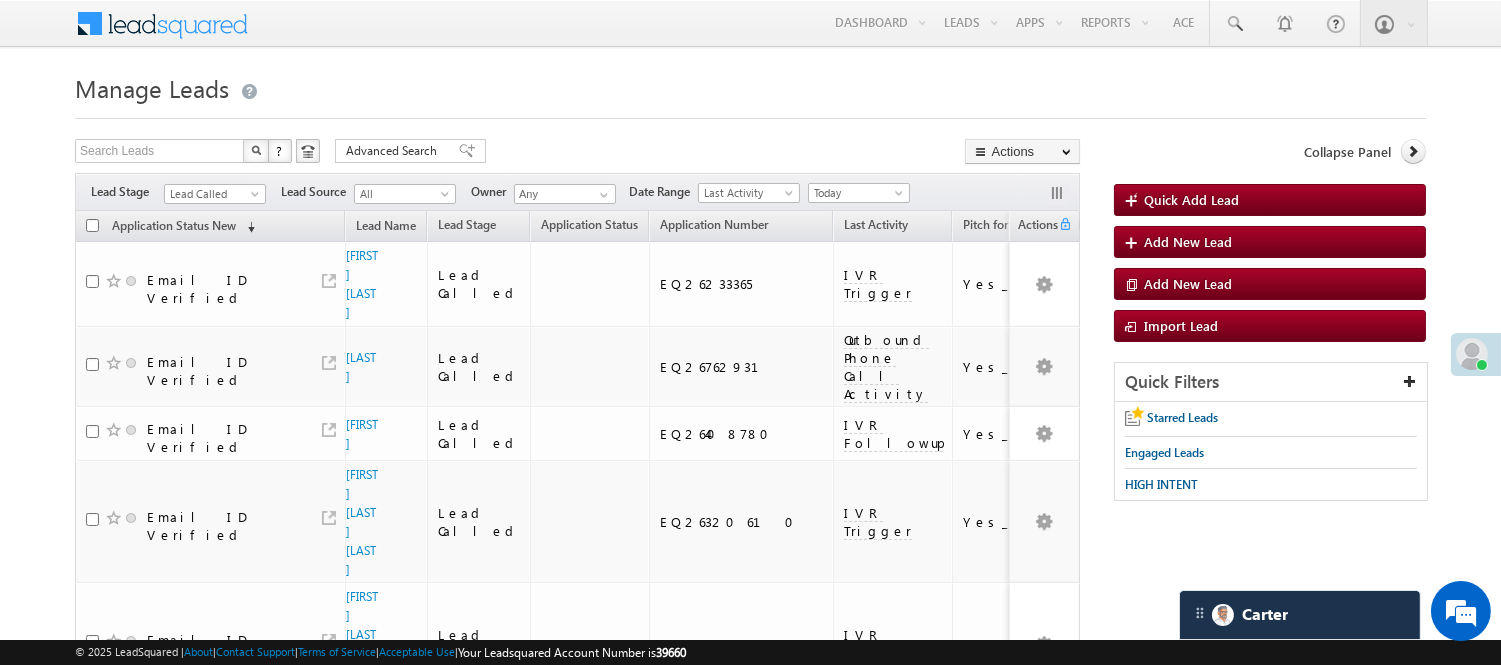 click on "Lead Called" at bounding box center (212, 194) 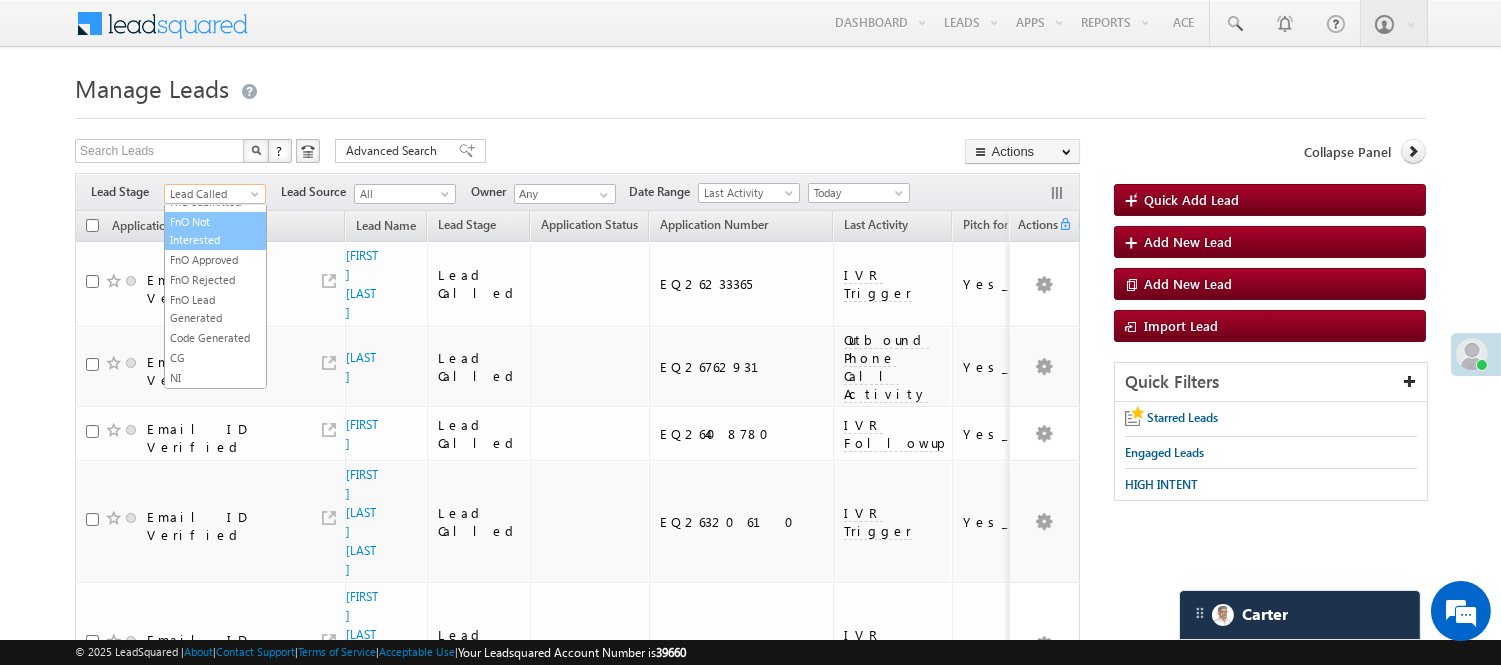 scroll, scrollTop: 496, scrollLeft: 0, axis: vertical 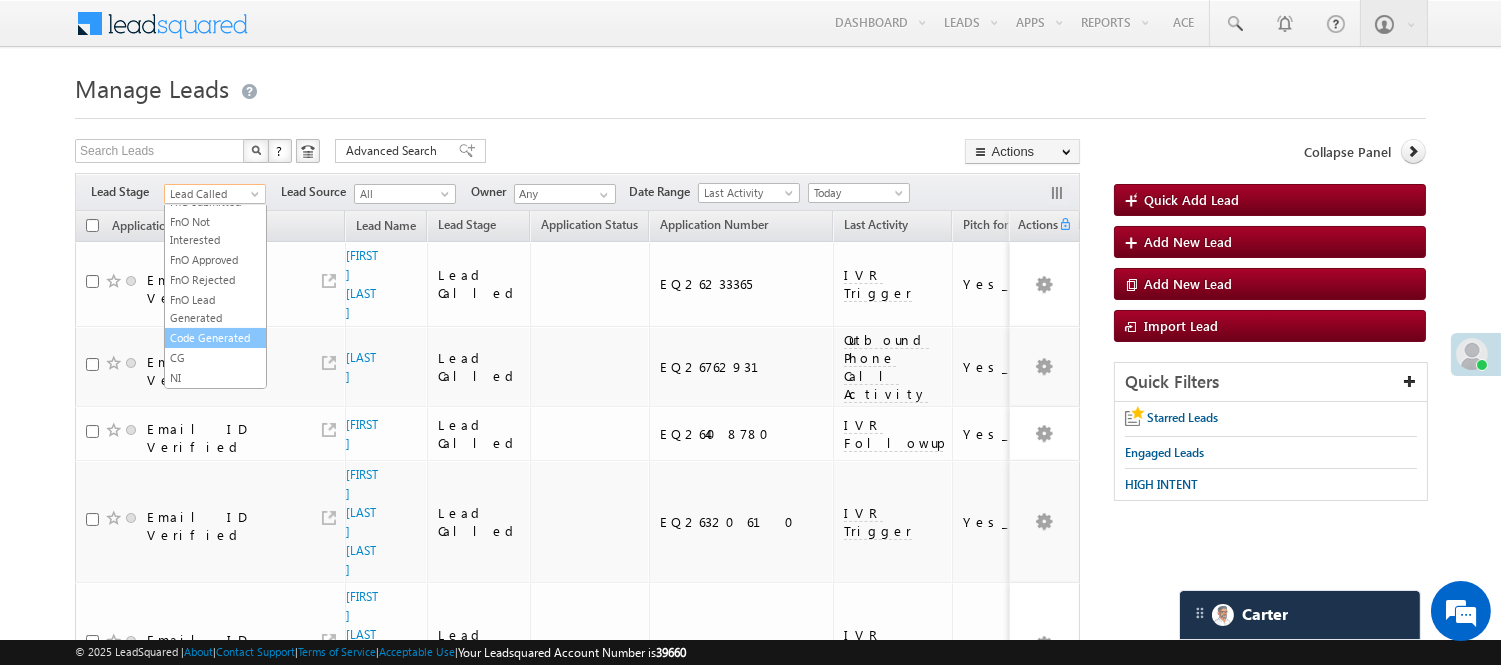 click on "Code Generated" at bounding box center [215, 338] 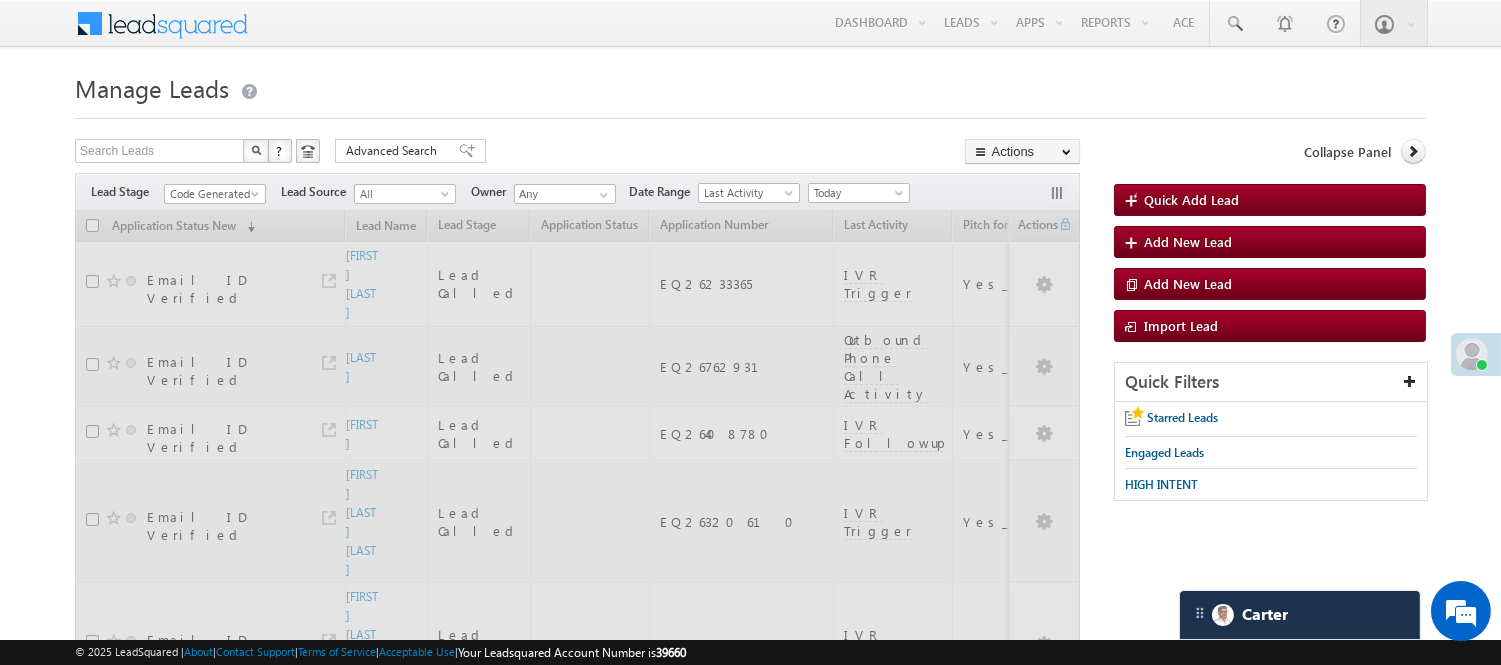 click at bounding box center [750, 112] 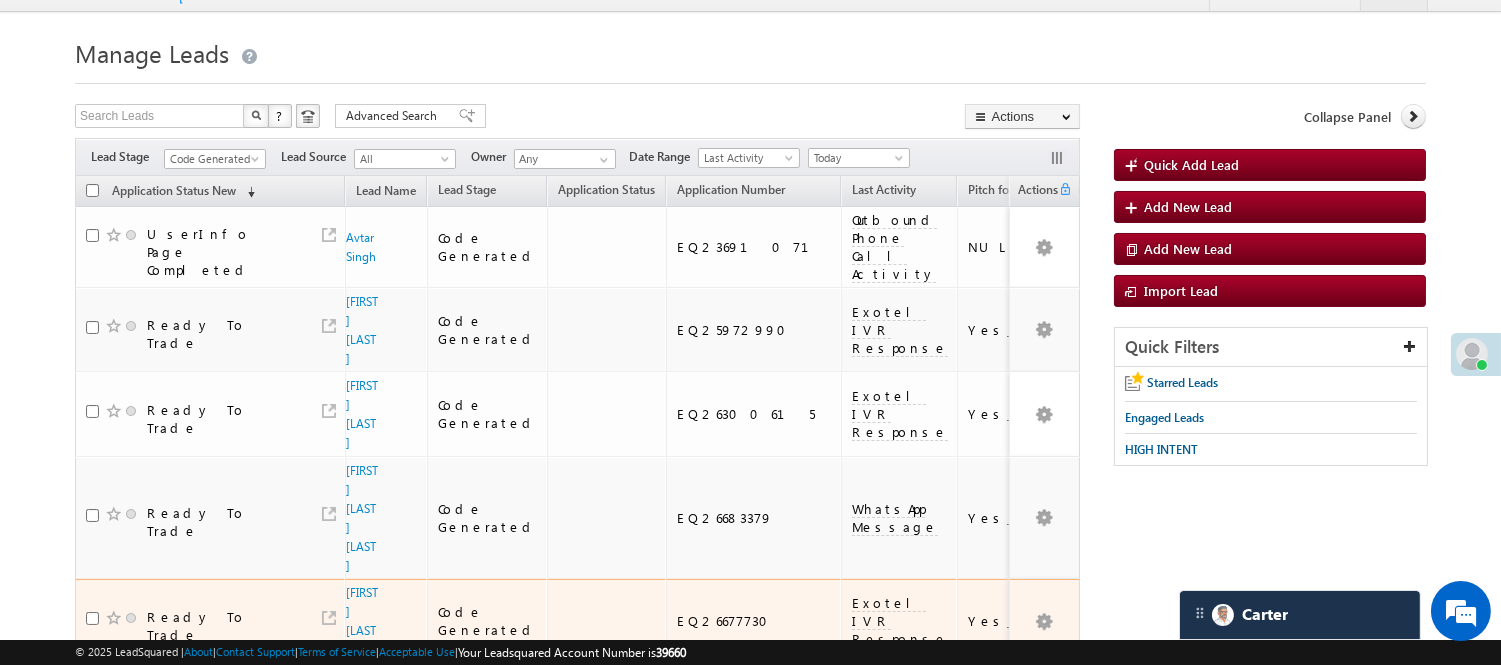 scroll, scrollTop: 0, scrollLeft: 0, axis: both 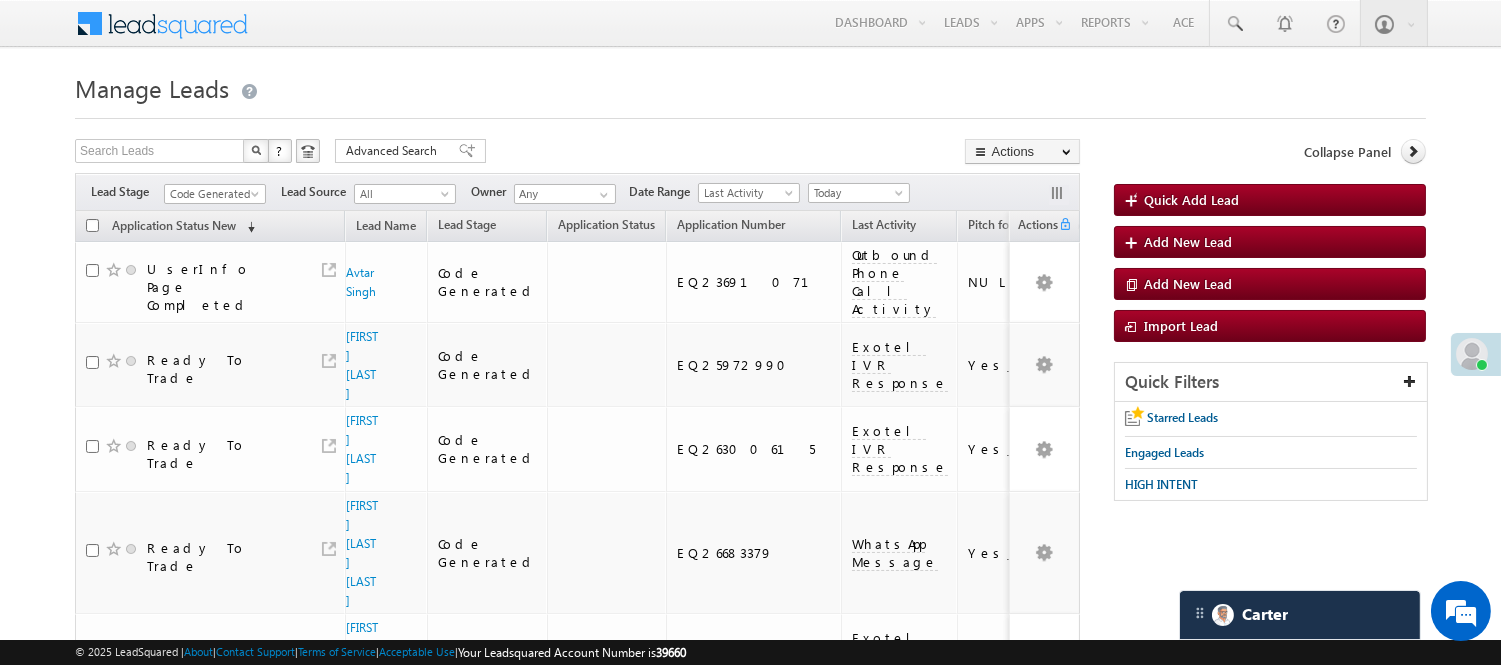 click on "Filters
Lead Stage
All Lead Generated Lead Talked - Pitch Not Done Lead Talked - Pitch Done Lead Talked_No-Disposition Application Submitted Payment Done Application Resubmitted Under Objection Lead Called Lead Talked Not Interested FnO Lead Called FnO Lead Talked FnO submitted FnO Not Interested FnO Approved FnO Rejected FnO Lead Generated Code Generated CG NI Code Generated
Lead Source
All All
Owner Any Any" at bounding box center [577, 192] 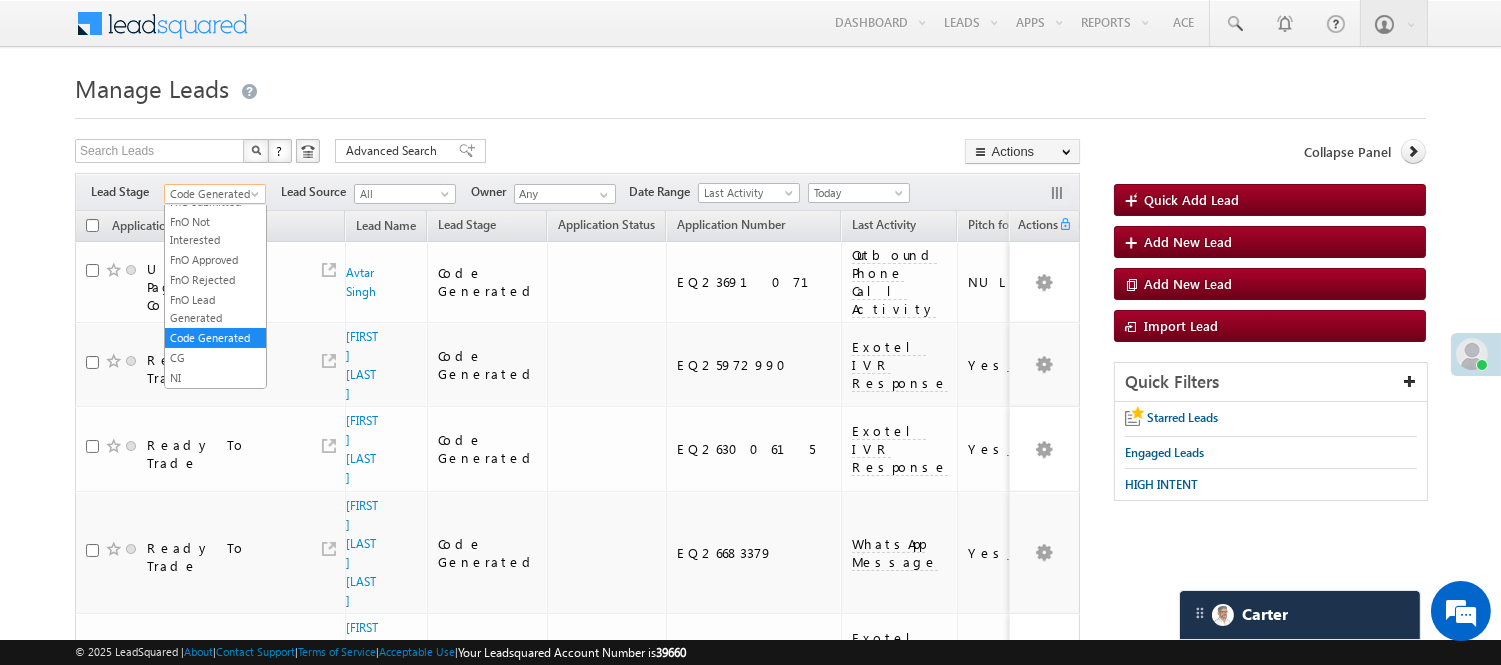 click on "Code Generated" at bounding box center (212, 194) 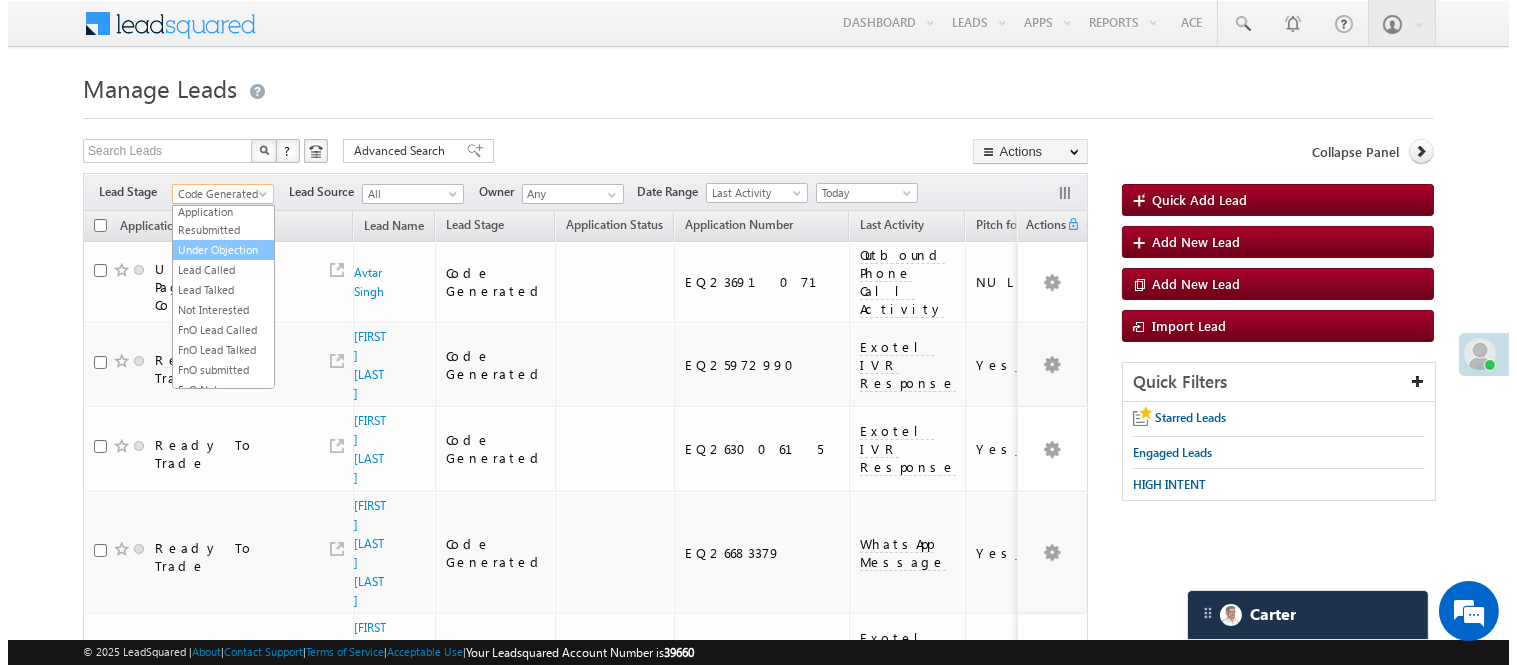scroll, scrollTop: 0, scrollLeft: 0, axis: both 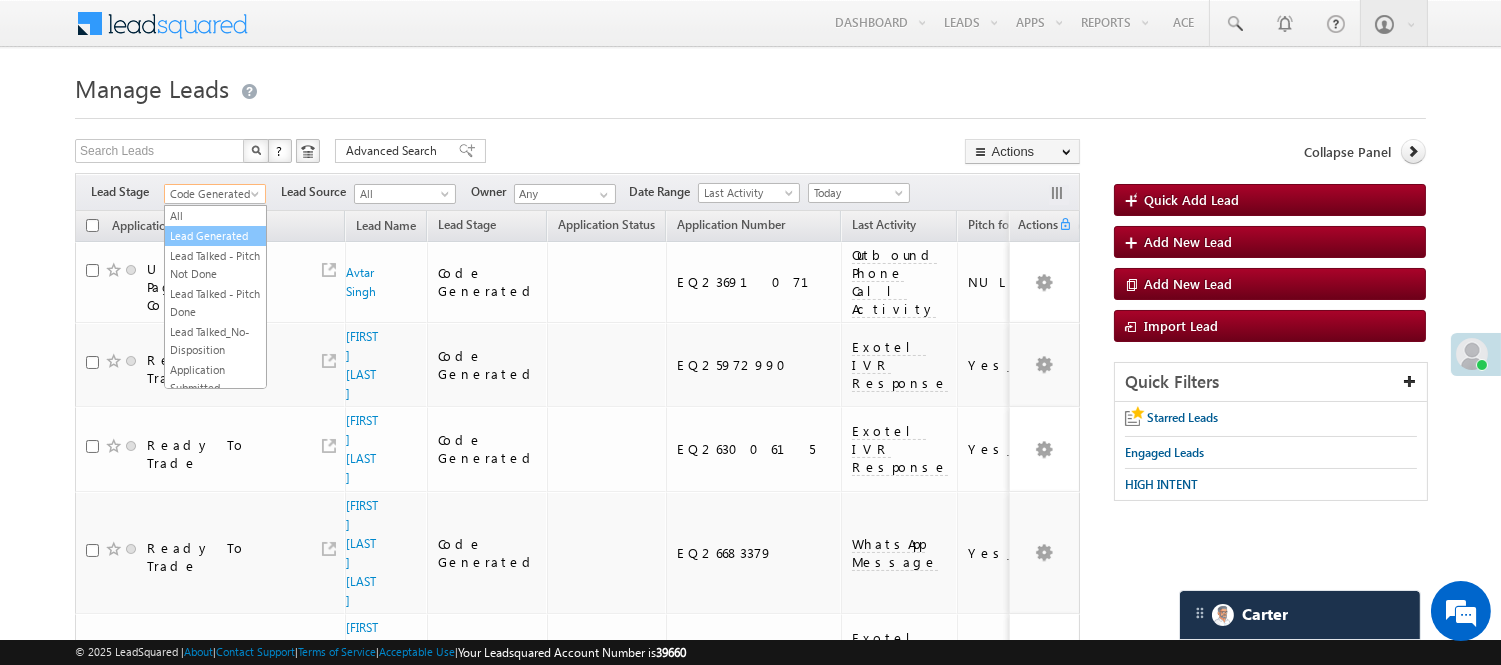 click on "Lead Generated" at bounding box center [215, 236] 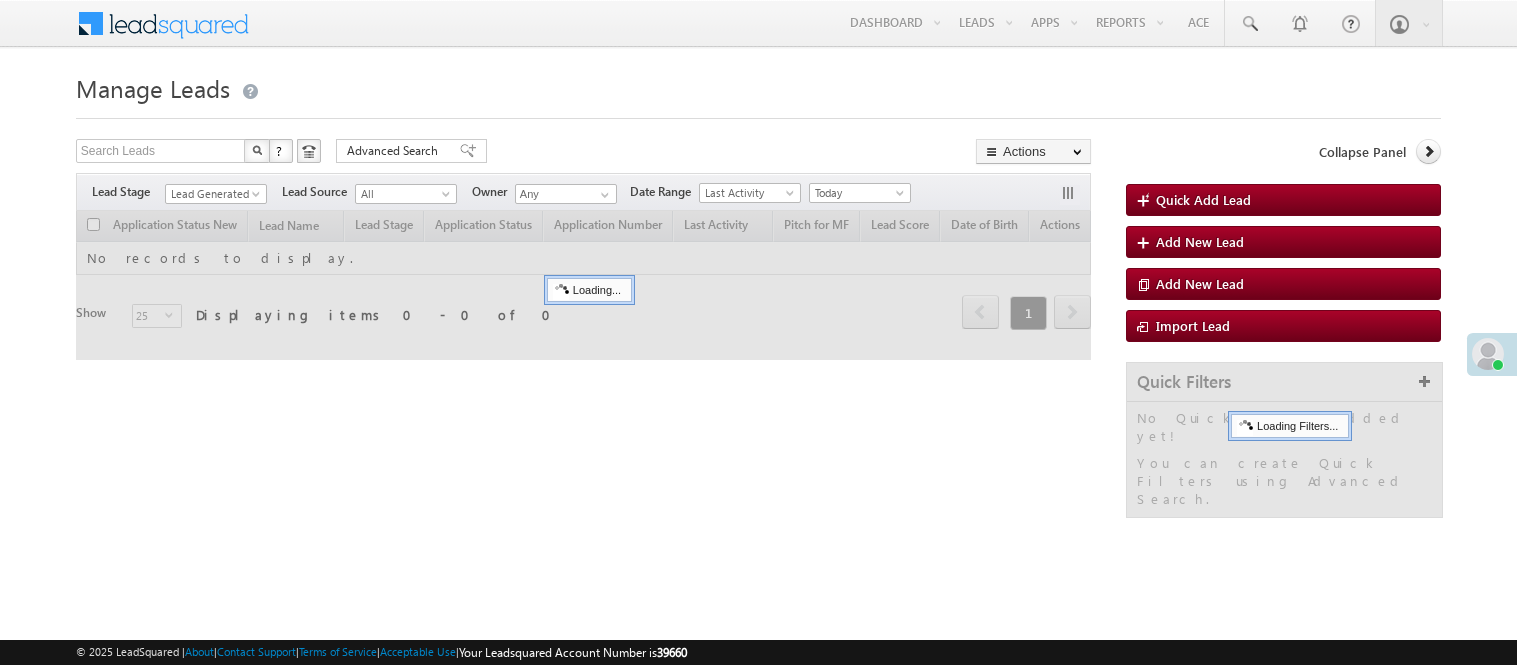 scroll, scrollTop: 0, scrollLeft: 0, axis: both 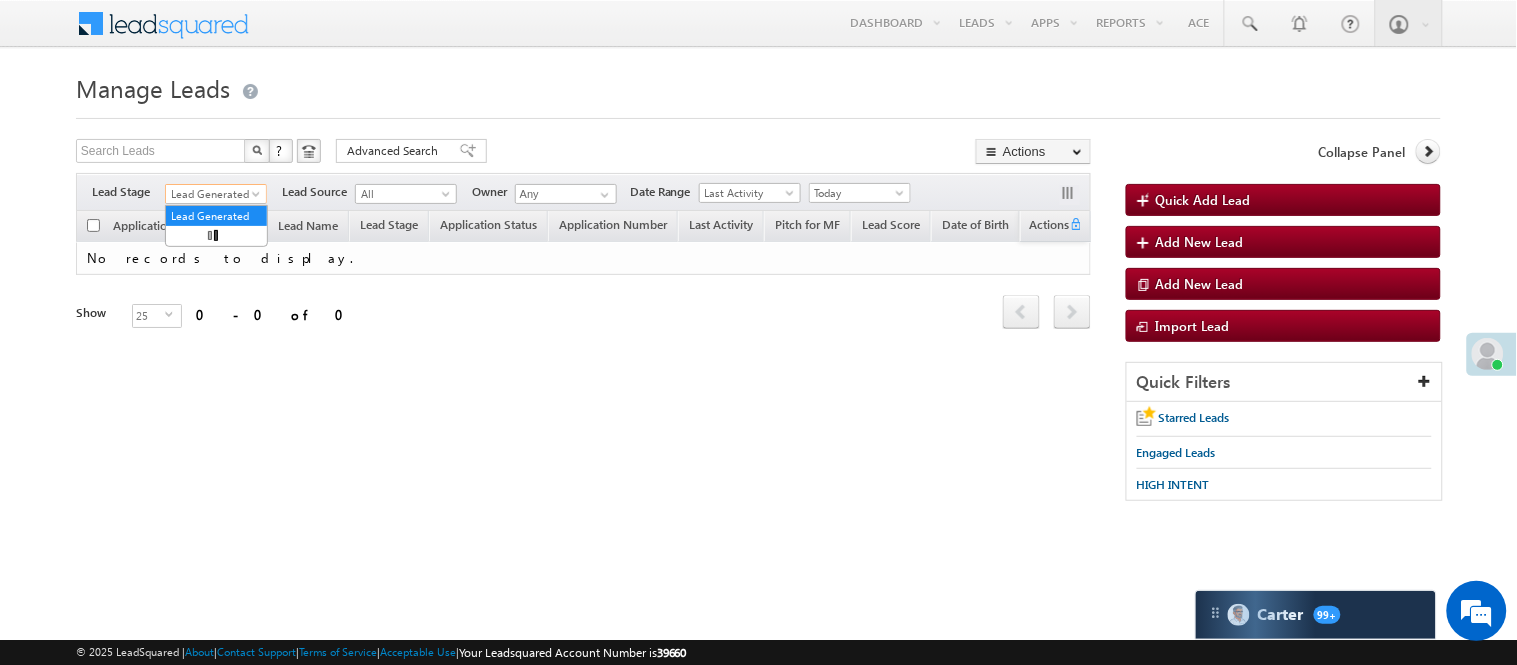 click on "Lead Generated" at bounding box center [213, 194] 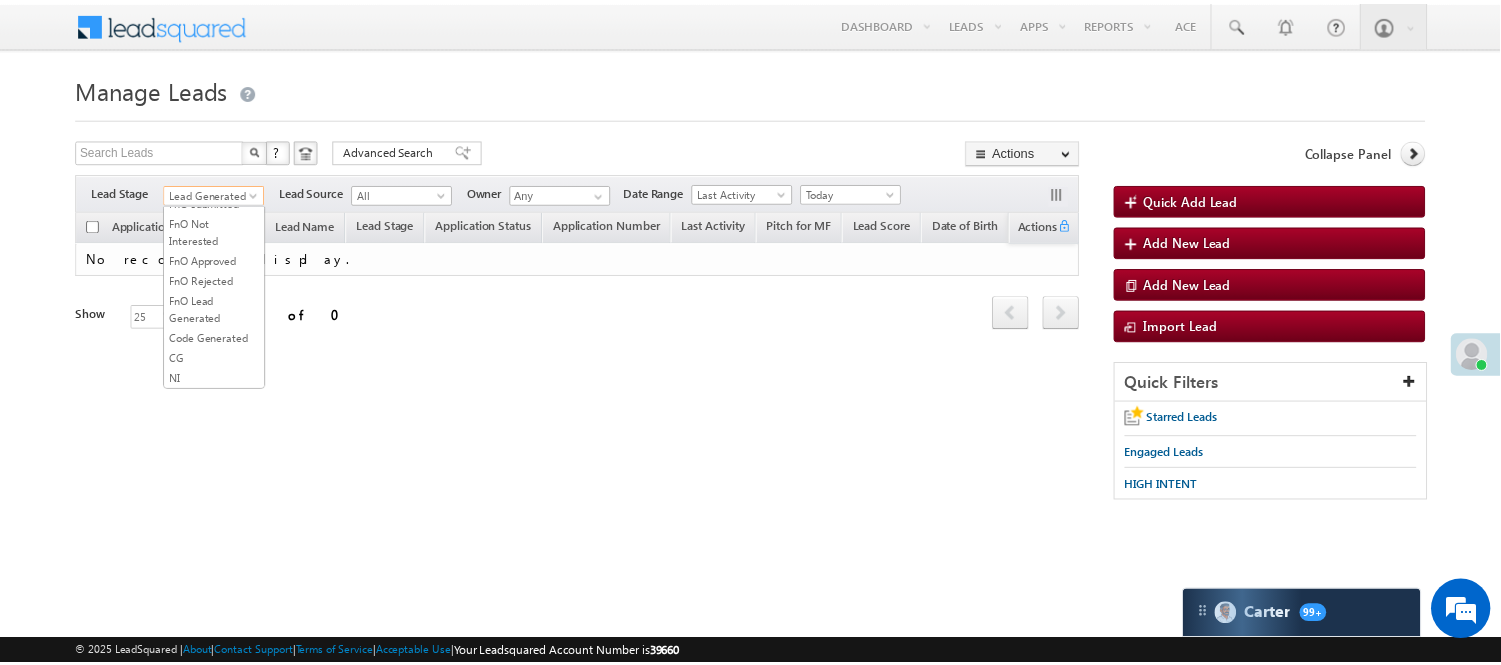 scroll, scrollTop: 444, scrollLeft: 0, axis: vertical 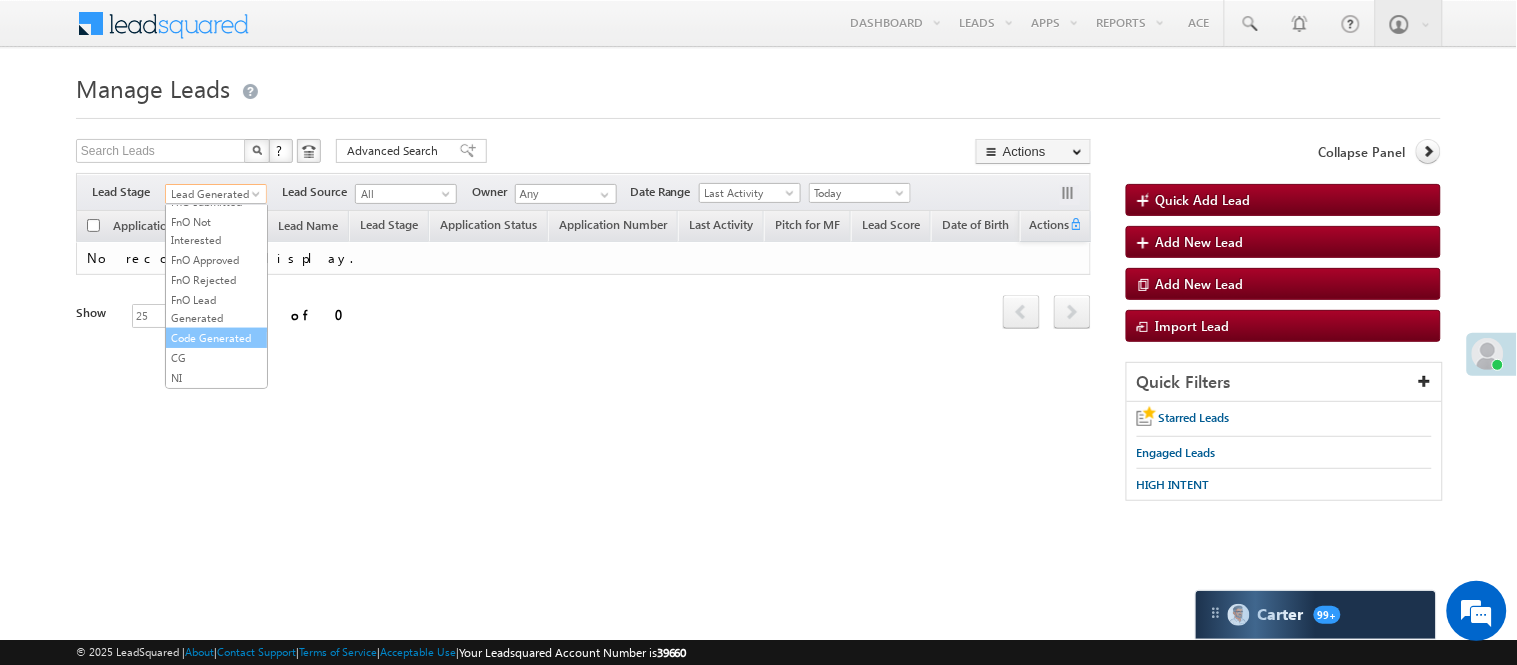 click on "All Lead Generated Lead Talked - Pitch Not Done Lead Talked - Pitch Done Lead Talked_No-Disposition Application Submitted Payment Done Application Resubmitted Under Objection Lead Called Lead Talked Not Interested FnO Lead Called FnO Lead Talked FnO submitted FnO Not Interested FnO Approved FnO Rejected FnO Lead Generated Code Generated CG NI" at bounding box center (216, 297) 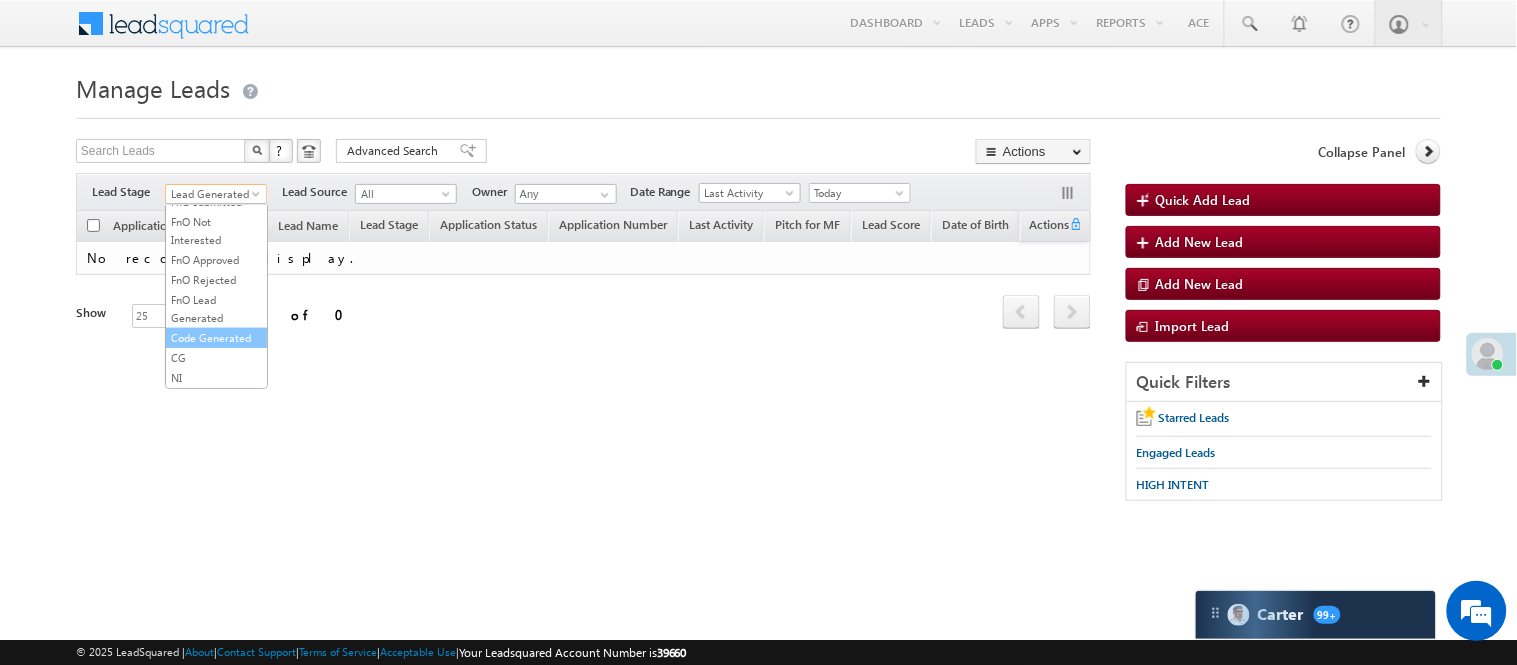 click at bounding box center (758, 112) 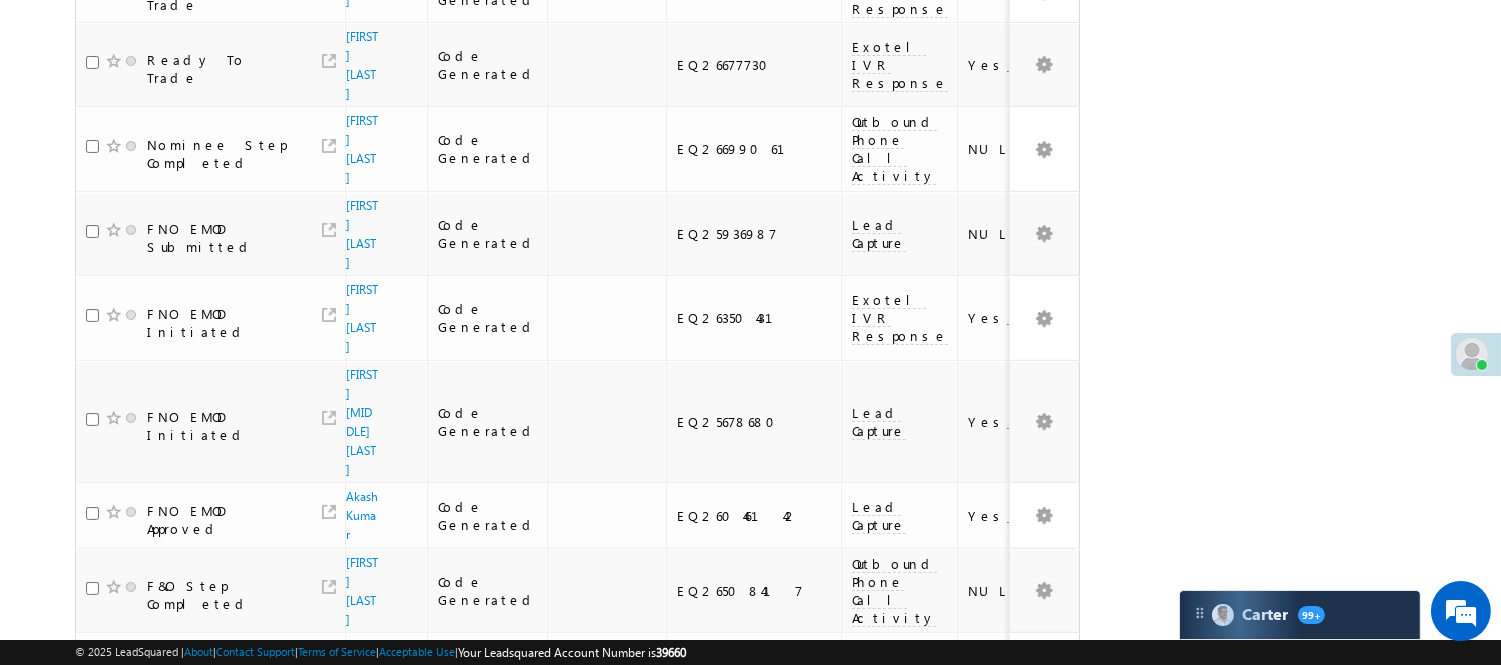 scroll, scrollTop: 846, scrollLeft: 0, axis: vertical 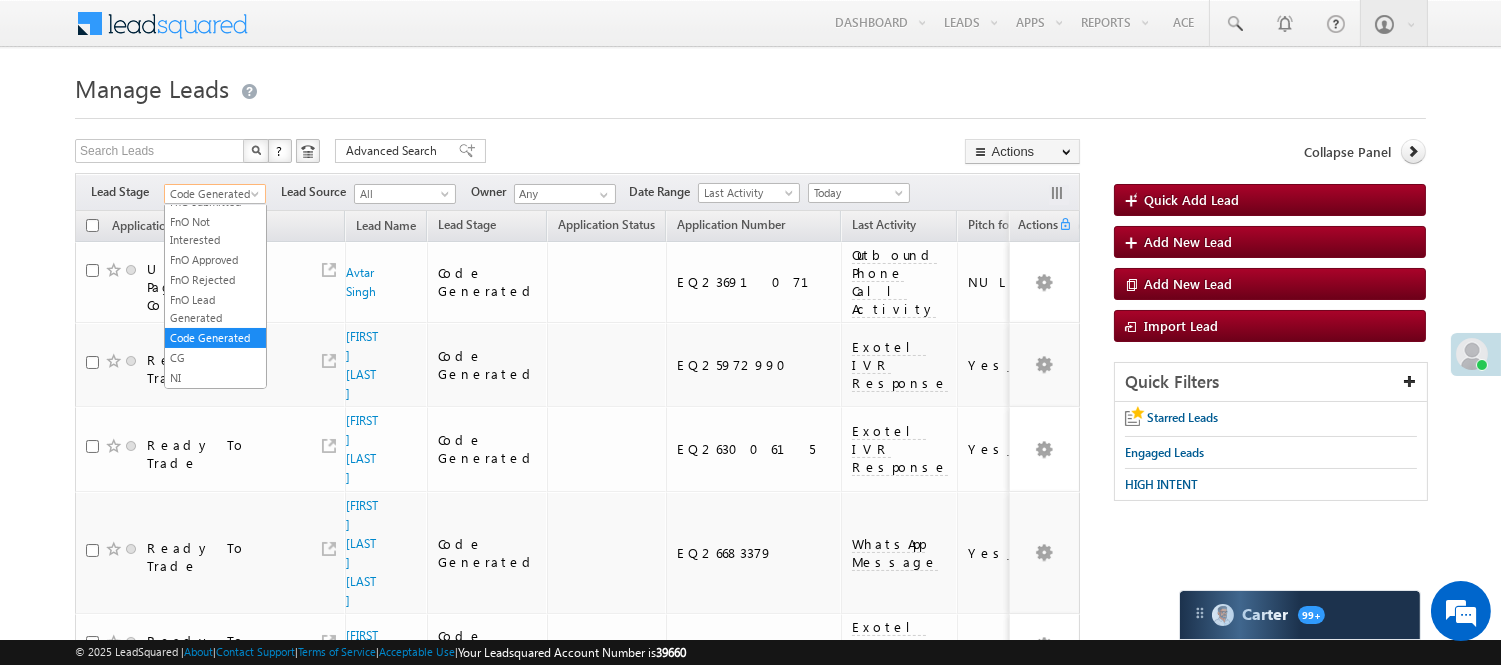 click on "Code Generated" at bounding box center [212, 194] 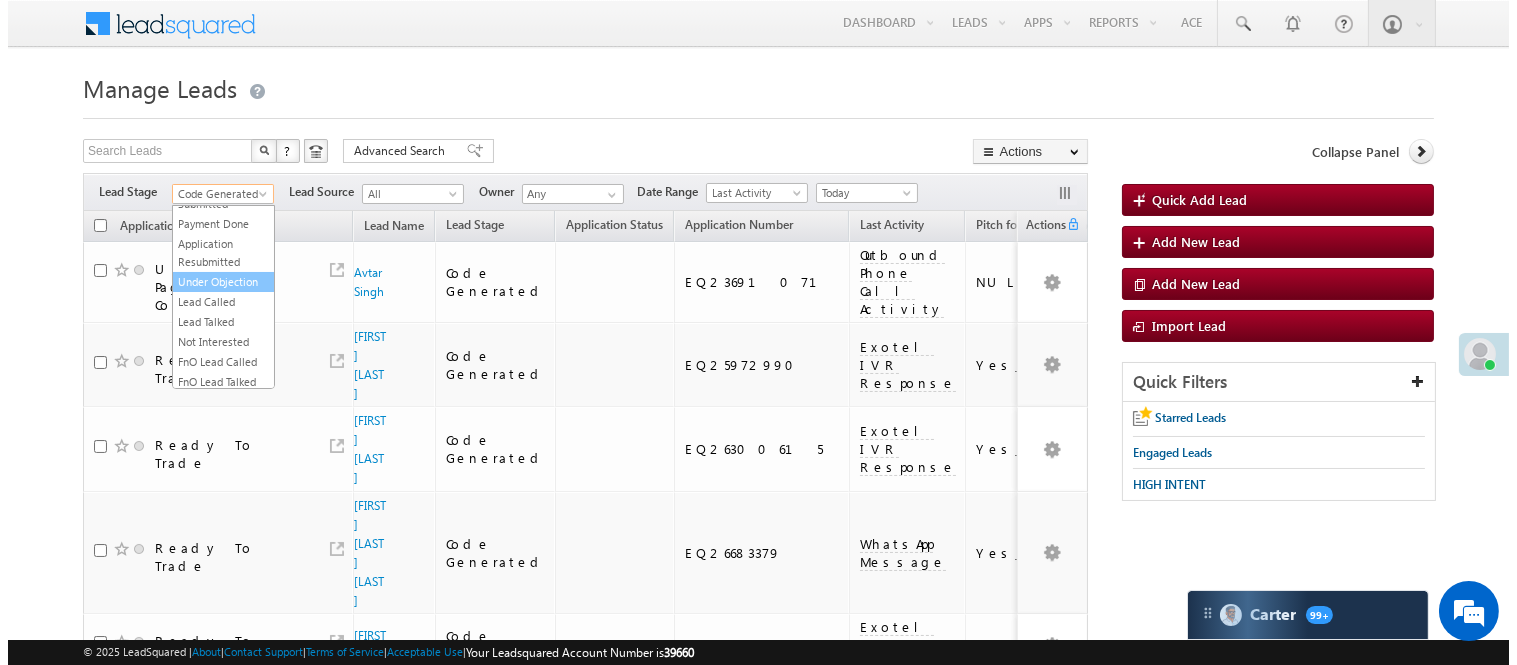 scroll, scrollTop: 222, scrollLeft: 0, axis: vertical 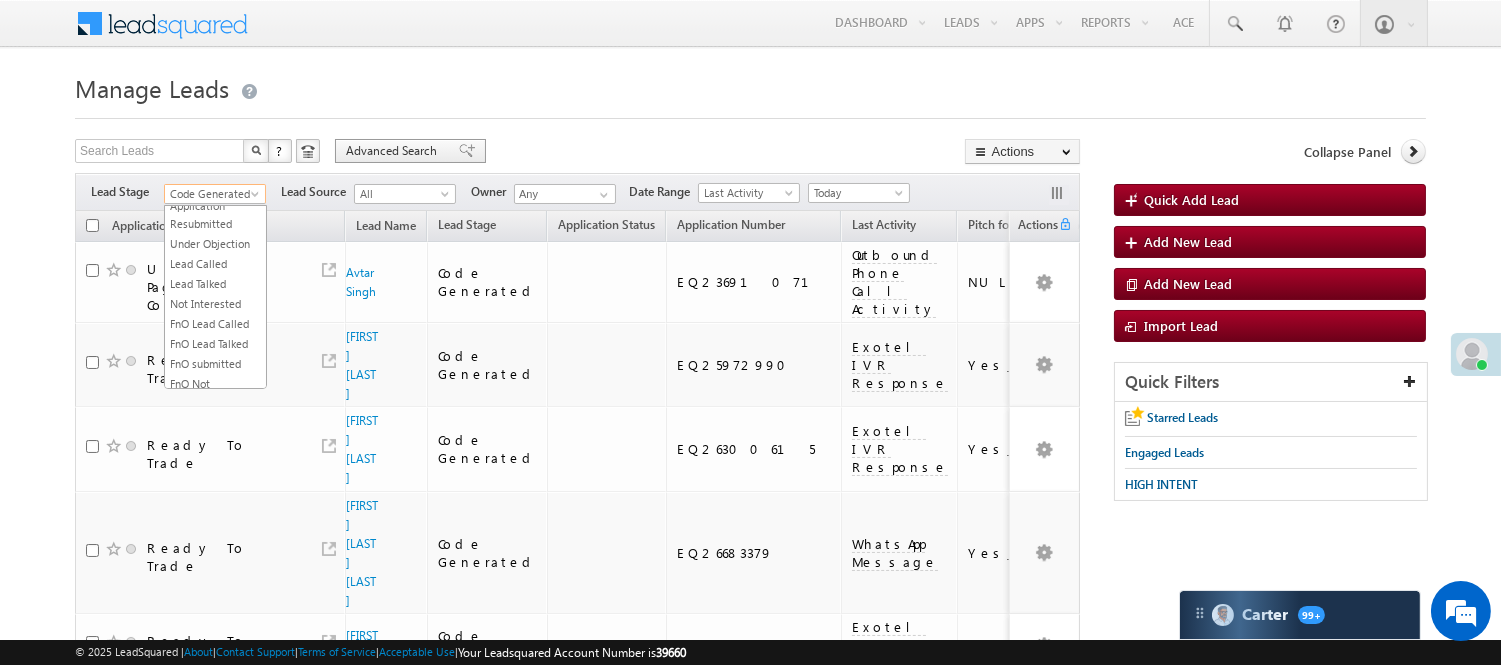 click on "Advanced Search" at bounding box center (394, 151) 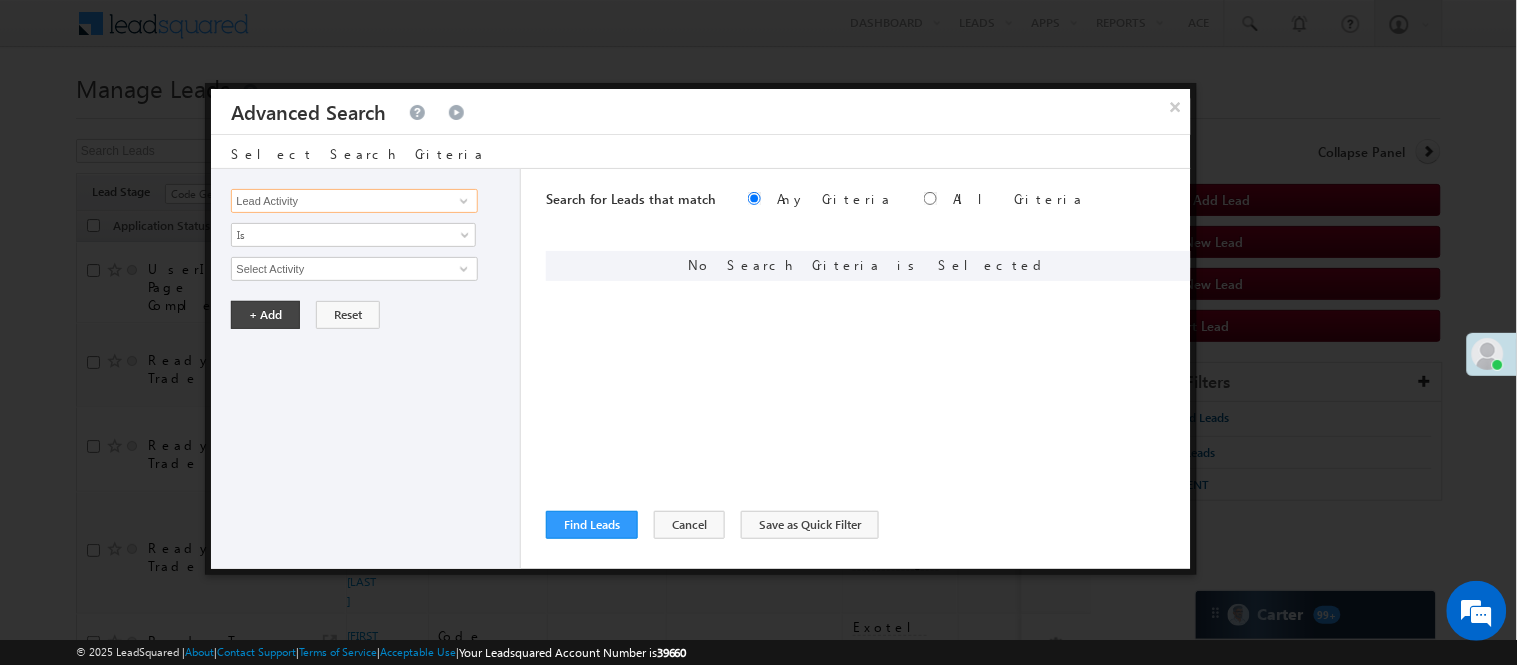 click on "Lead Activity" at bounding box center (354, 201) 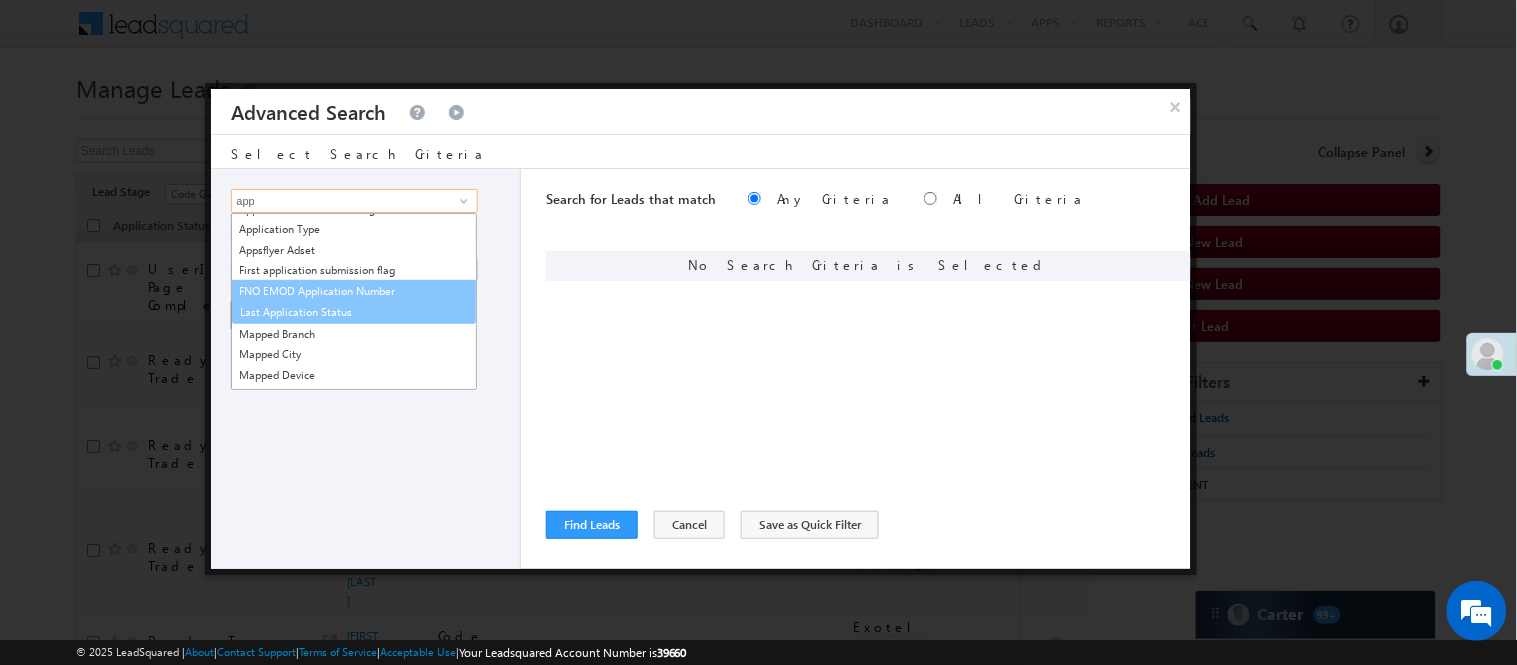scroll, scrollTop: 208, scrollLeft: 0, axis: vertical 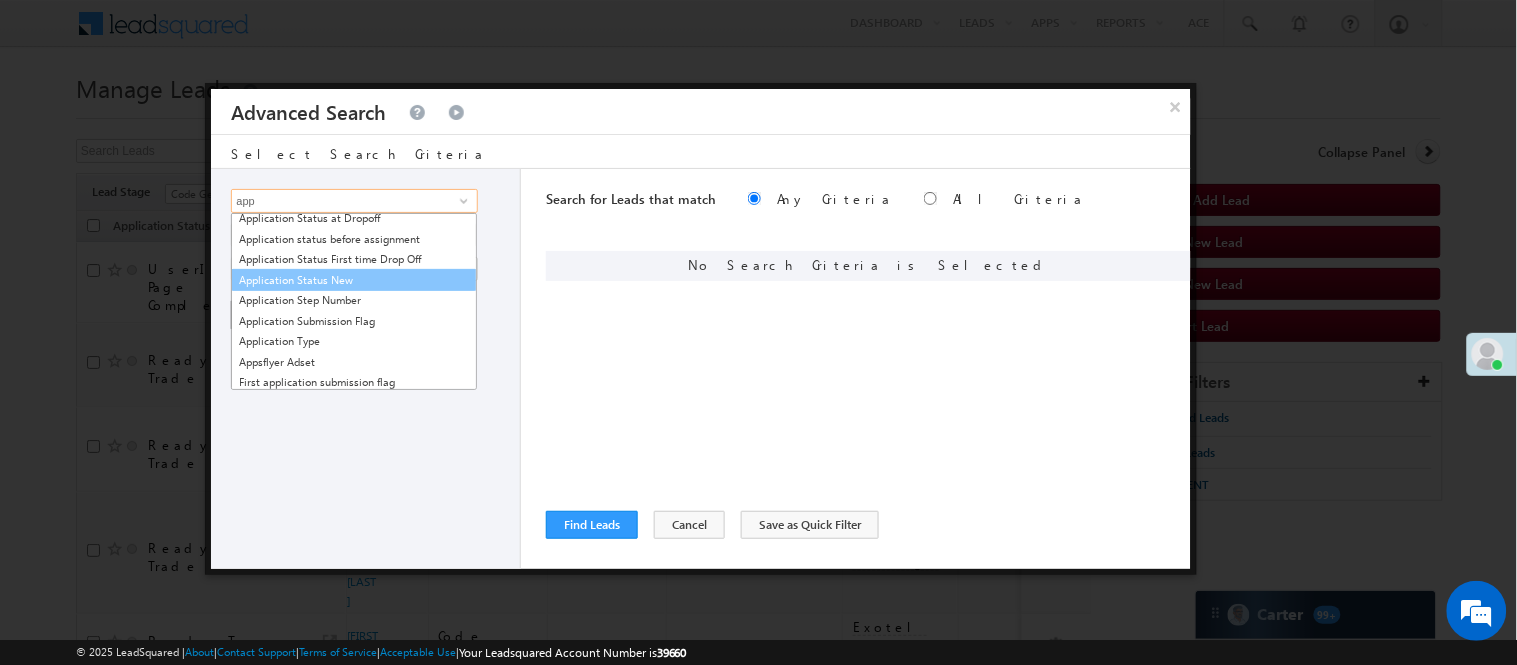 click on "Lead Account Application Status App Download App Download Date App Status Compare Application Number Application Owner Application Source Application Status  Application Status at Assignment Application Status at Dropoff Application status before assignment  Application Status First time Drop Off  Application Status New Application Step Number Application Submission Flag Application Type Appsflyer Adset First application submission flag FNO EMOD Application Number Last Application Status Mapped Branch Mapped City Mapped Device Mapped Region Mapped State Mapped Station Mapped Status Mapped Zone Non Aadhar Cases Appointment Owner Mapped Branch Previous Application Status New _IVR Previous Application Status_IVR ReferringClient Mapped DRA Sub Application Source" at bounding box center (354, 301) 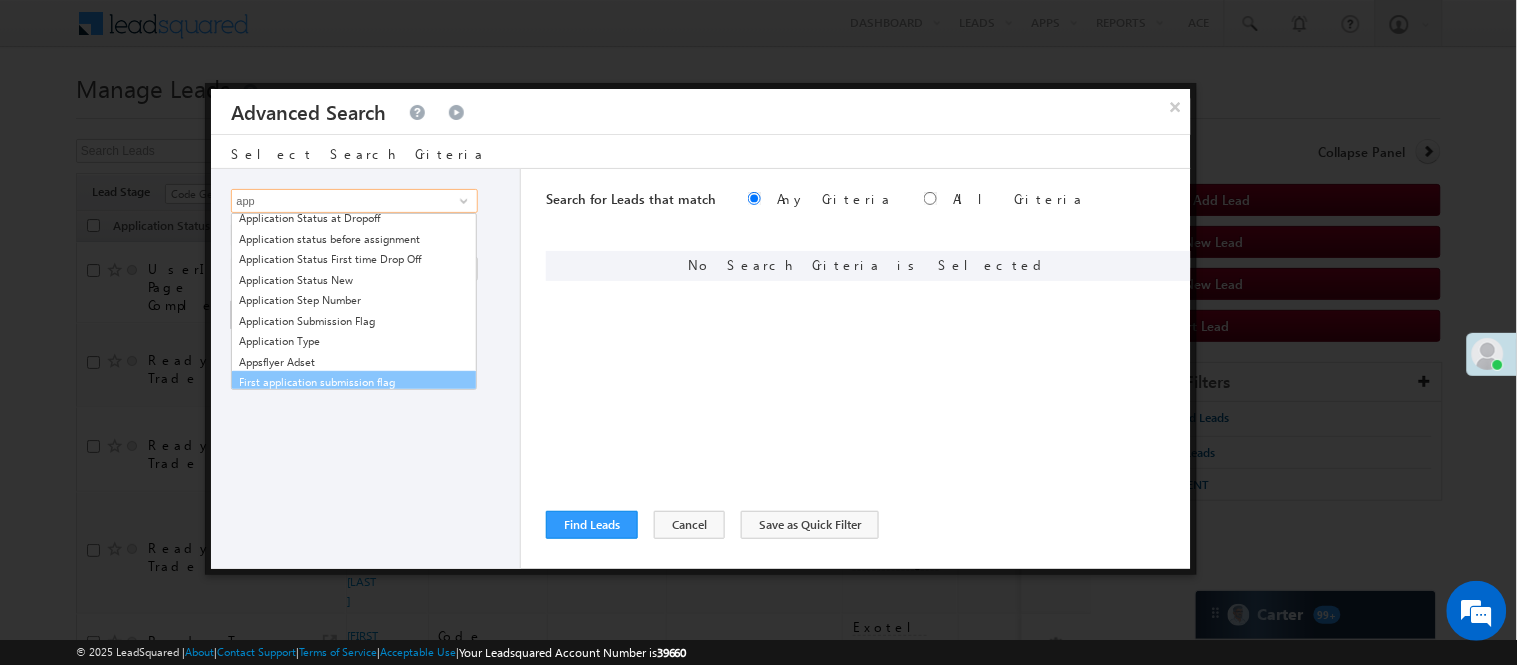 scroll, scrollTop: 218, scrollLeft: 0, axis: vertical 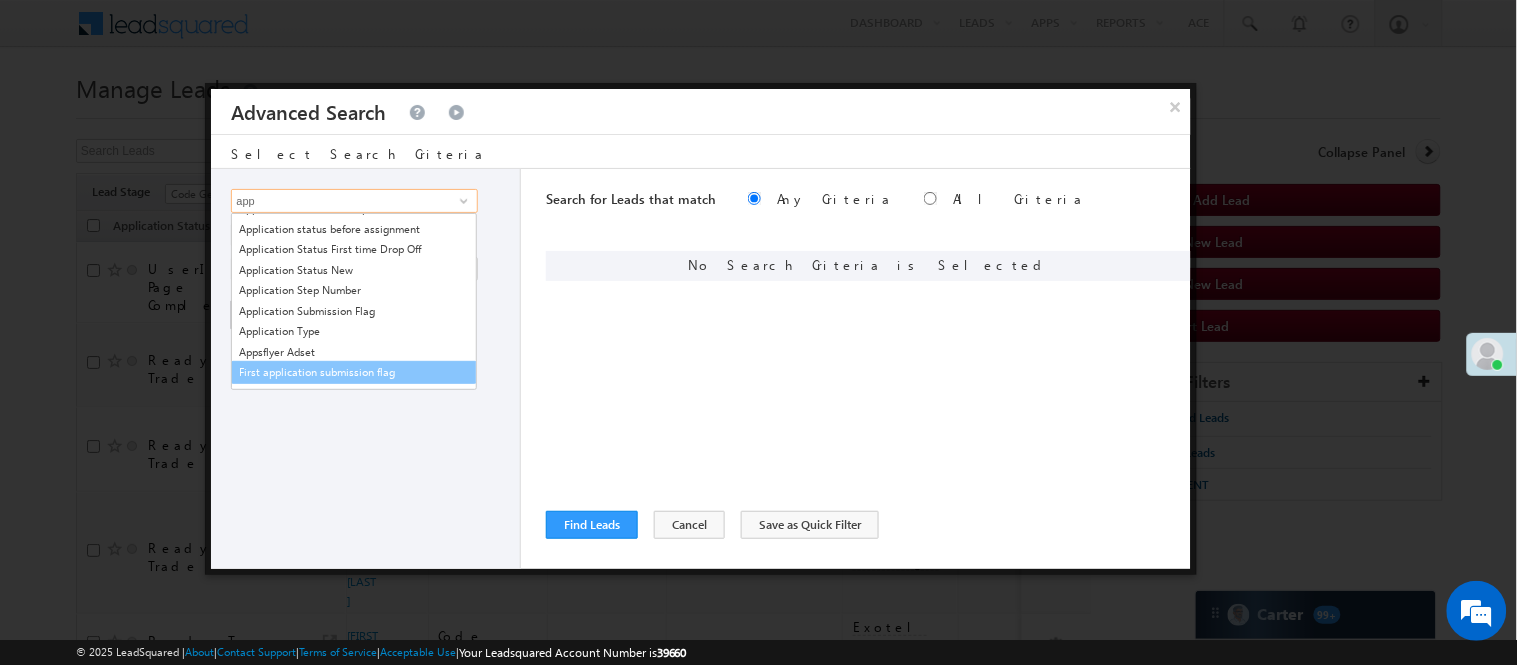 type on "app" 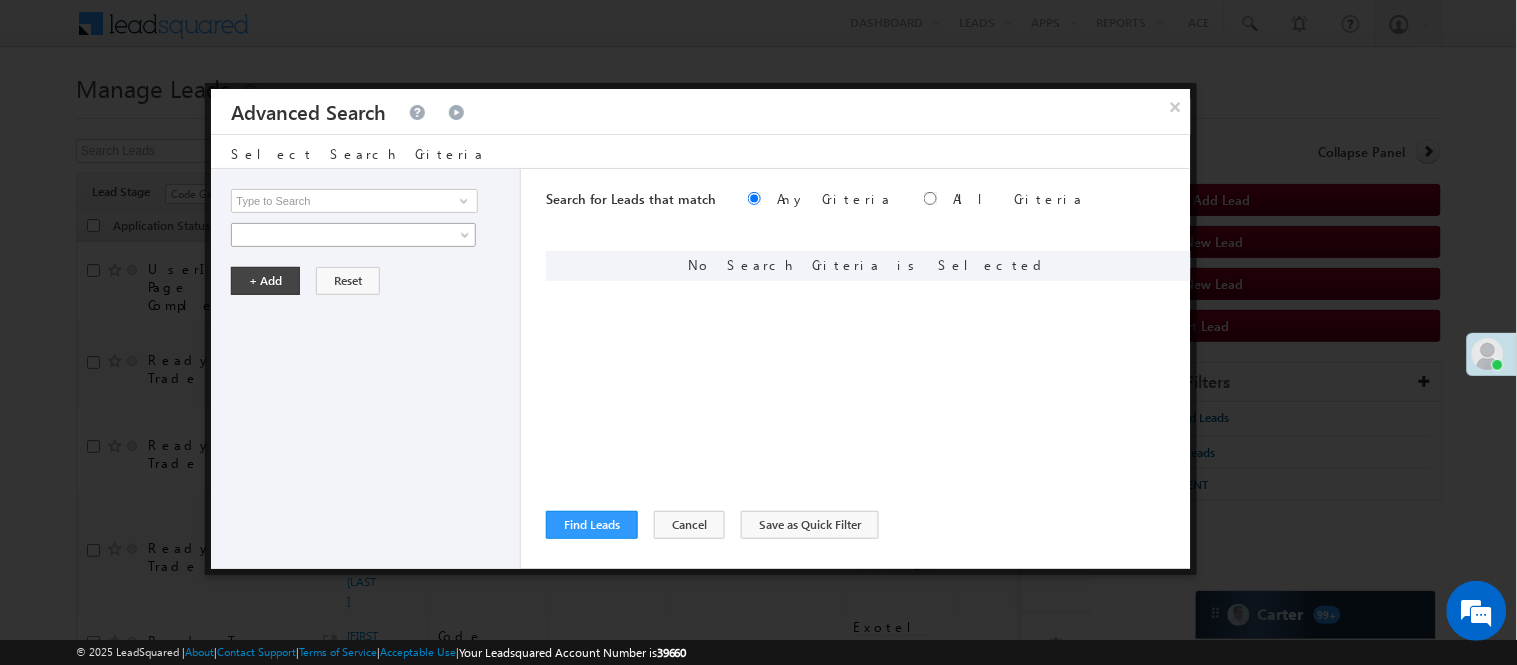 drag, startPoint x: 345, startPoint y: 415, endPoint x: 310, endPoint y: 225, distance: 193.1968 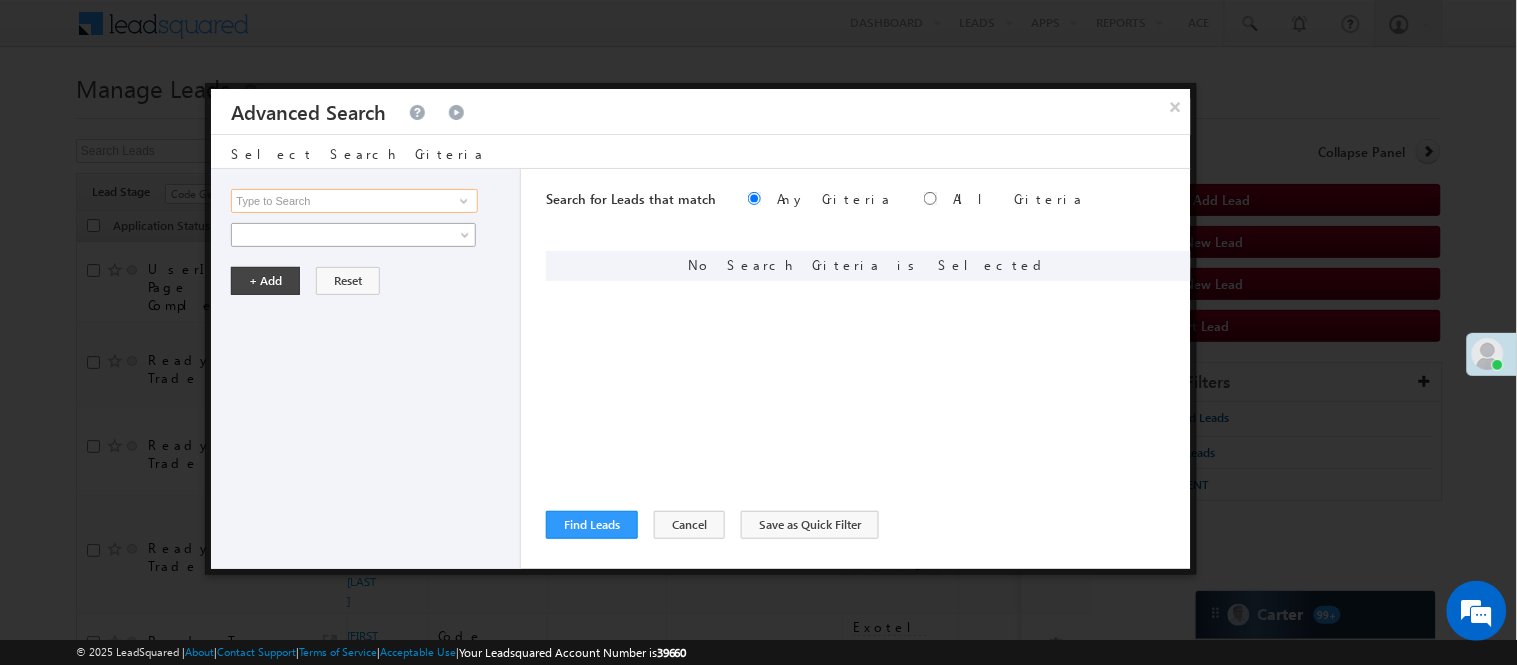 click at bounding box center (354, 201) 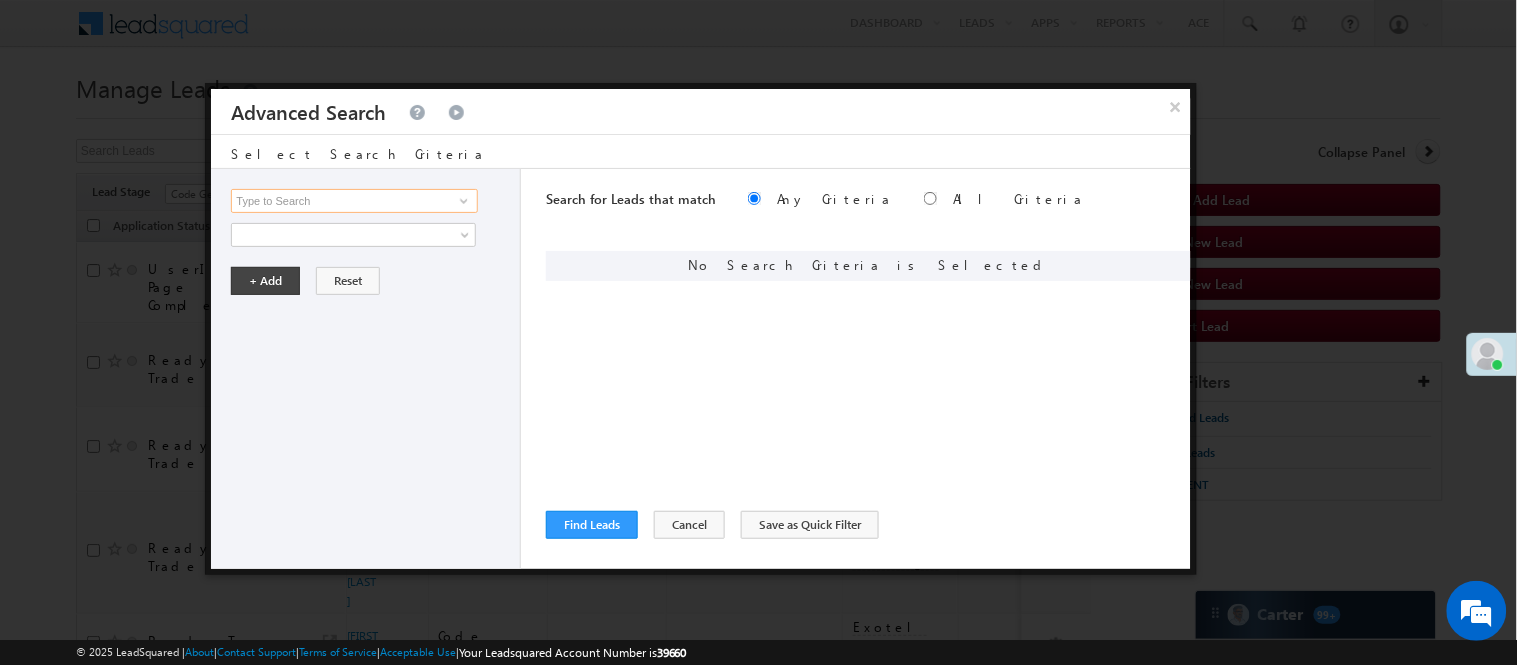 click at bounding box center [354, 201] 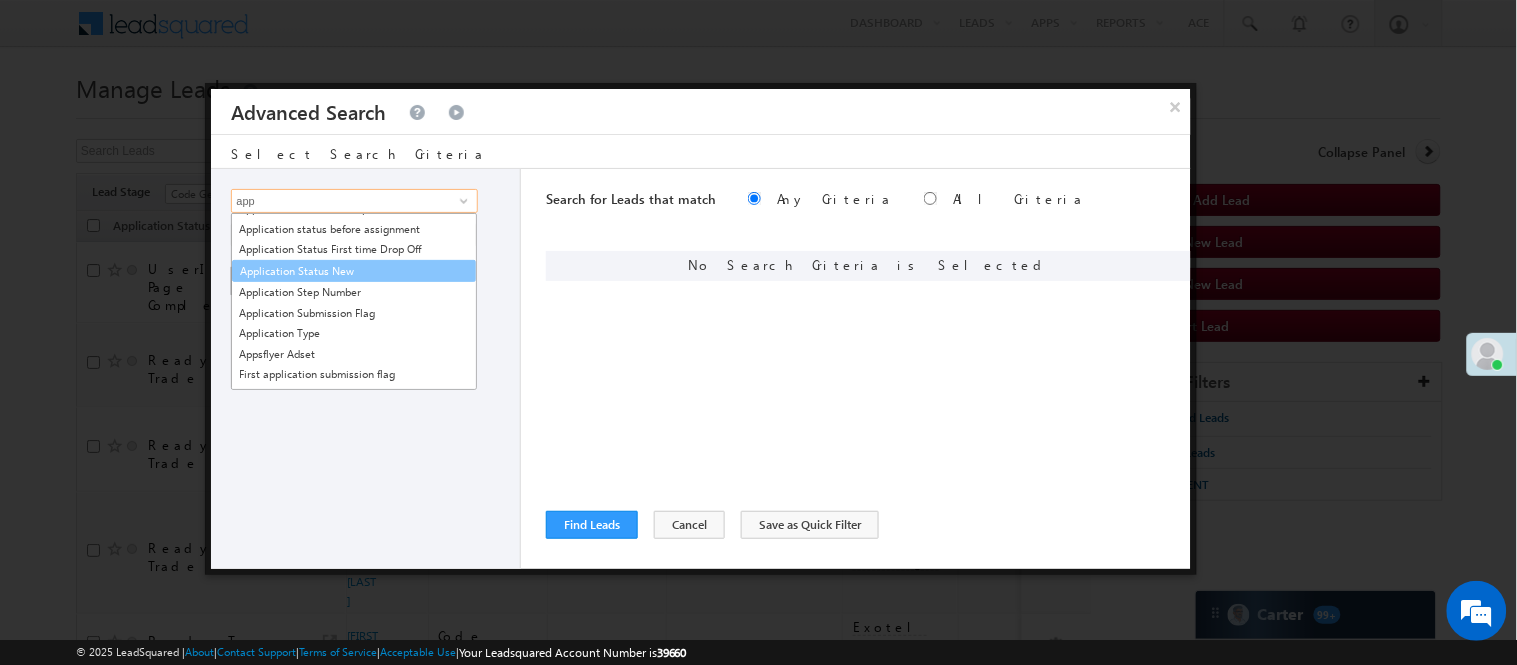 scroll, scrollTop: 204, scrollLeft: 0, axis: vertical 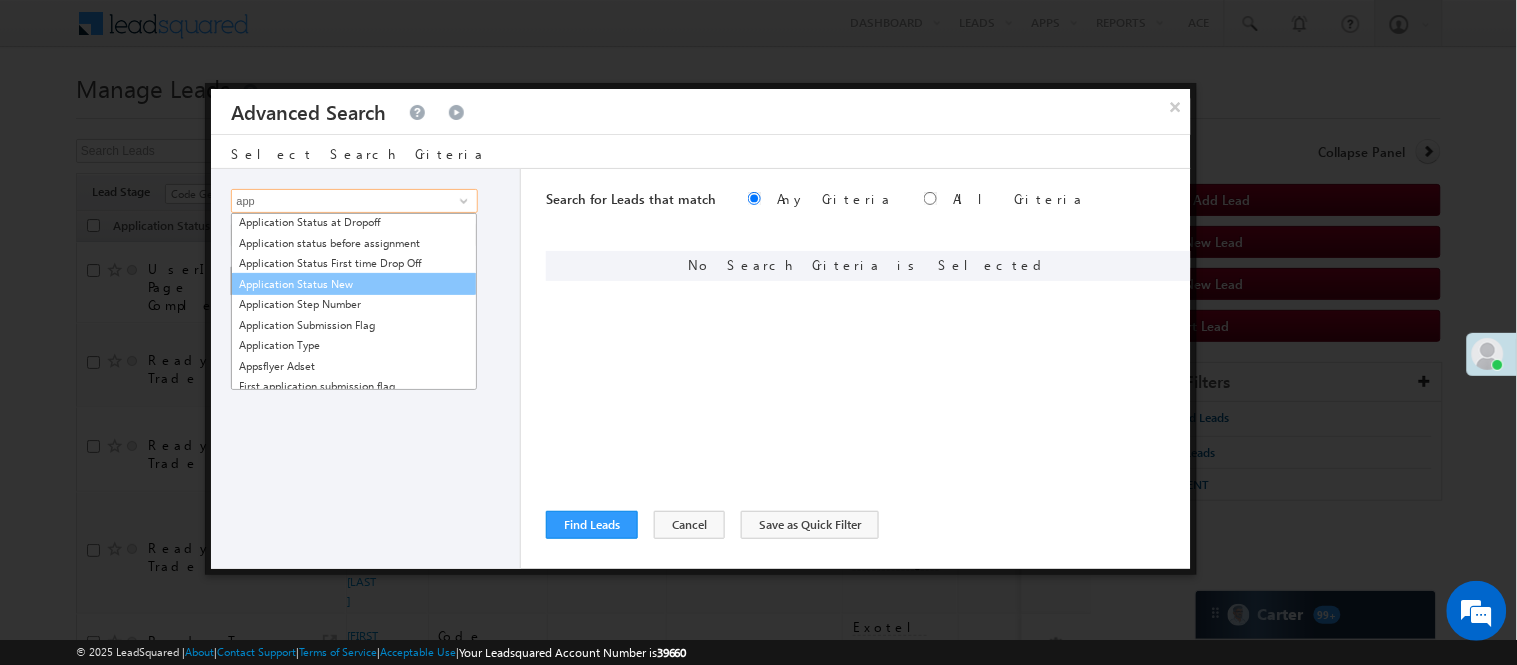click on "Application Status New" at bounding box center [354, 284] 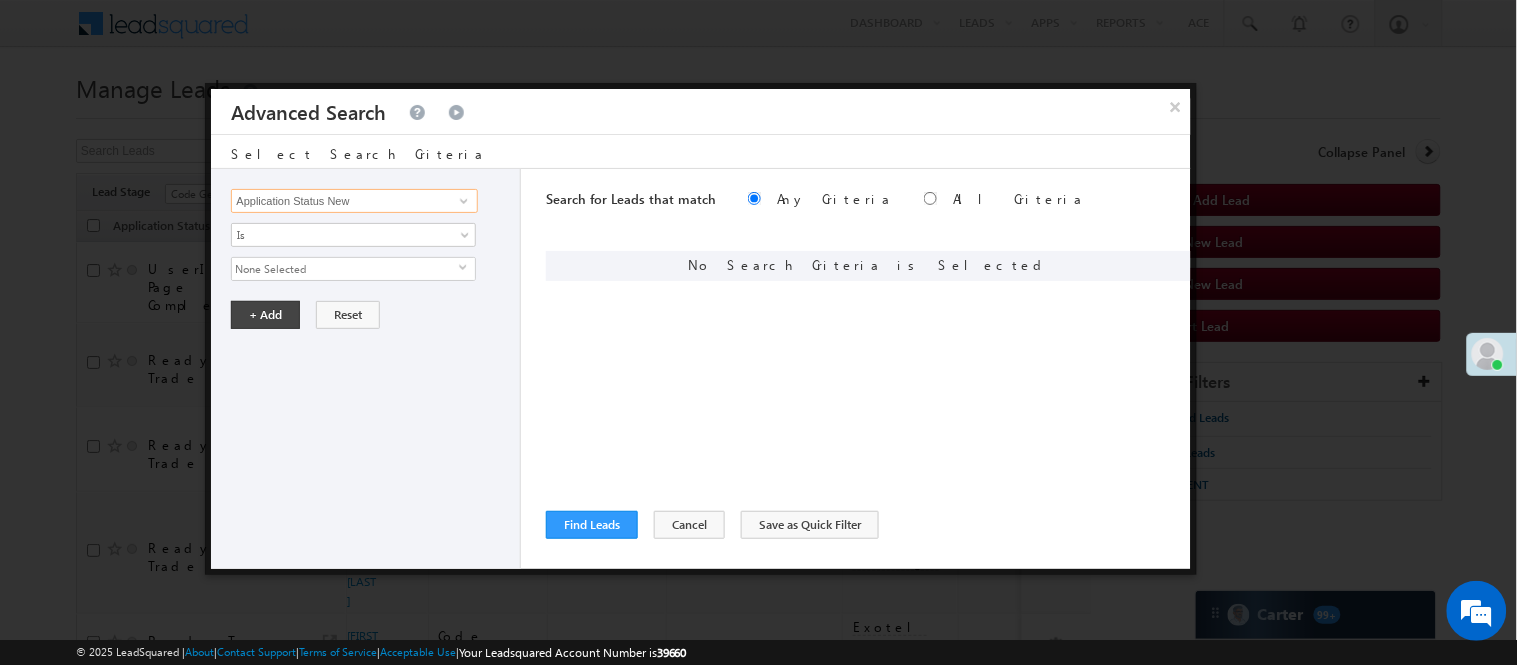 type on "Application Status New" 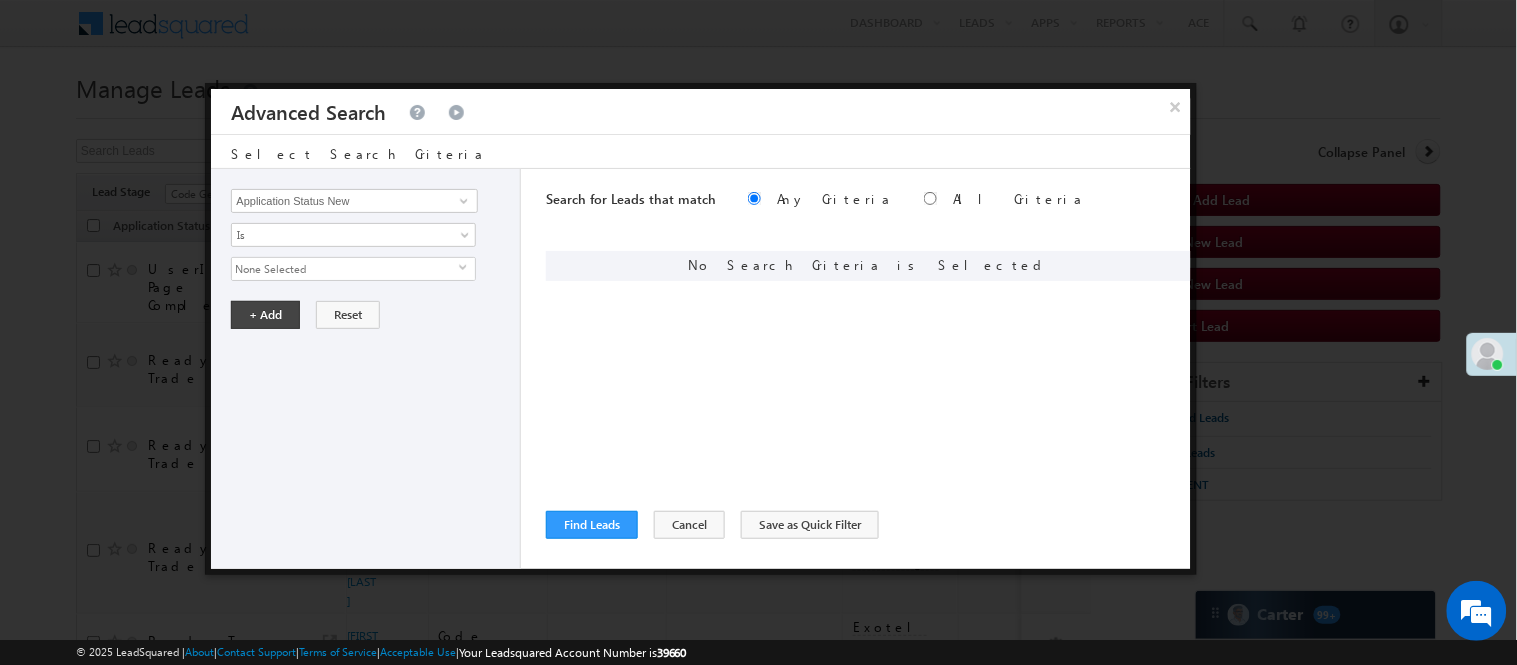click on "None Selected" at bounding box center [345, 269] 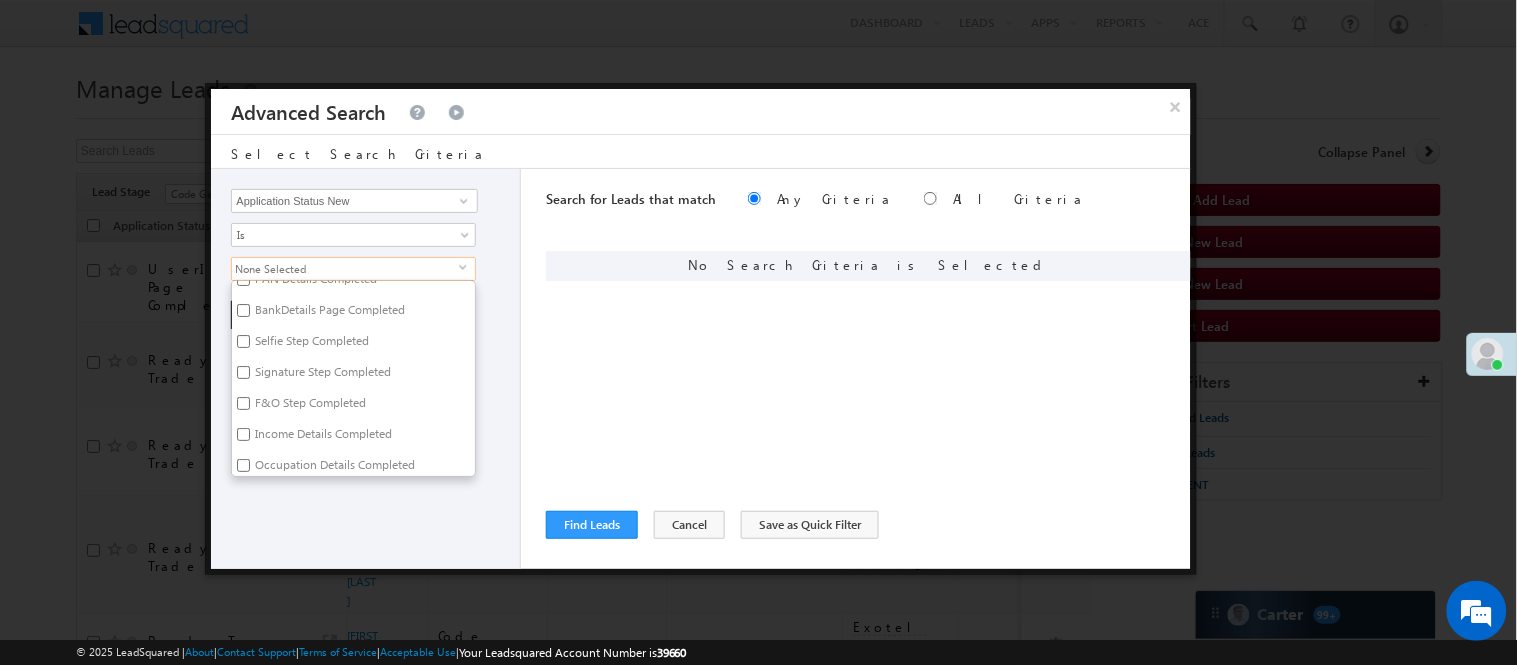 scroll, scrollTop: 111, scrollLeft: 0, axis: vertical 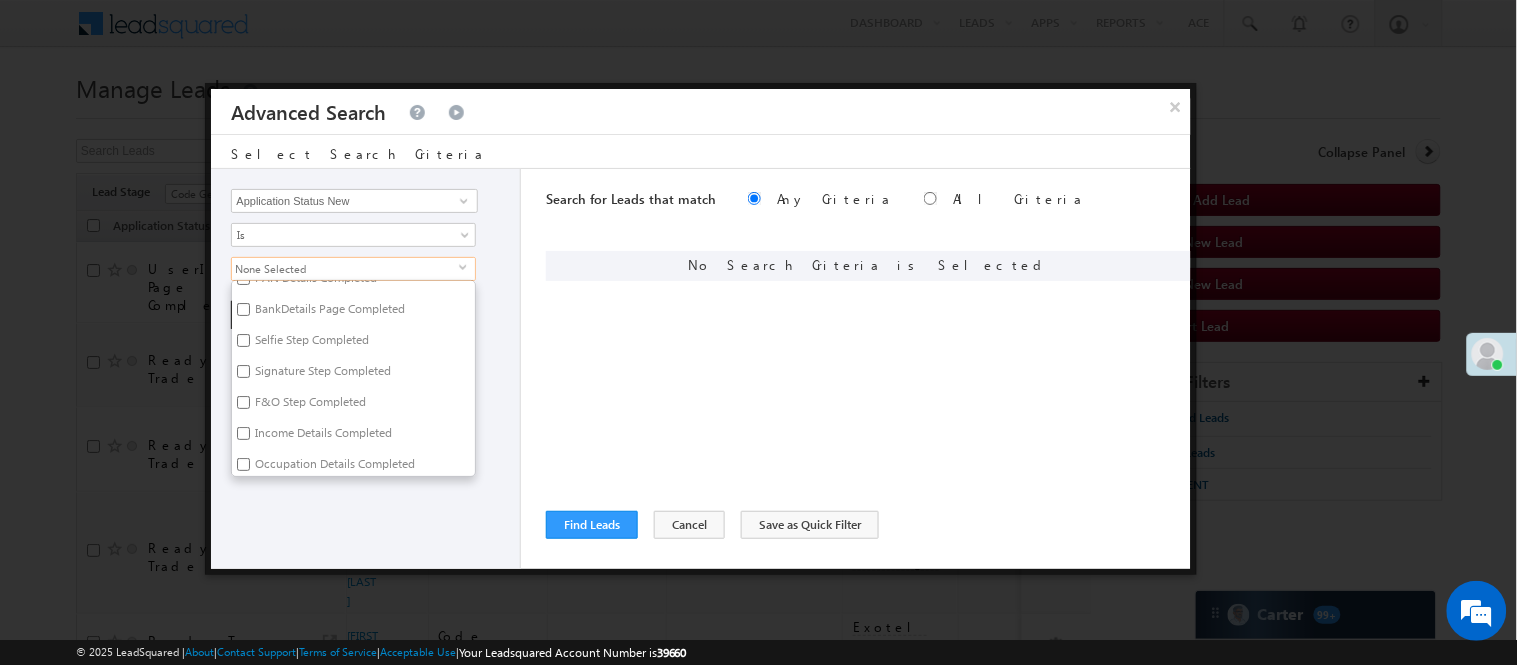 click on "Signature Step Completed" at bounding box center [321, 374] 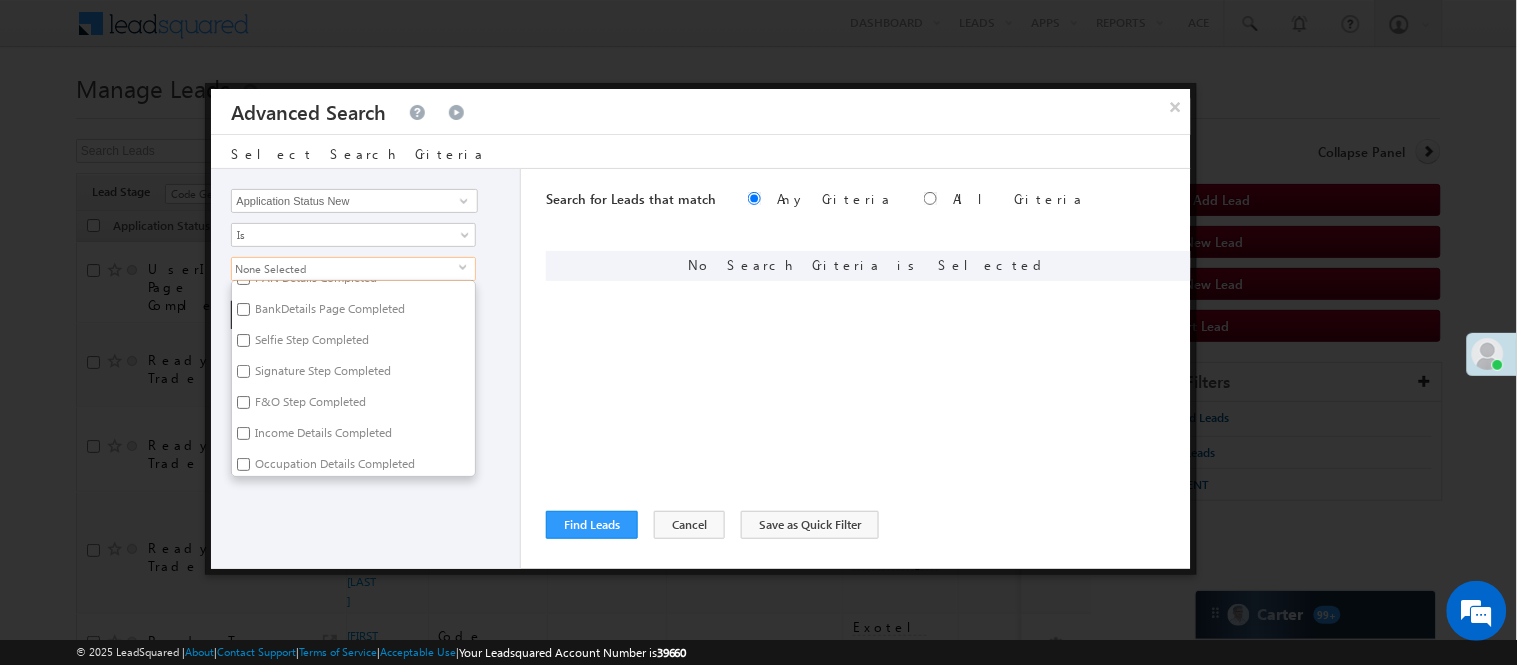 click on "Signature Step Completed" at bounding box center (243, 371) 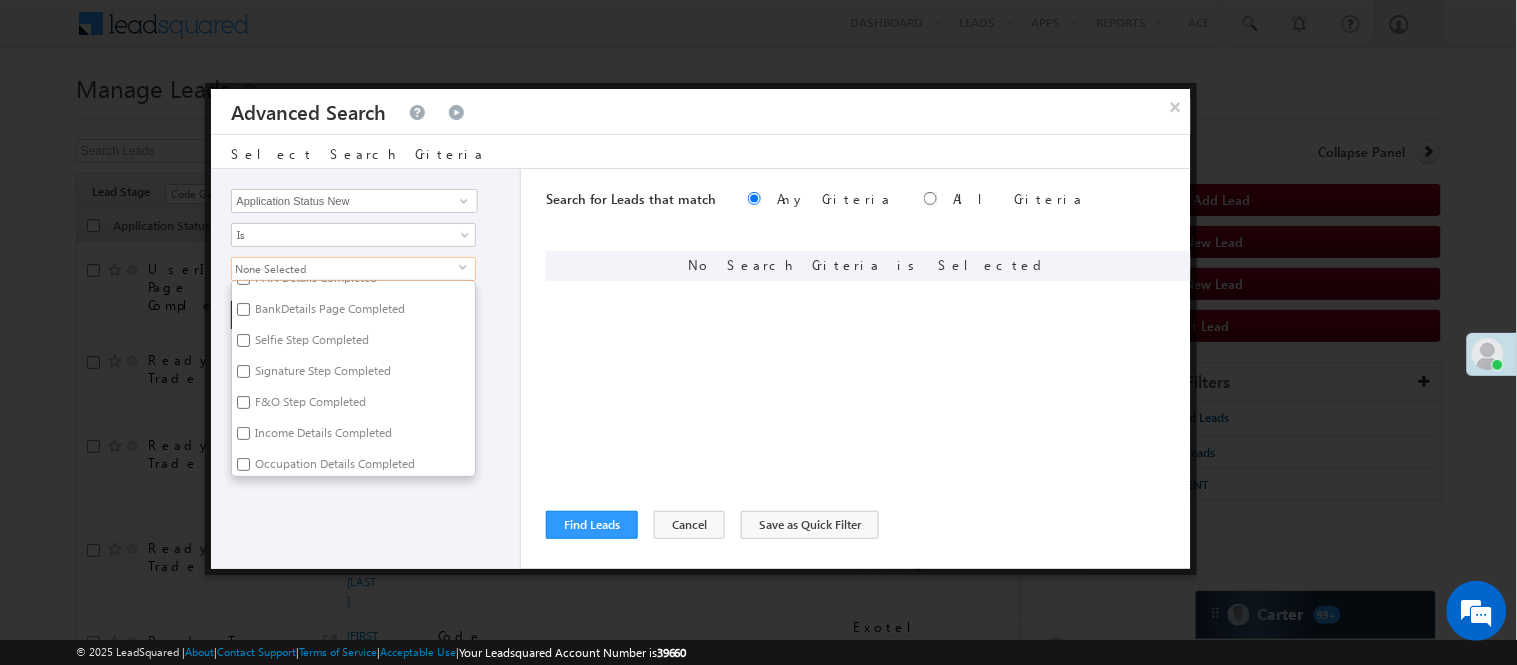 checkbox on "true" 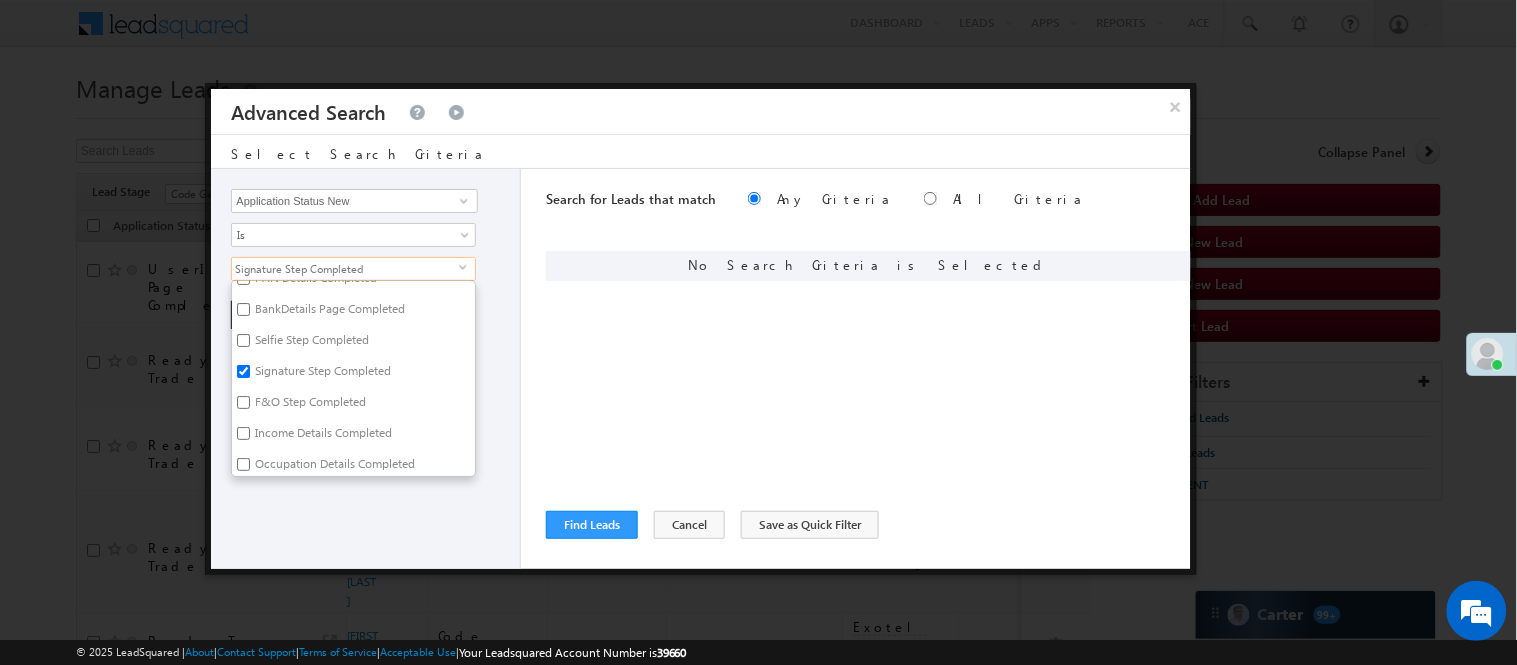 click on "Selfie Step Completed" at bounding box center [310, 343] 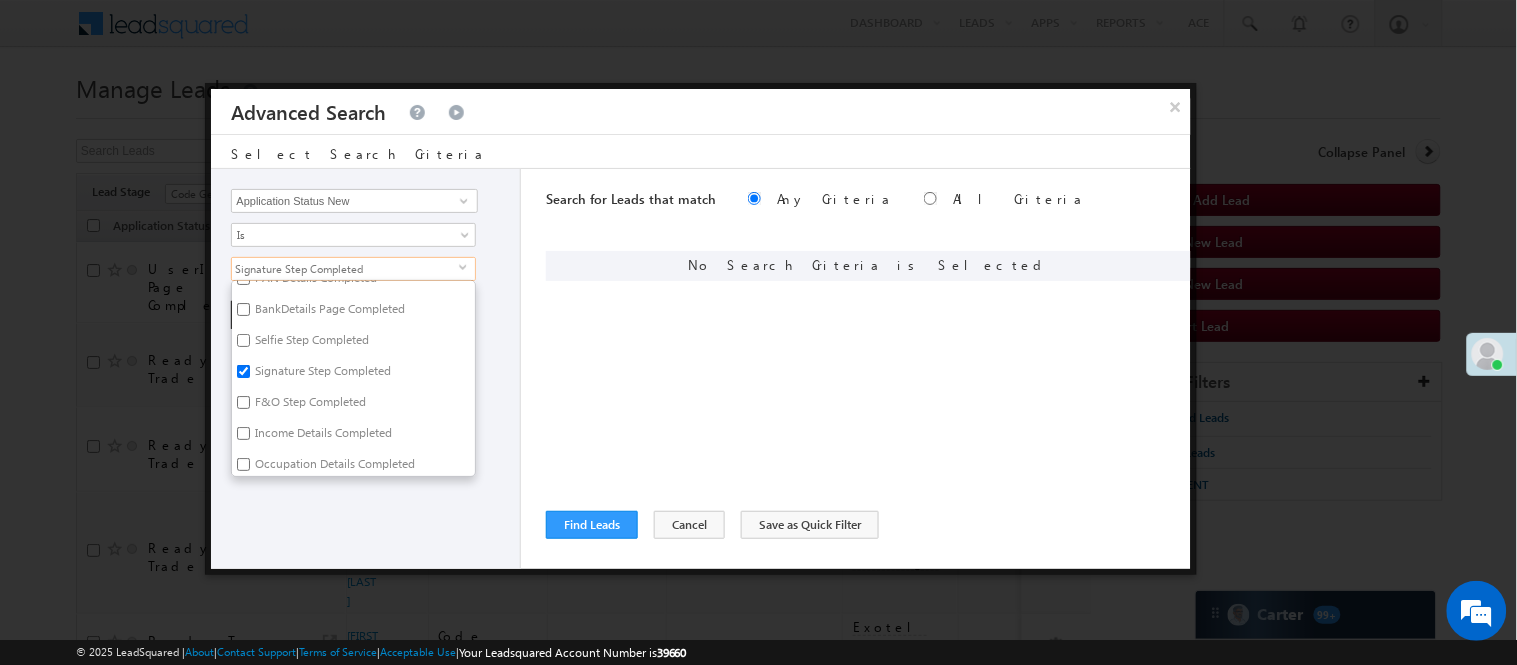 click on "Selfie Step Completed" at bounding box center (243, 340) 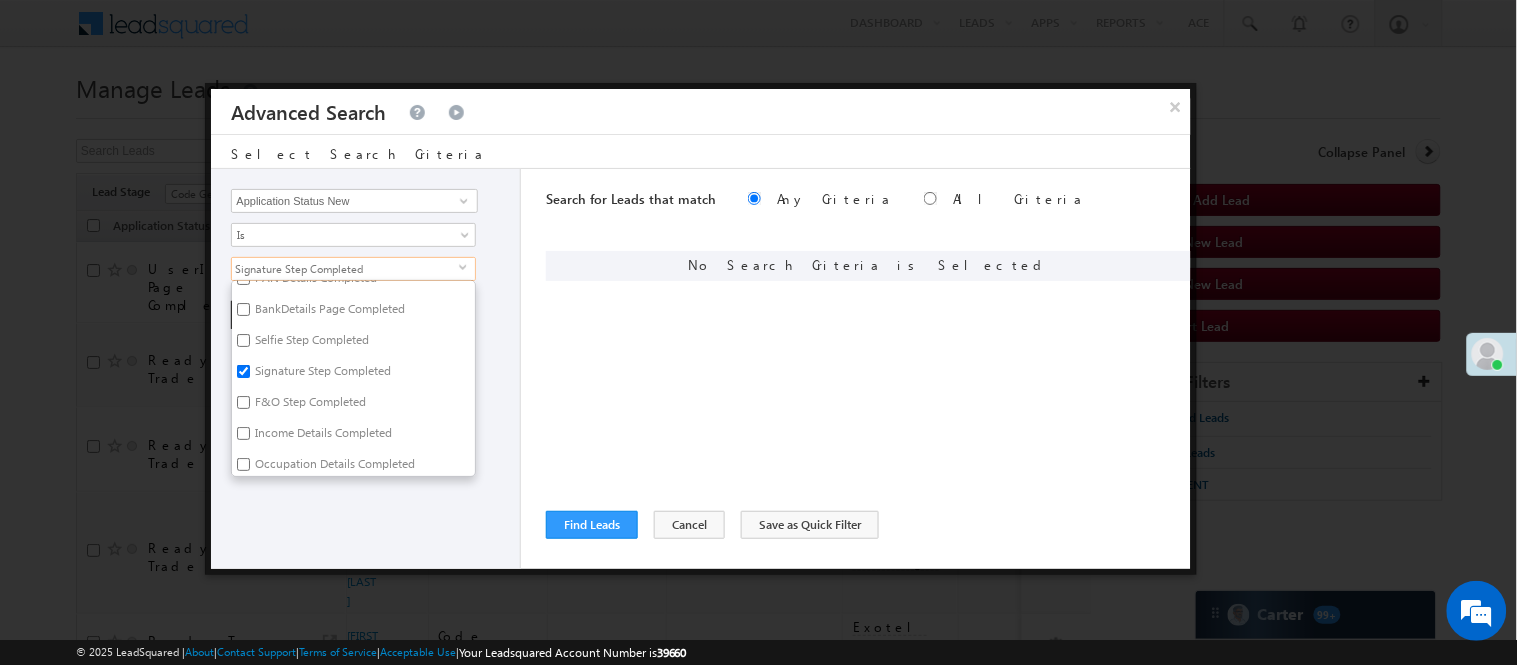 checkbox on "true" 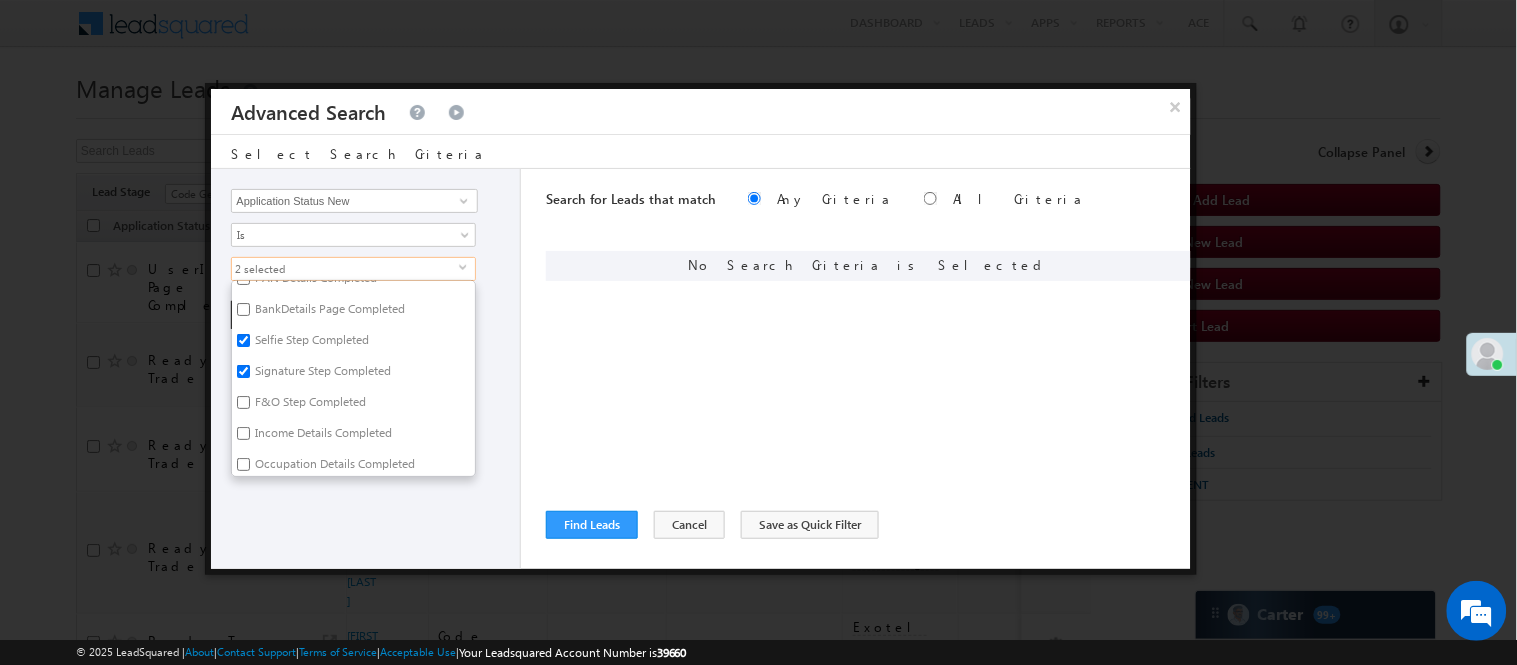 click on "BankDetails Page Completed" at bounding box center [328, 312] 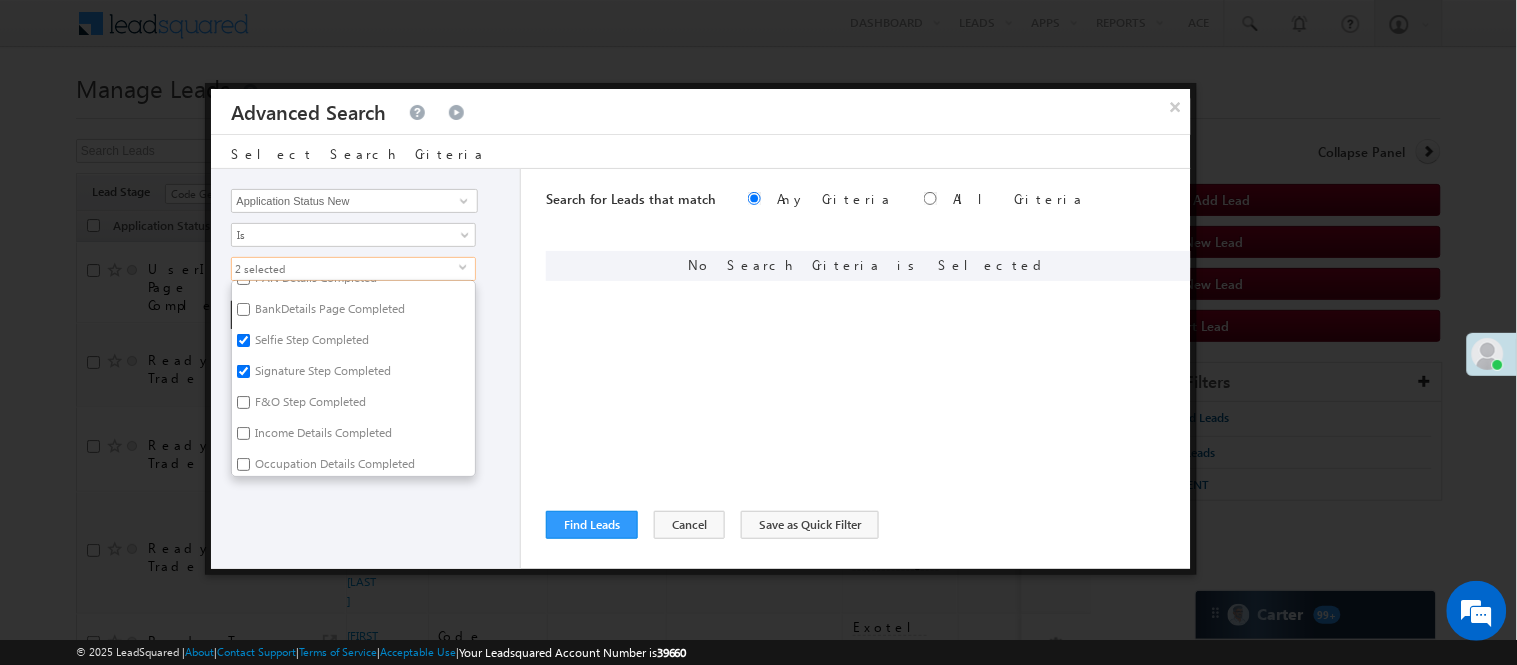 click on "BankDetails Page Completed" at bounding box center (243, 309) 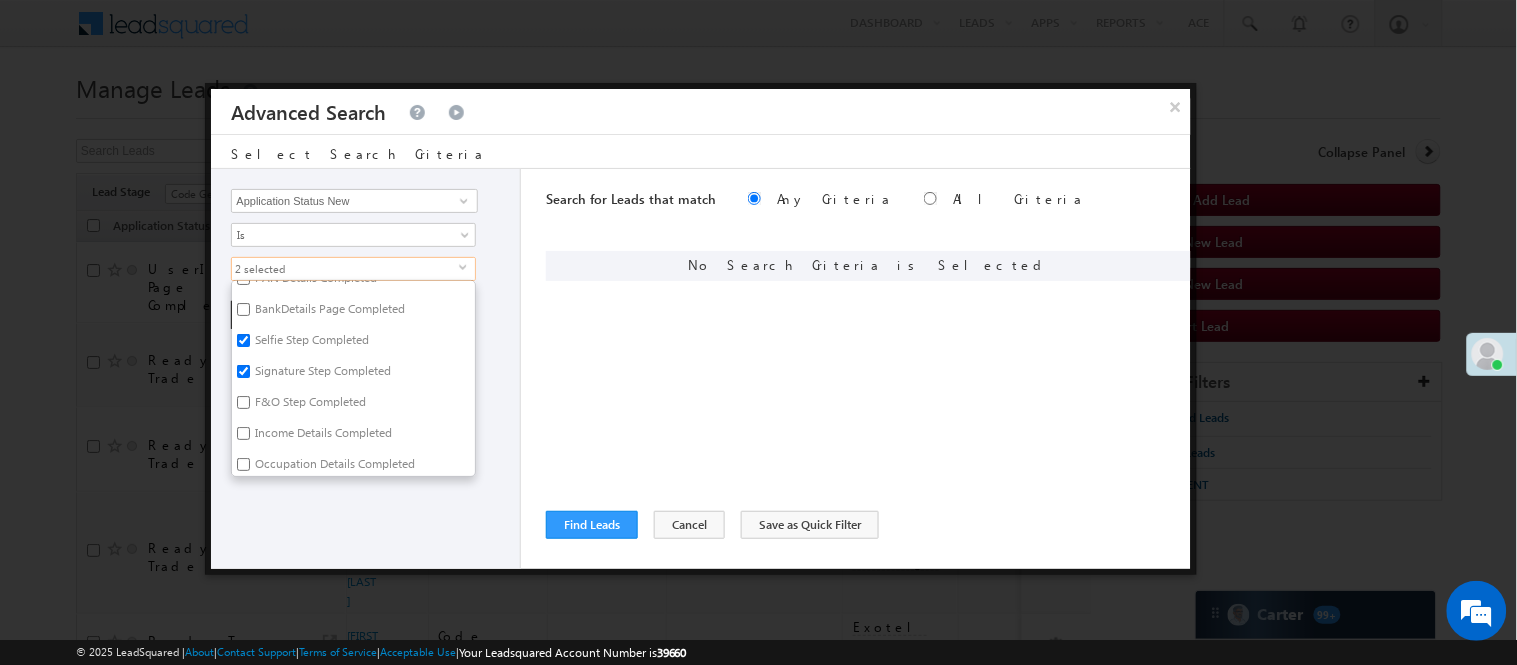 checkbox on "true" 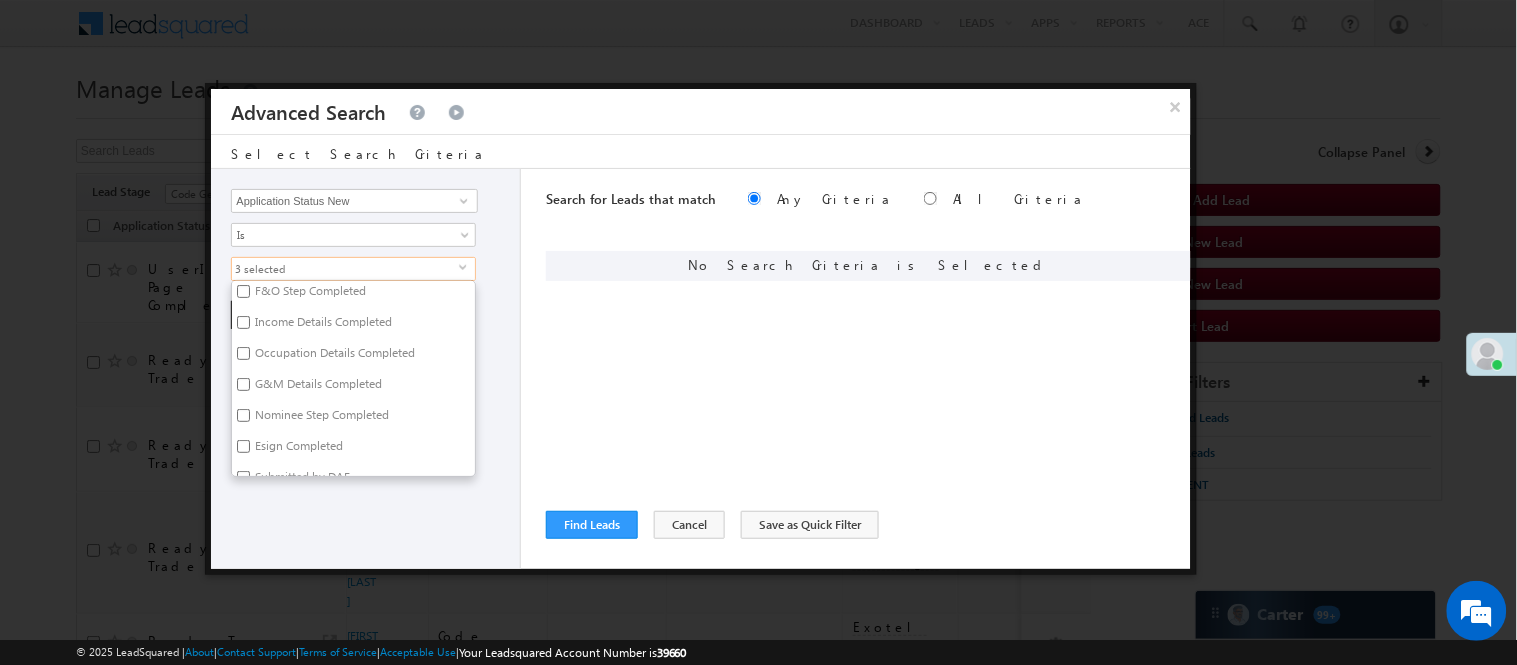 scroll, scrollTop: 111, scrollLeft: 0, axis: vertical 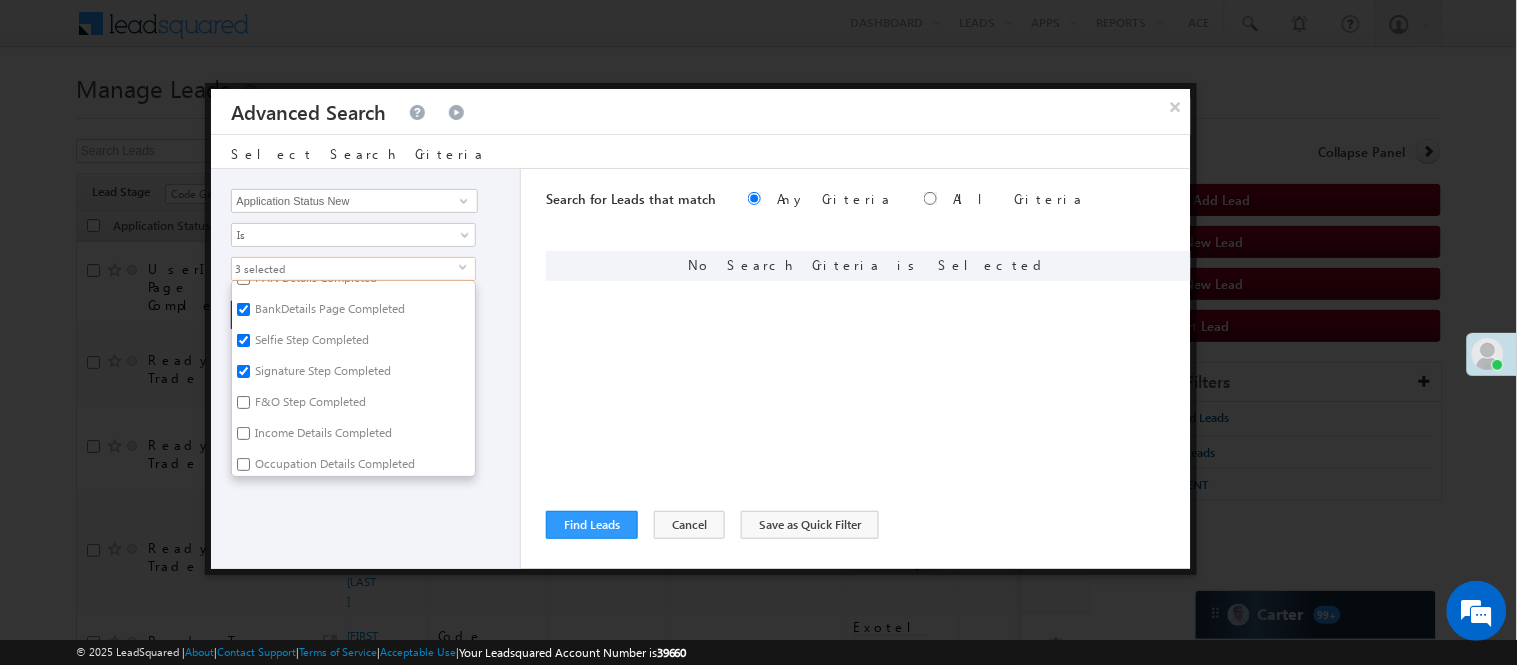 click on "Signature Step Completed" at bounding box center (243, 371) 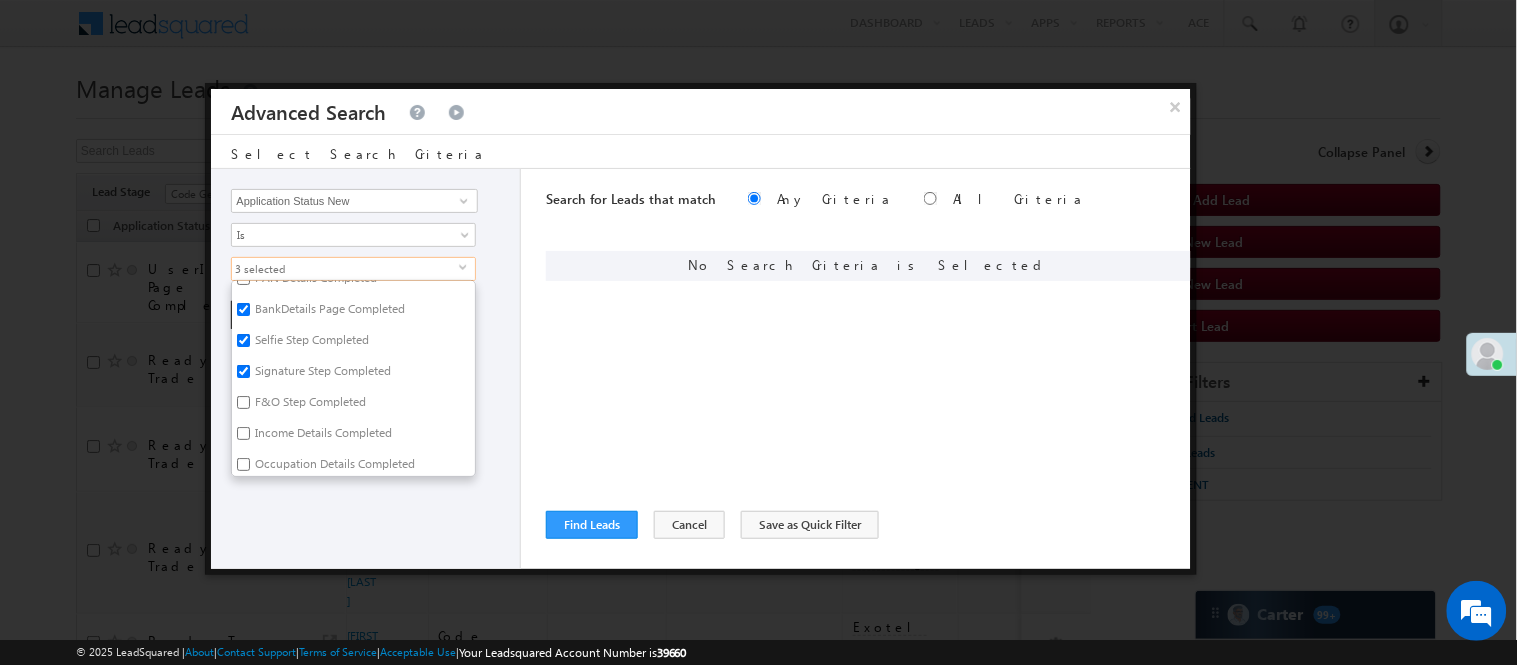 checkbox on "false" 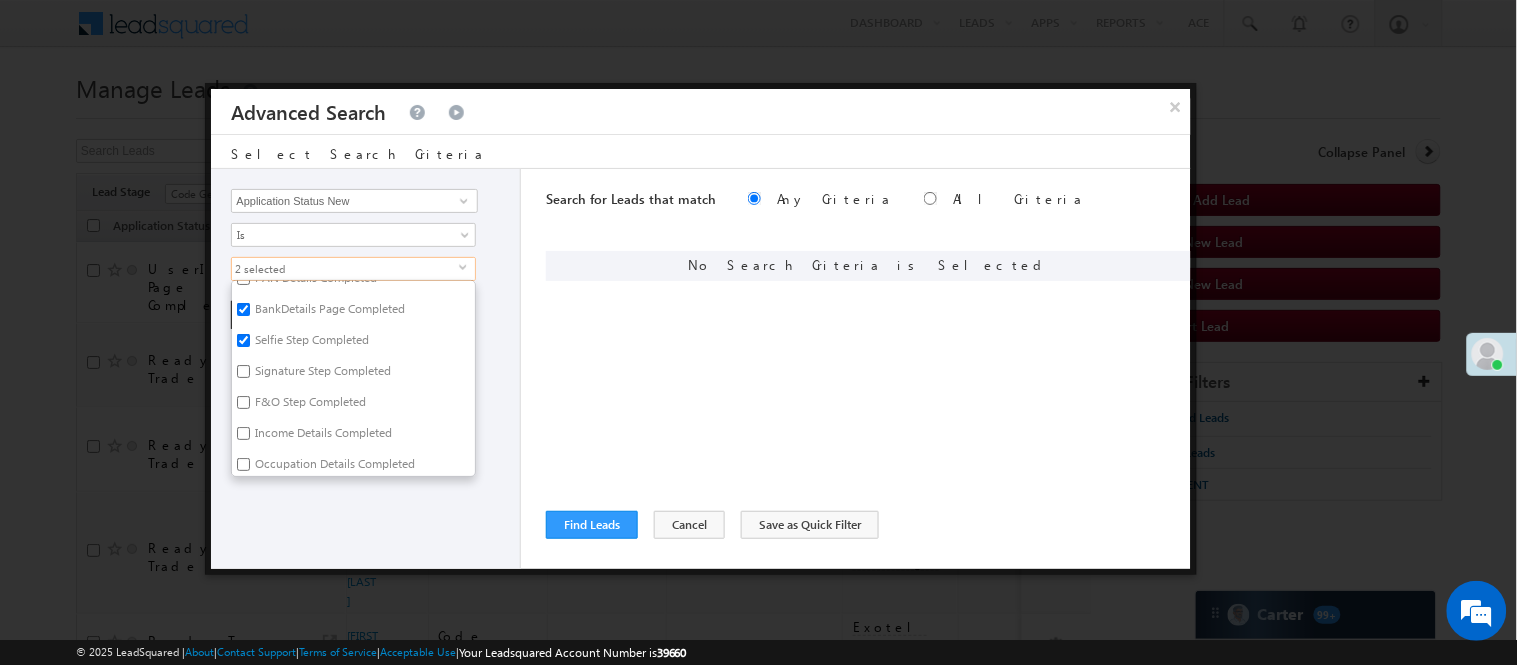 click on "Selfie Step Completed" at bounding box center [310, 343] 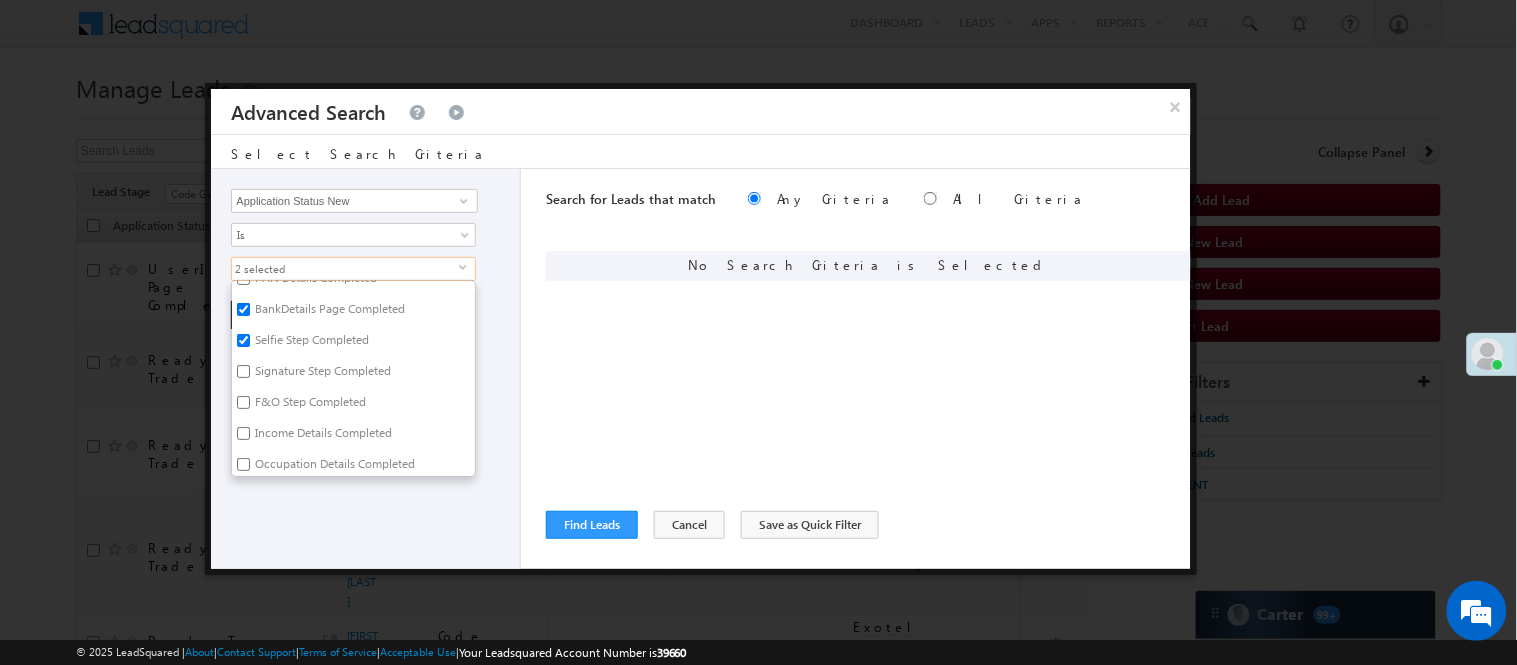 click on "Selfie Step Completed" at bounding box center [243, 340] 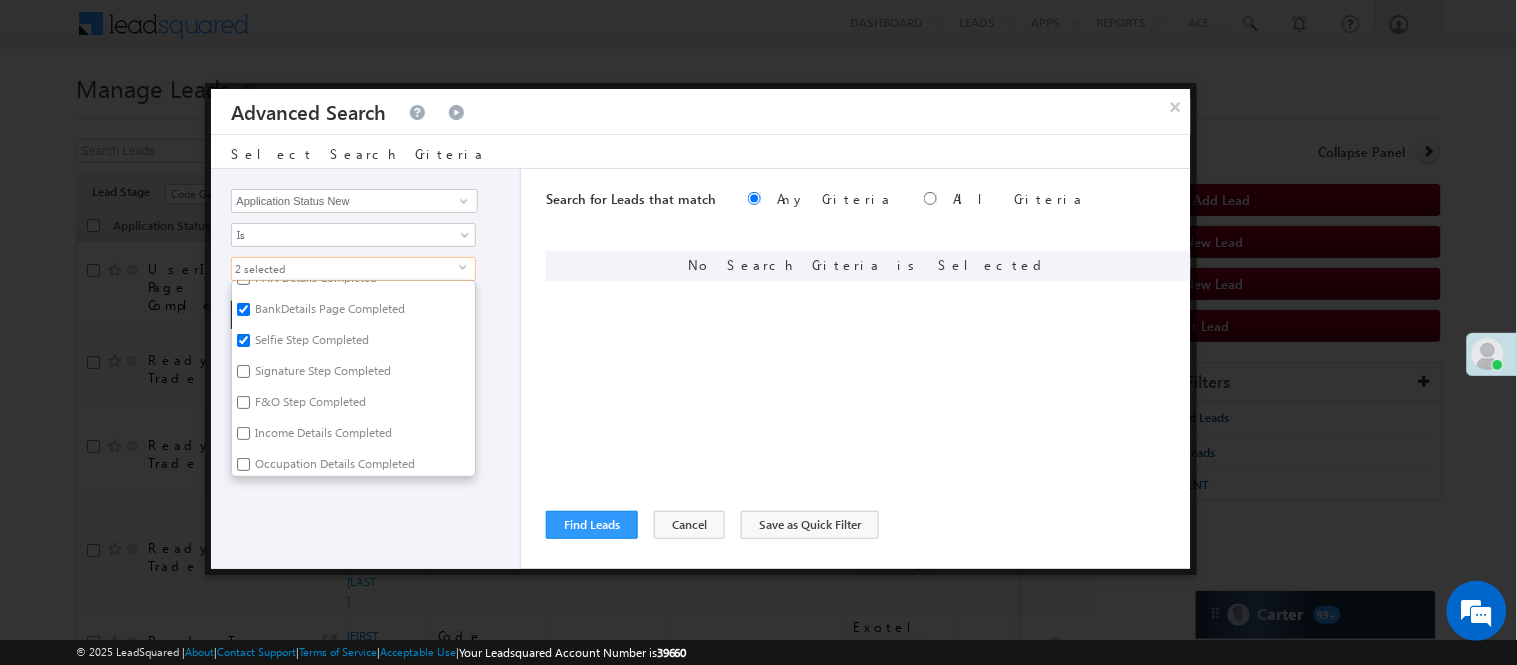 checkbox on "false" 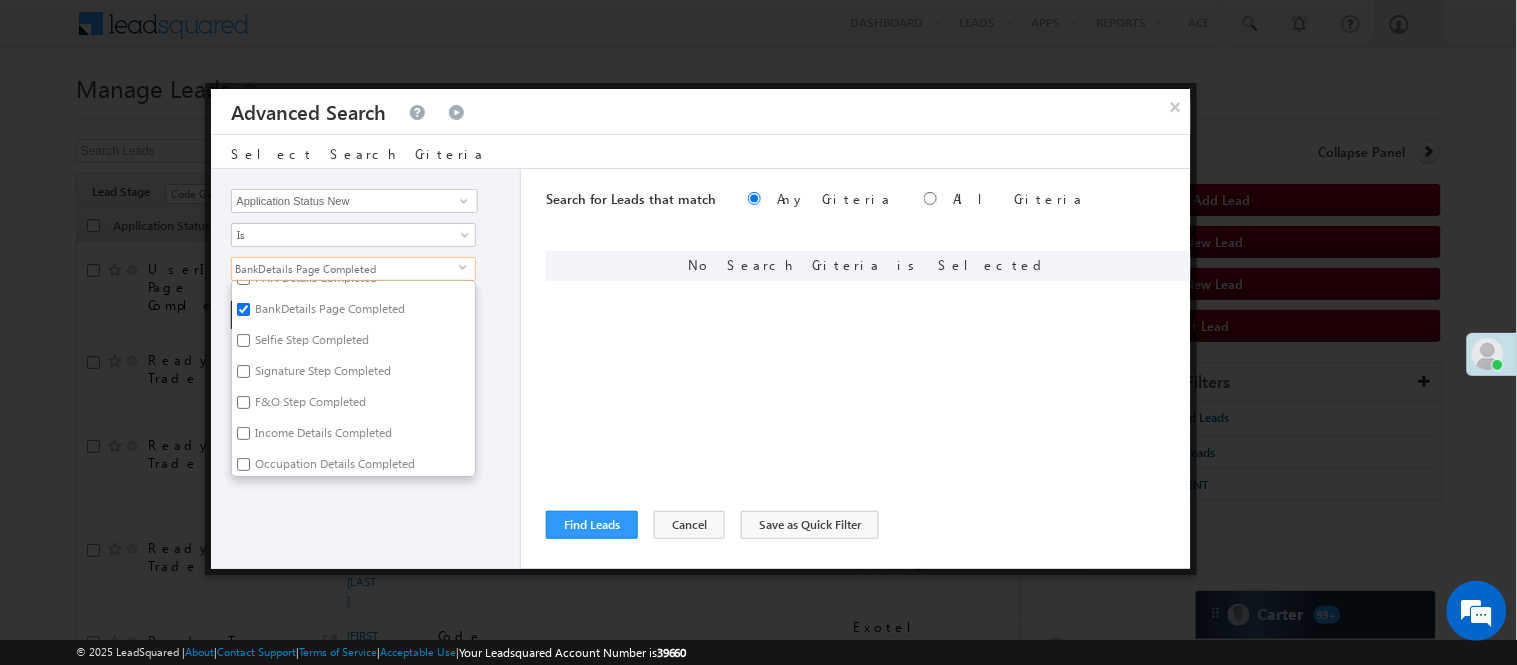 click on "BankDetails Page Completed" at bounding box center (328, 312) 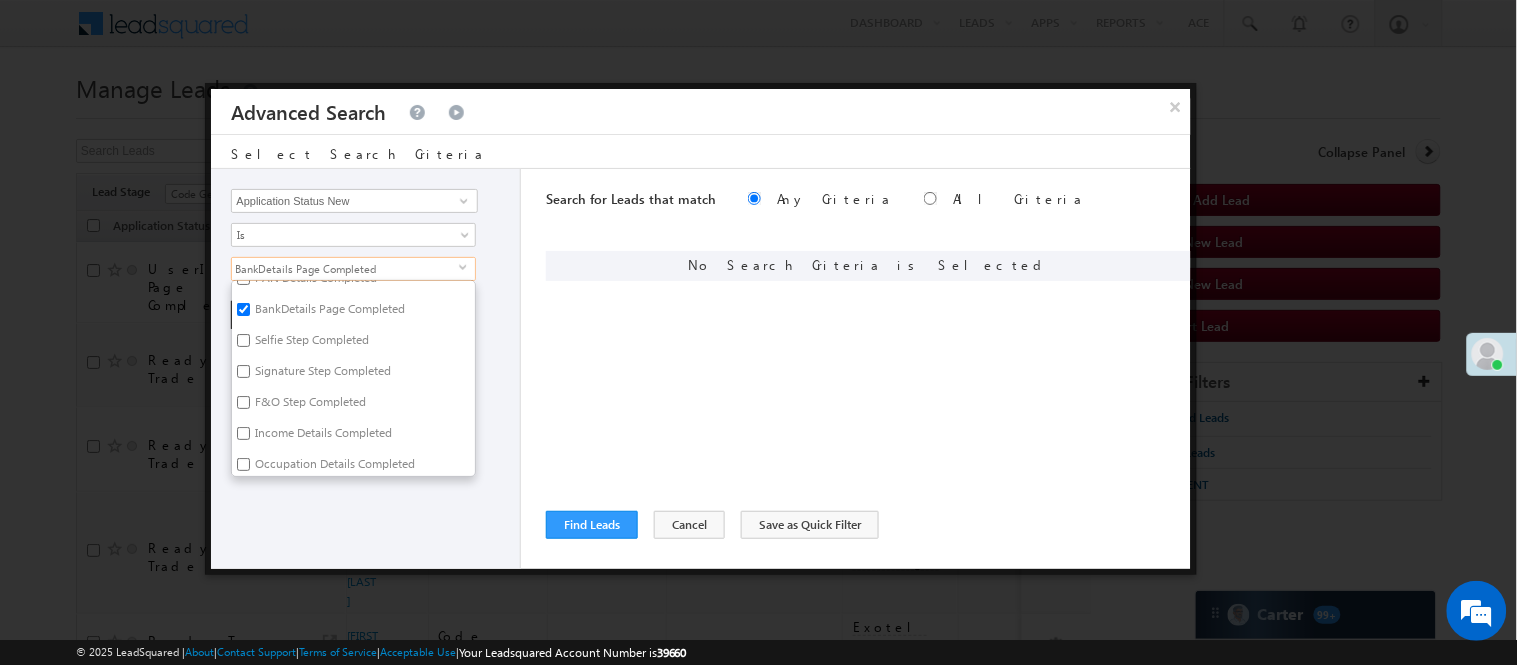 click on "BankDetails Page Completed" at bounding box center (243, 309) 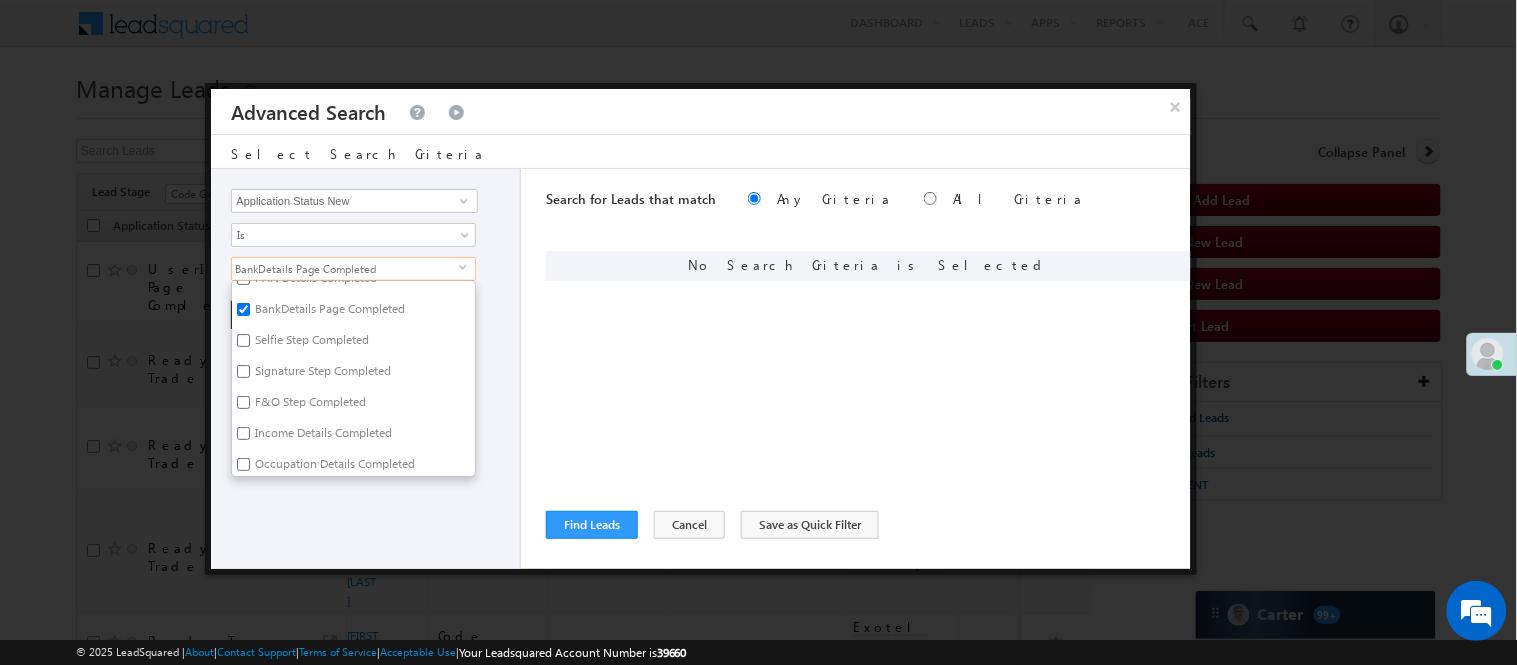 checkbox on "false" 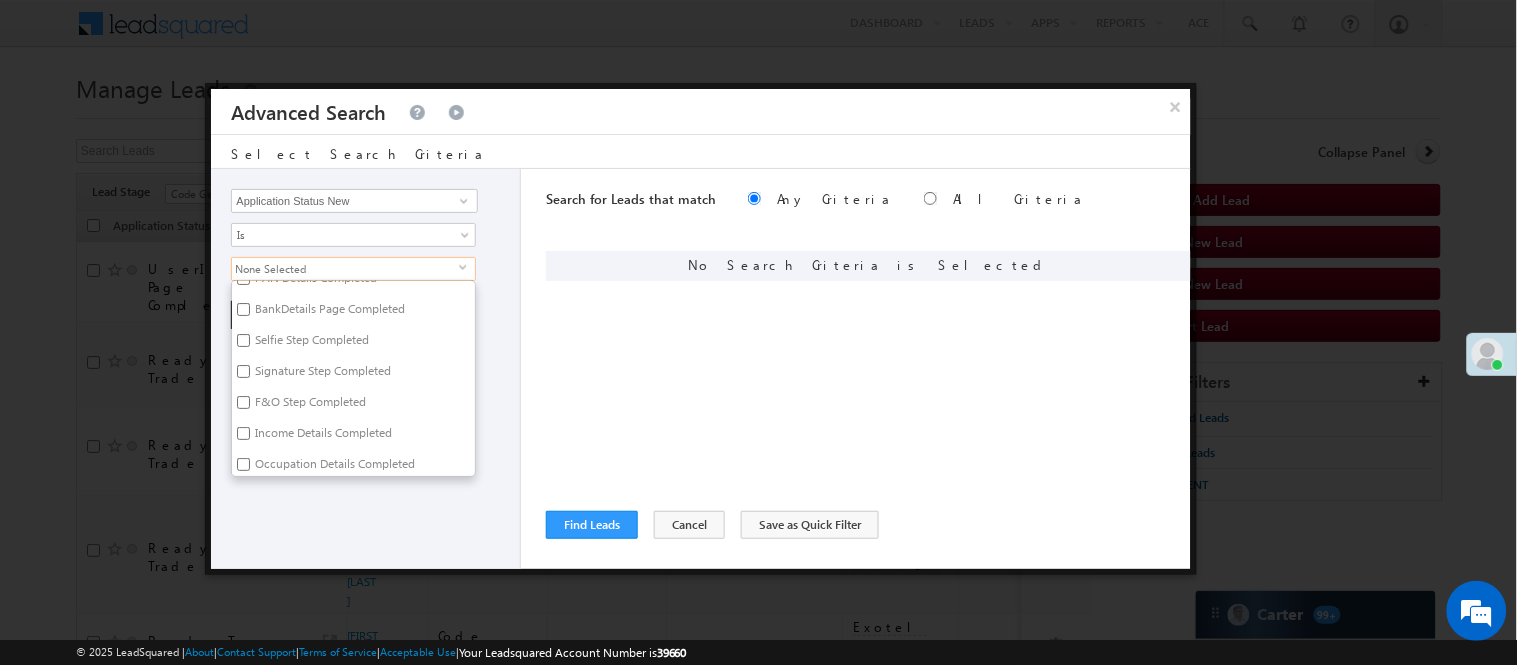 scroll, scrollTop: 0, scrollLeft: 0, axis: both 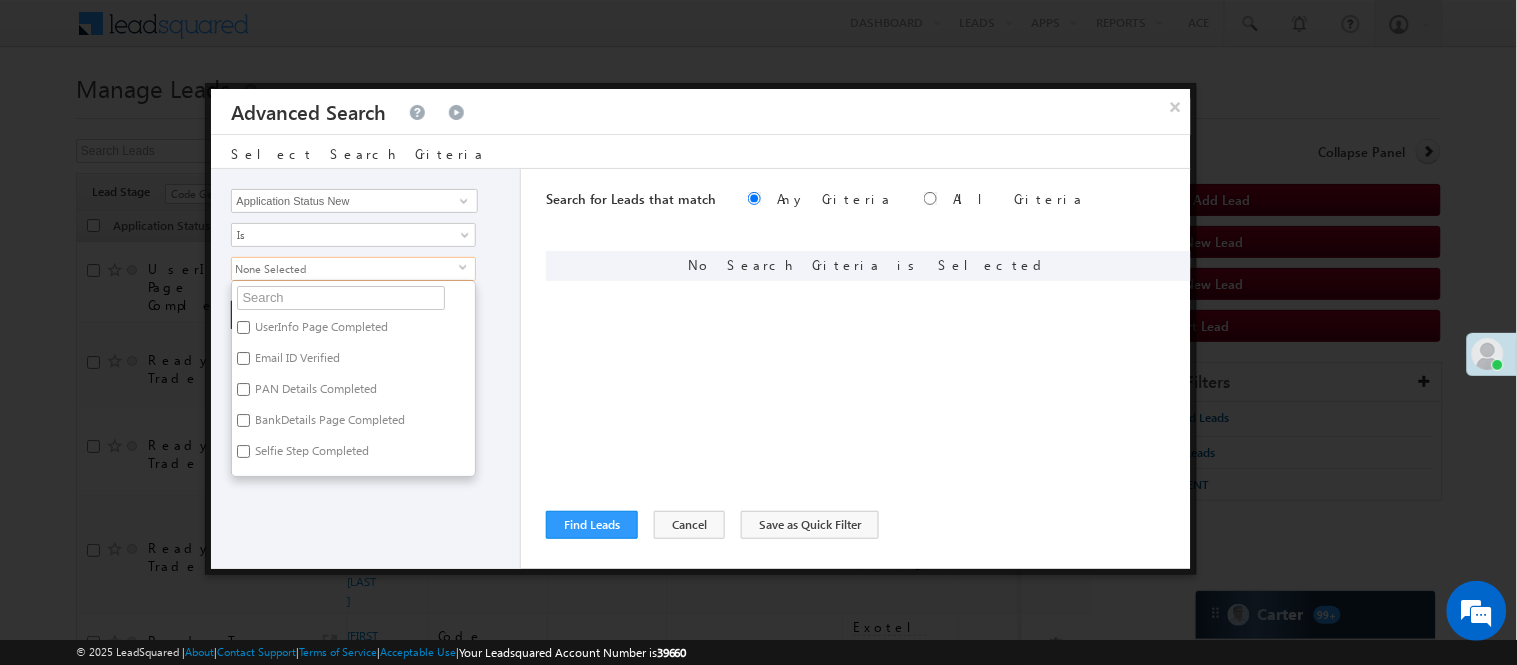 click on "PAN Details Completed" at bounding box center (314, 392) 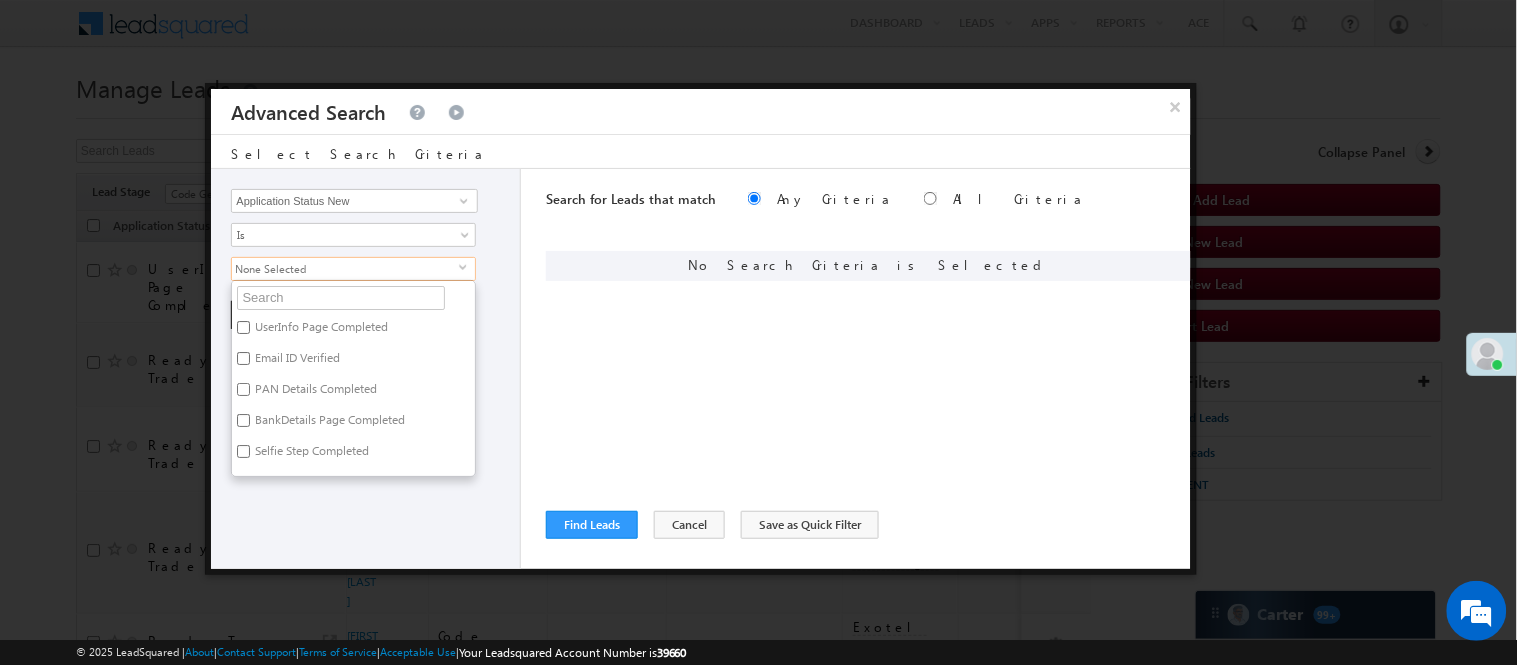 click on "PAN Details Completed" at bounding box center [243, 389] 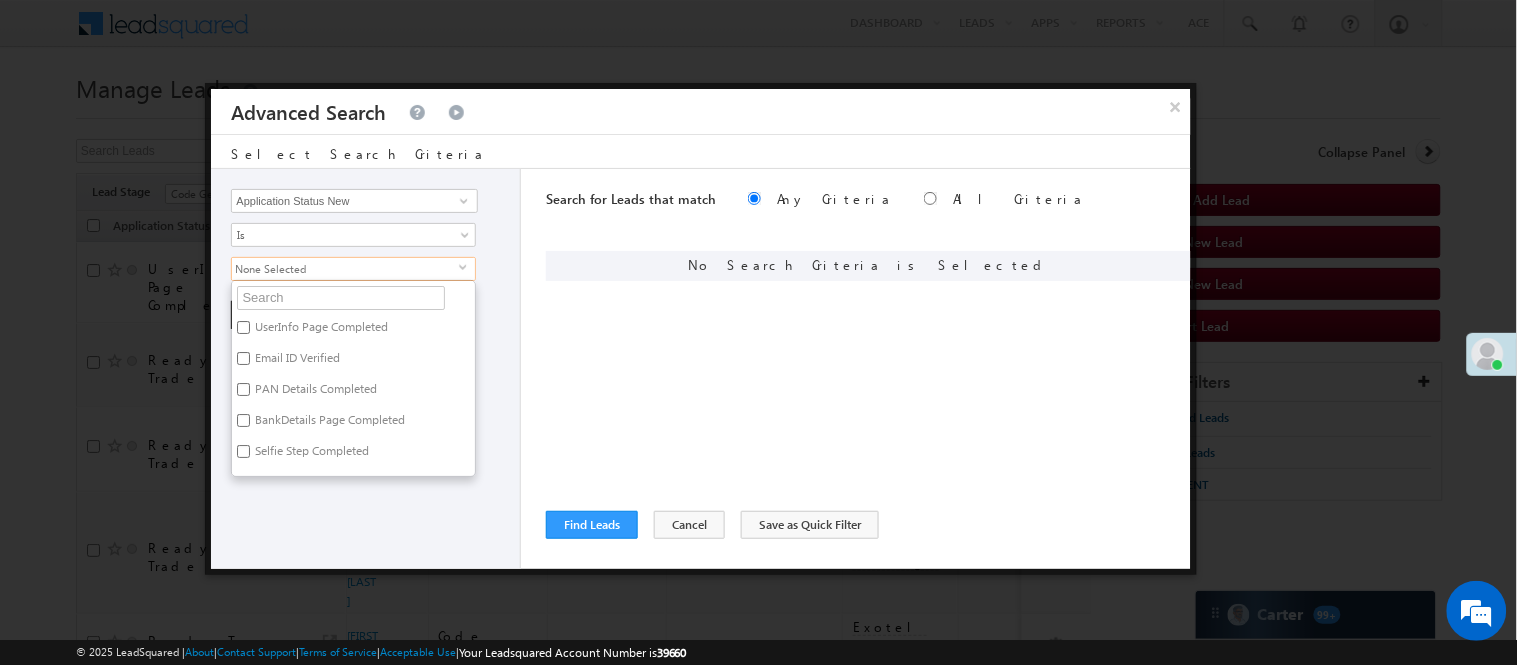 checkbox on "true" 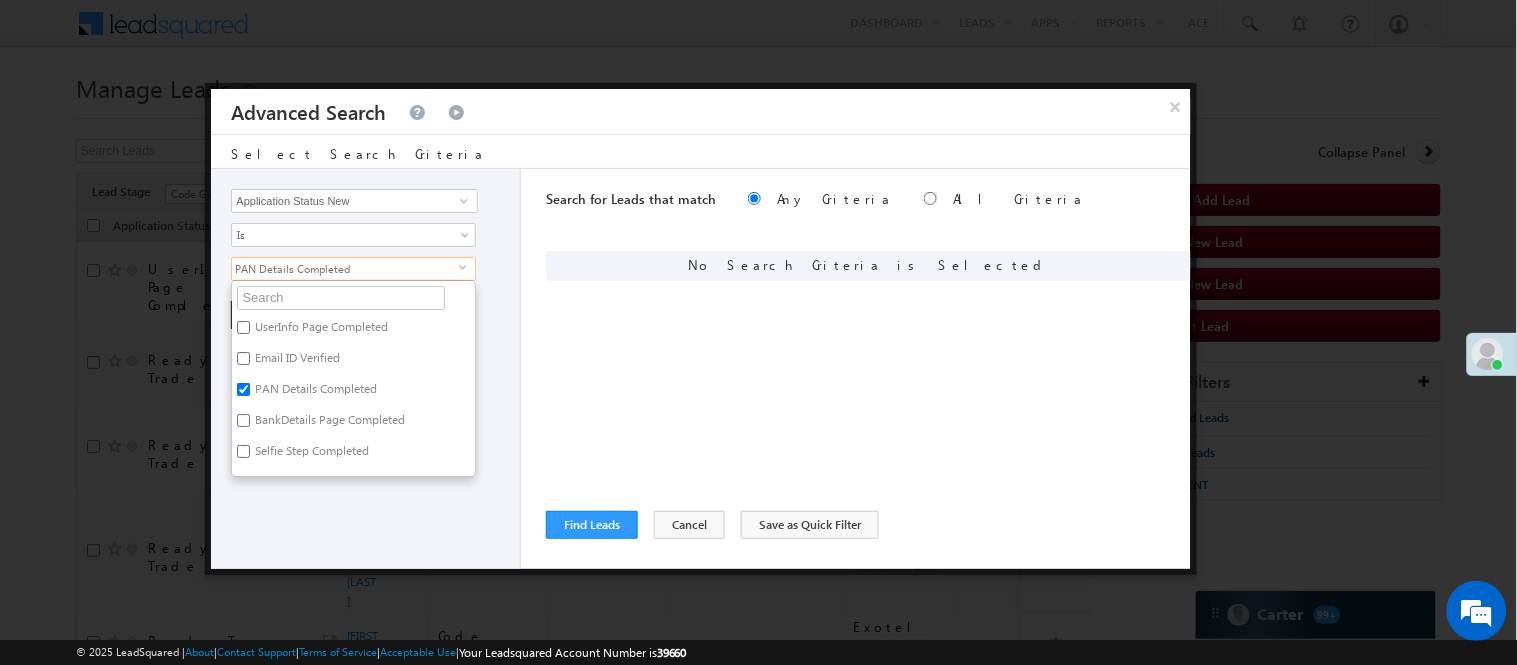 click on "BankDetails Page Completed" at bounding box center [328, 423] 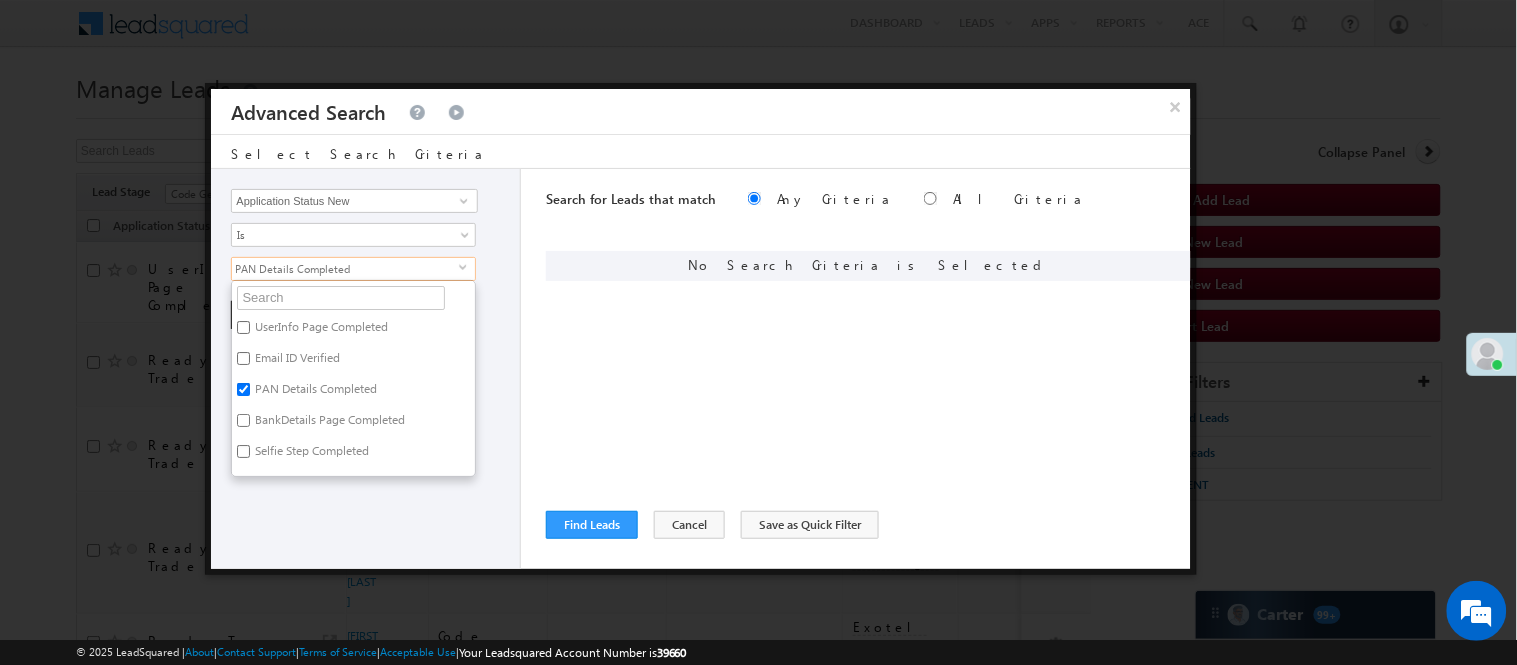 click on "BankDetails Page Completed" at bounding box center (243, 420) 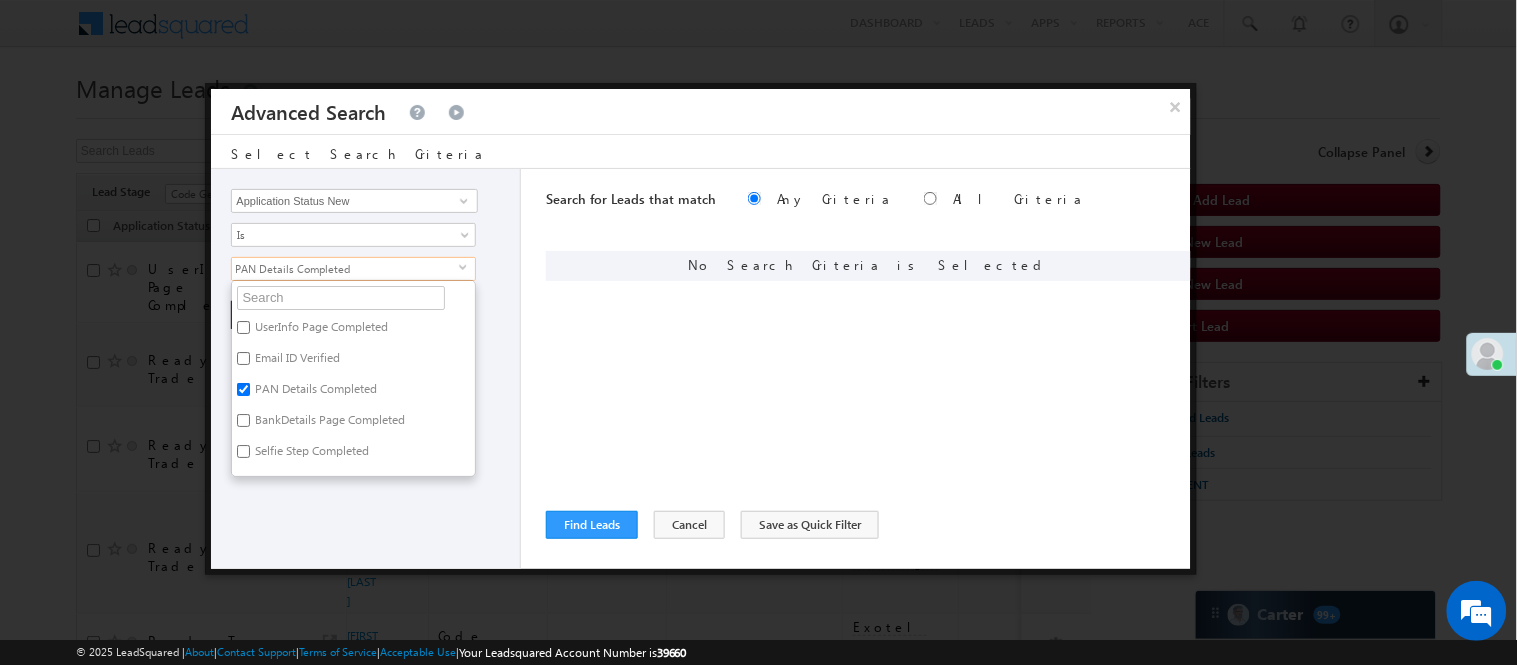 checkbox on "true" 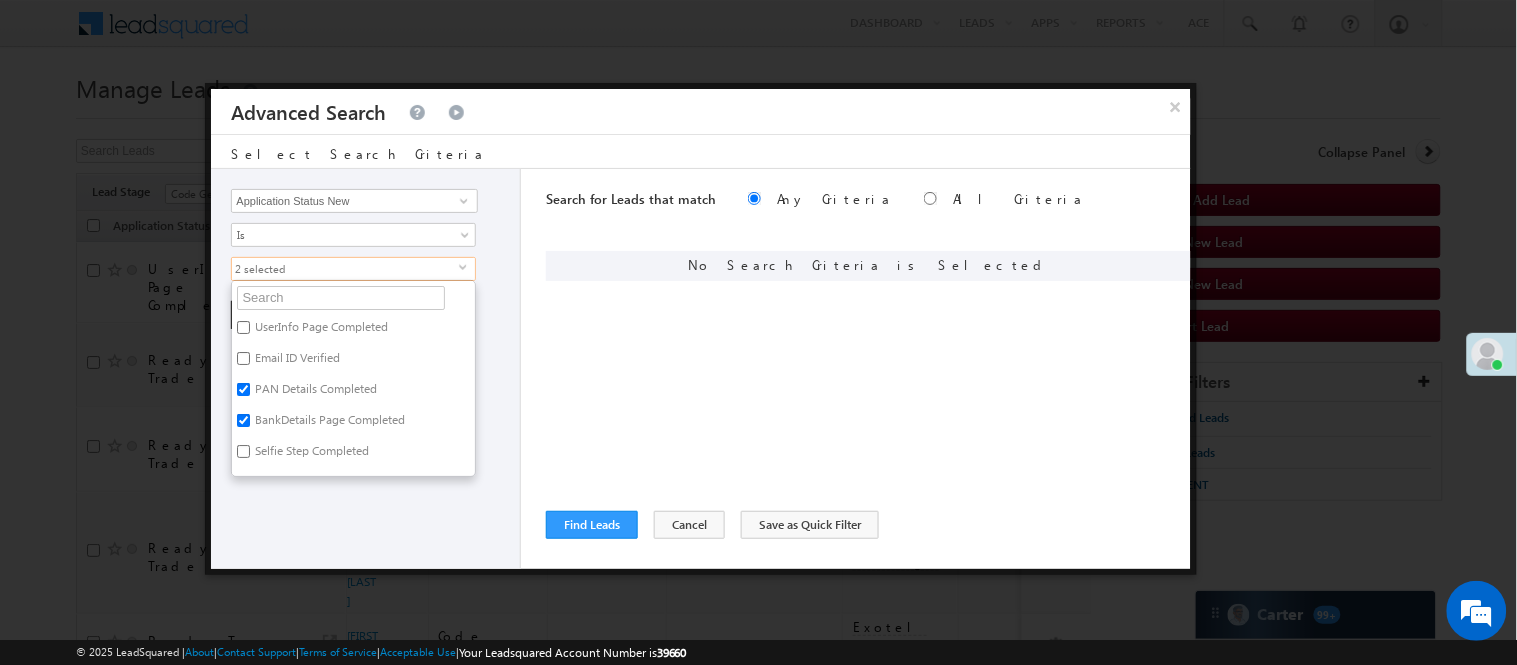 click on "Lead Activity Task Sales Group  Prospect Id  WA Last Message Timestamp 4th Day Disposition Aadhaar_MobileLinked Account Application Status Activation_Score Age Bucket AI_ML AngelCode App Download App Download Date App Status Compare Application Number Application Owner Application Source Application Status  Application Status at Assignment Application Status at Dropoff Application status before assignment  Application Status First time Drop Off  Application Status New Application Step Number Application Submission Flag Application Type Appsflyer Adset Area Manager Name Assignment Date Assignment Quota Assignment Status Attempt counter post coding  BO Branch Browser Call Back Counter Call back Date & Time Call Back Requested Created At Call Back Requested on  Call Back Requested Slot Call Duration Call Later Overall Counter Call Later_Insurance call back date Callid Campaign Call Counter Campaign Date Campaign flag for smart view Campaign Talktime counter Campaign Trade Date Is" at bounding box center [366, 369] 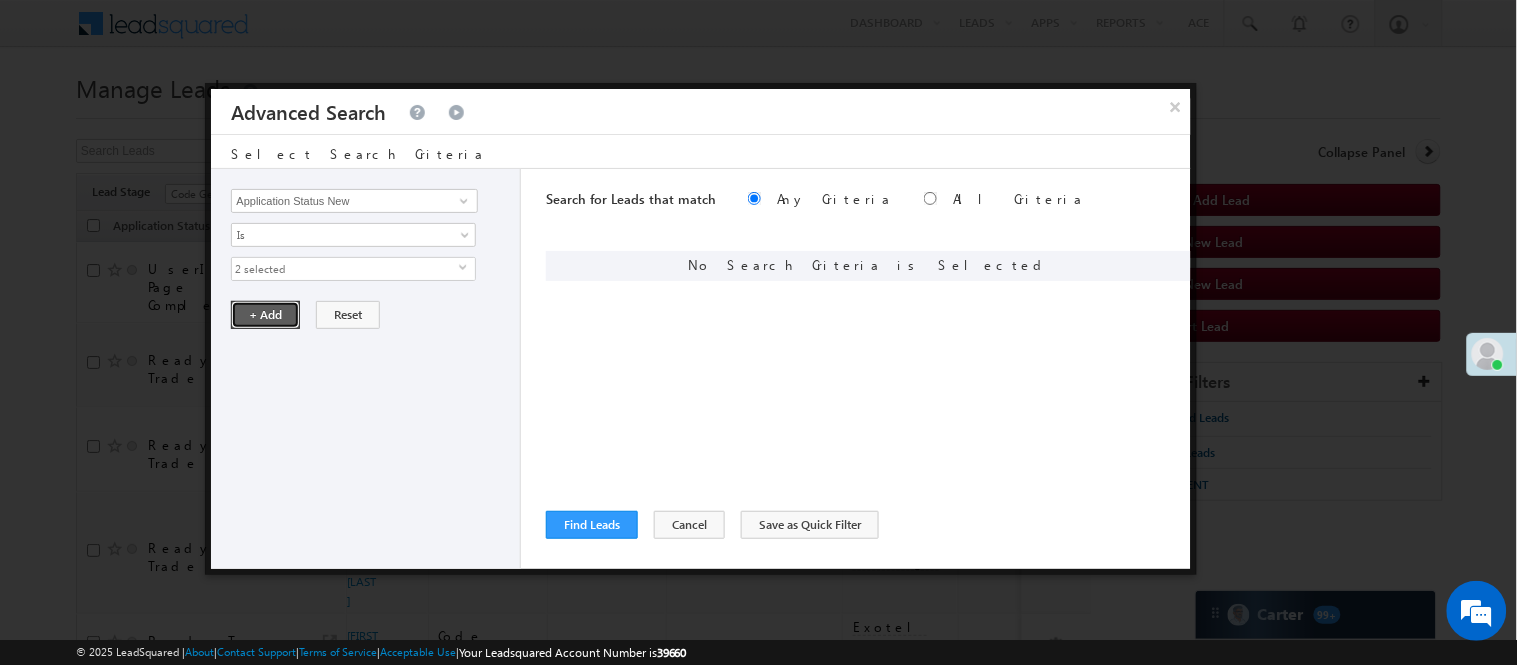 click on "+ Add" at bounding box center (265, 315) 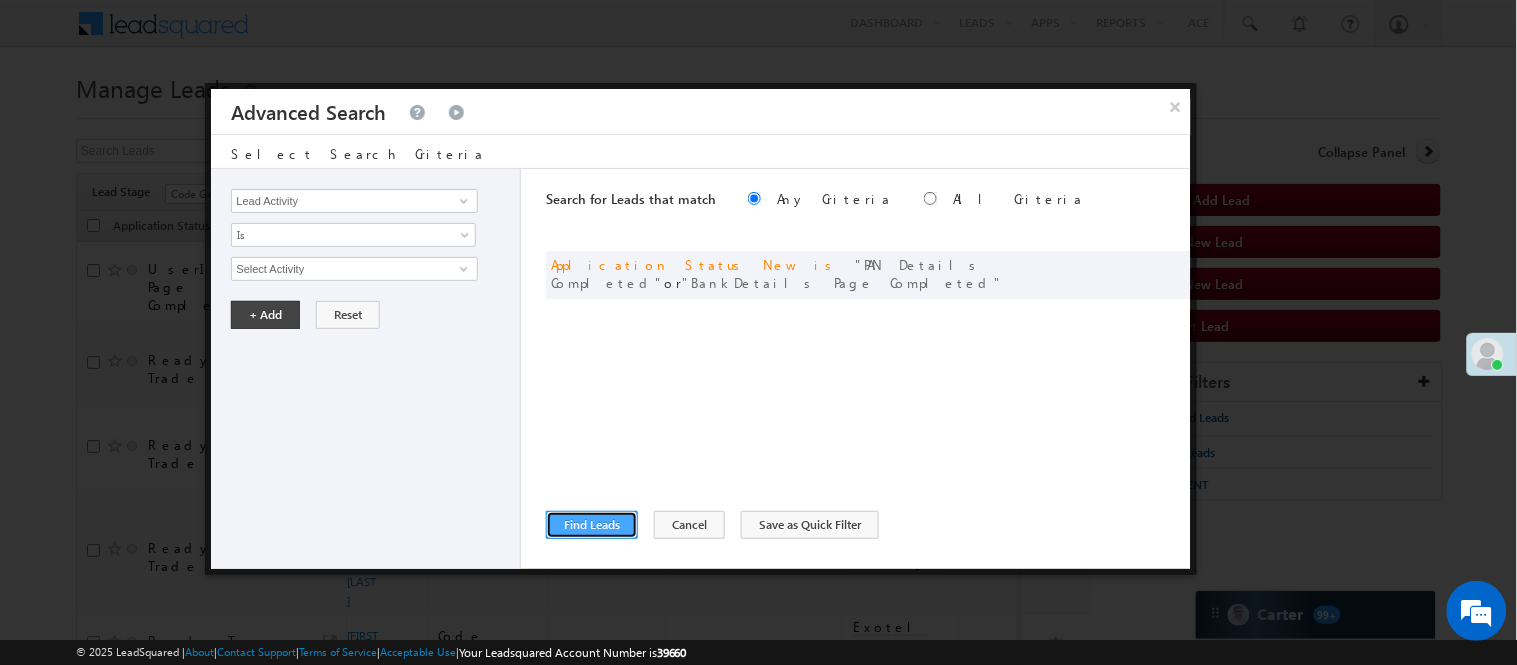 click on "Find Leads" at bounding box center (592, 525) 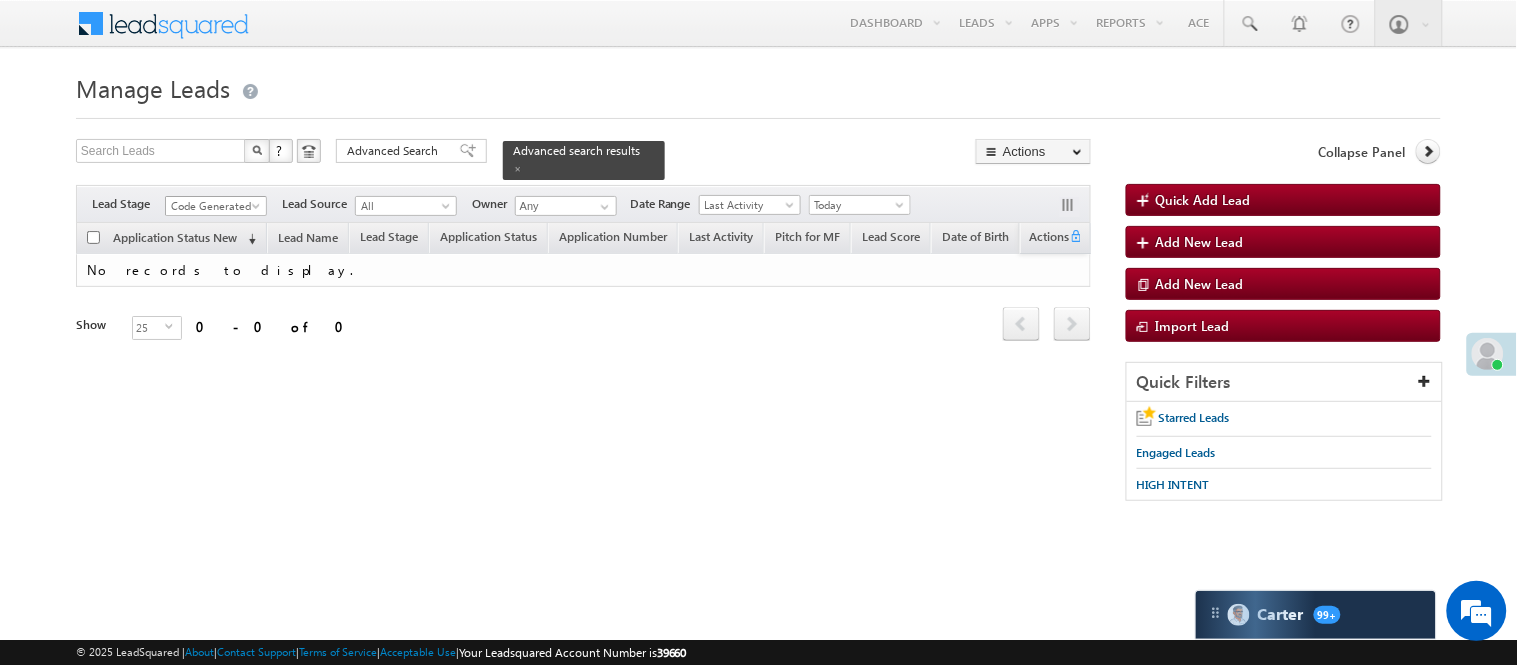 click on "Code Generated" at bounding box center [213, 206] 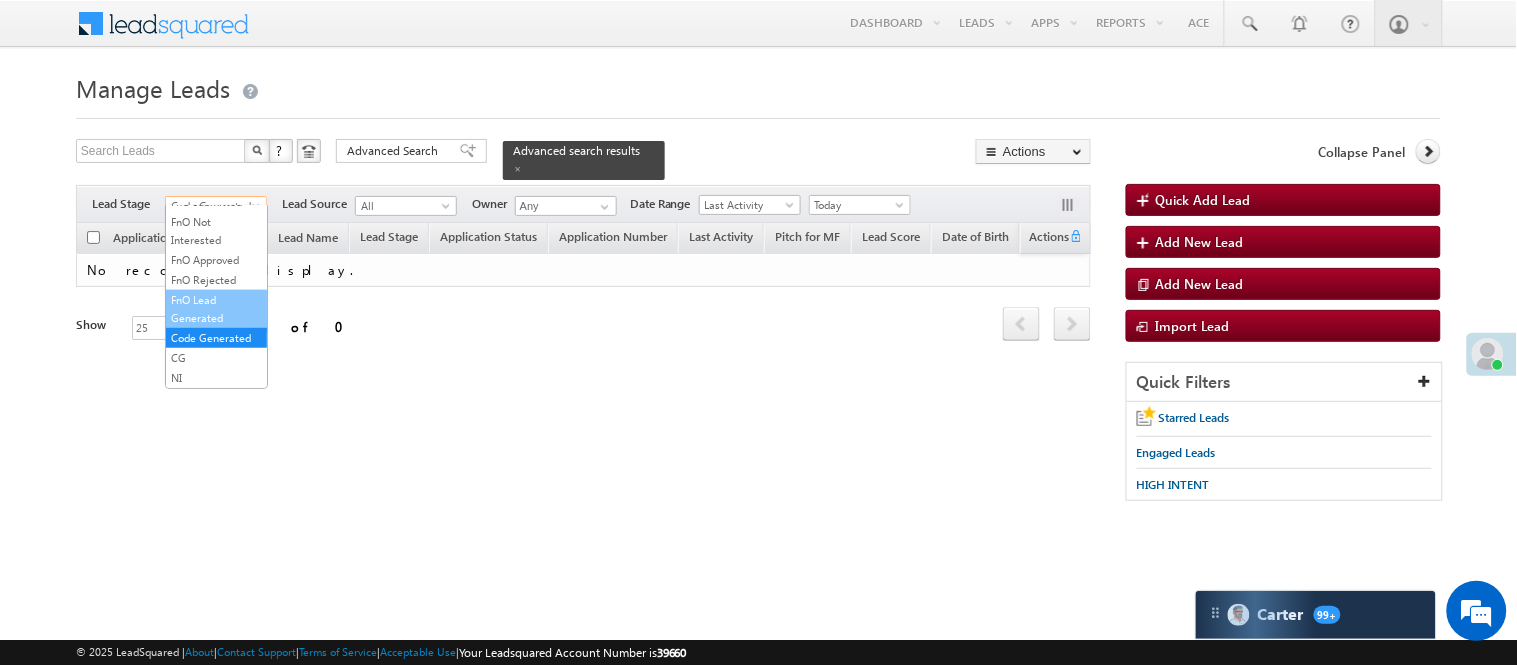 scroll, scrollTop: 0, scrollLeft: 0, axis: both 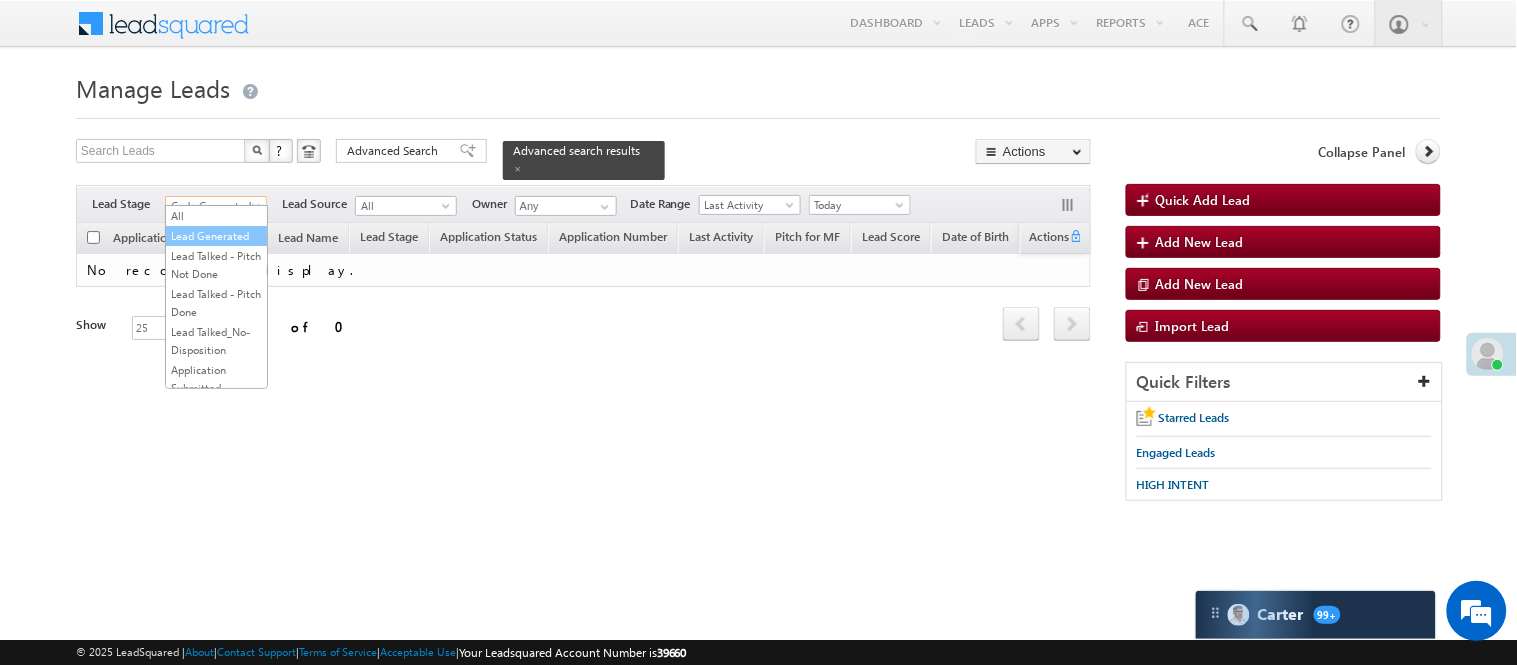click on "Lead Generated" at bounding box center [216, 236] 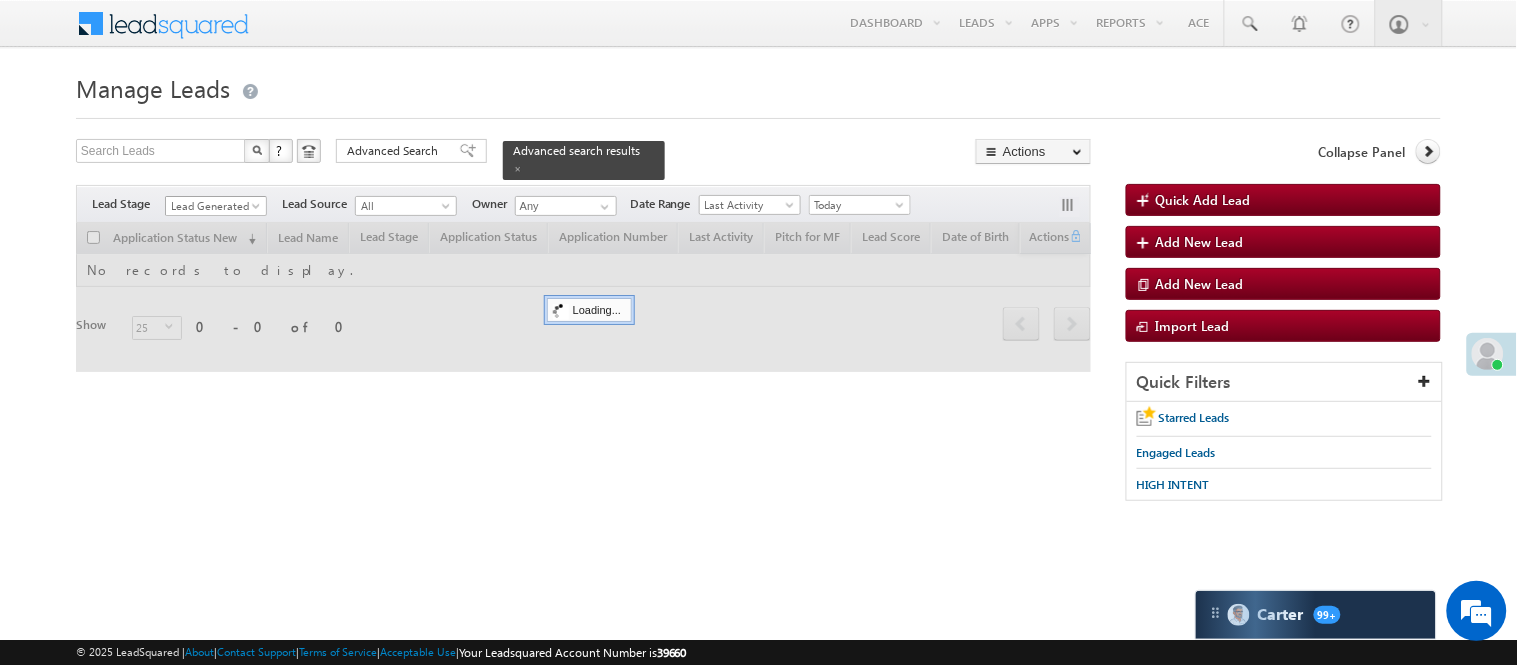 click on "Lead Generated" at bounding box center (213, 206) 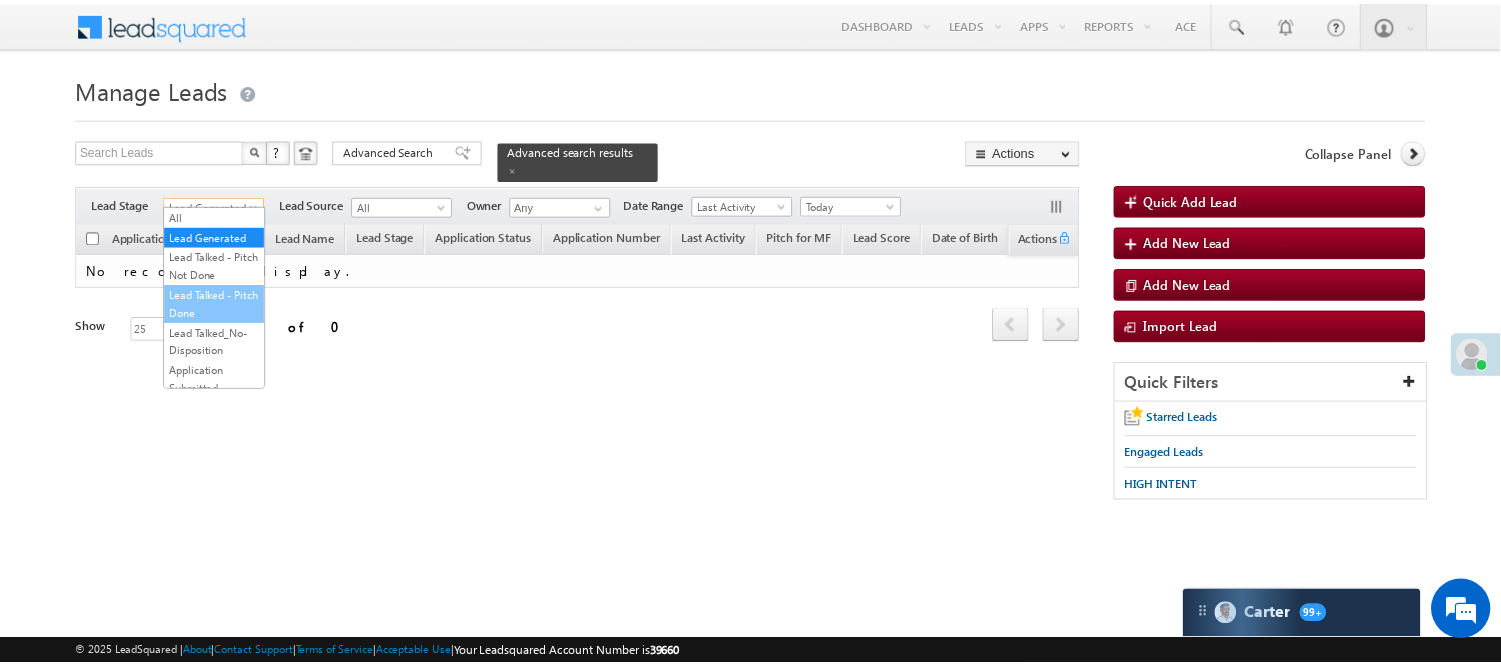 scroll, scrollTop: 222, scrollLeft: 0, axis: vertical 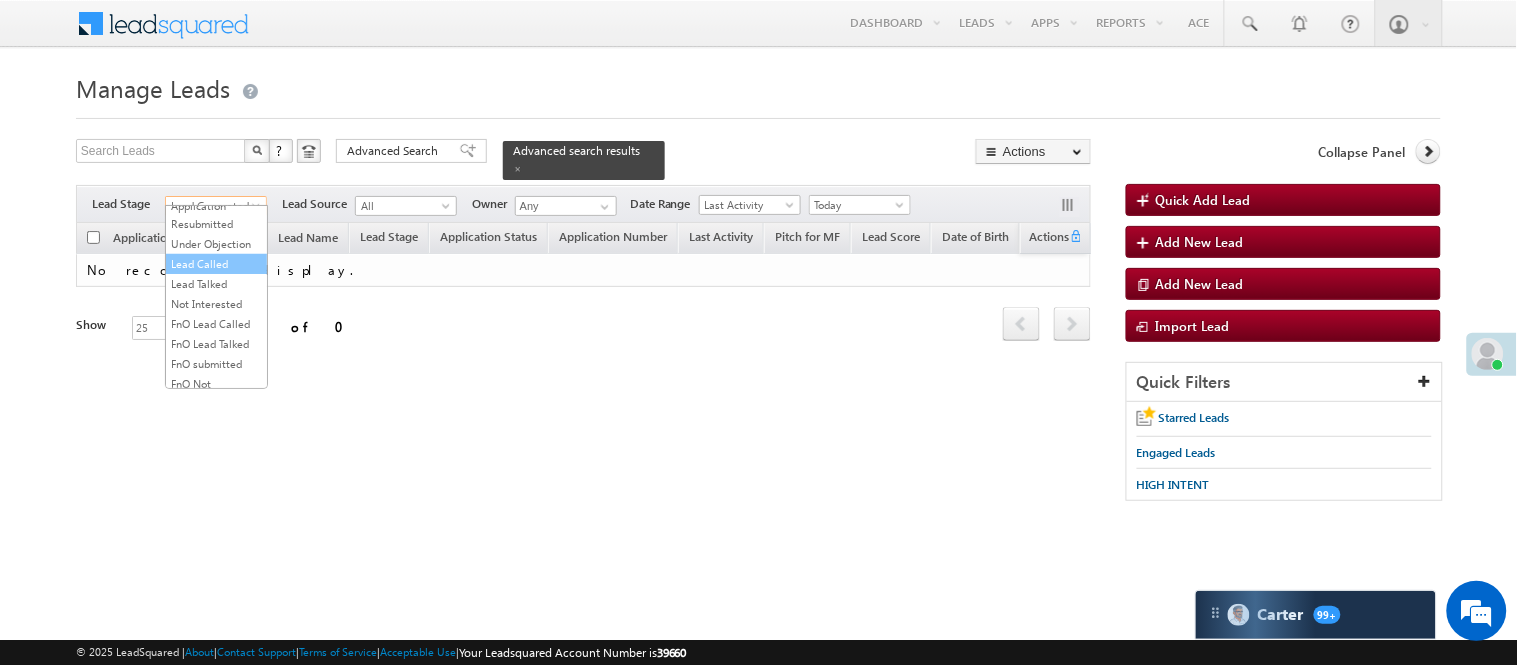 click on "Lead Called" at bounding box center [216, 264] 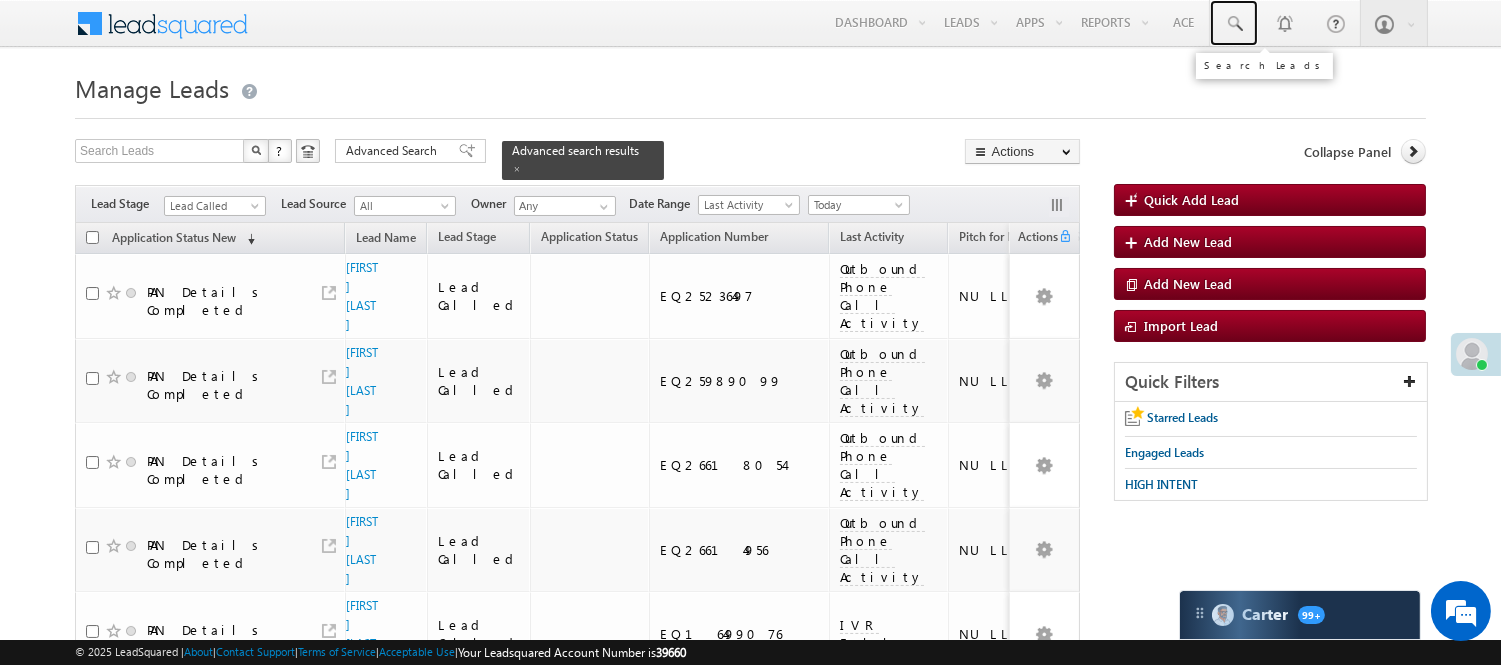 click at bounding box center (1234, 24) 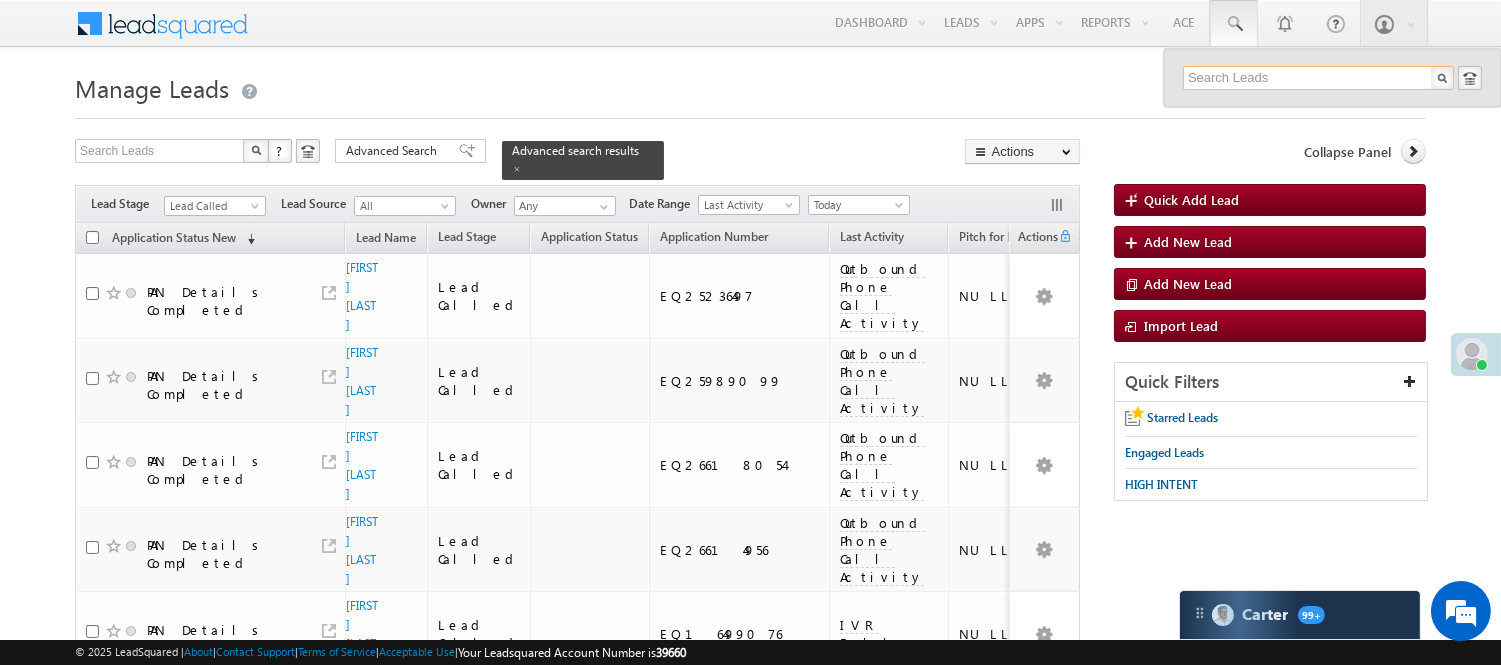 click at bounding box center [1318, 78] 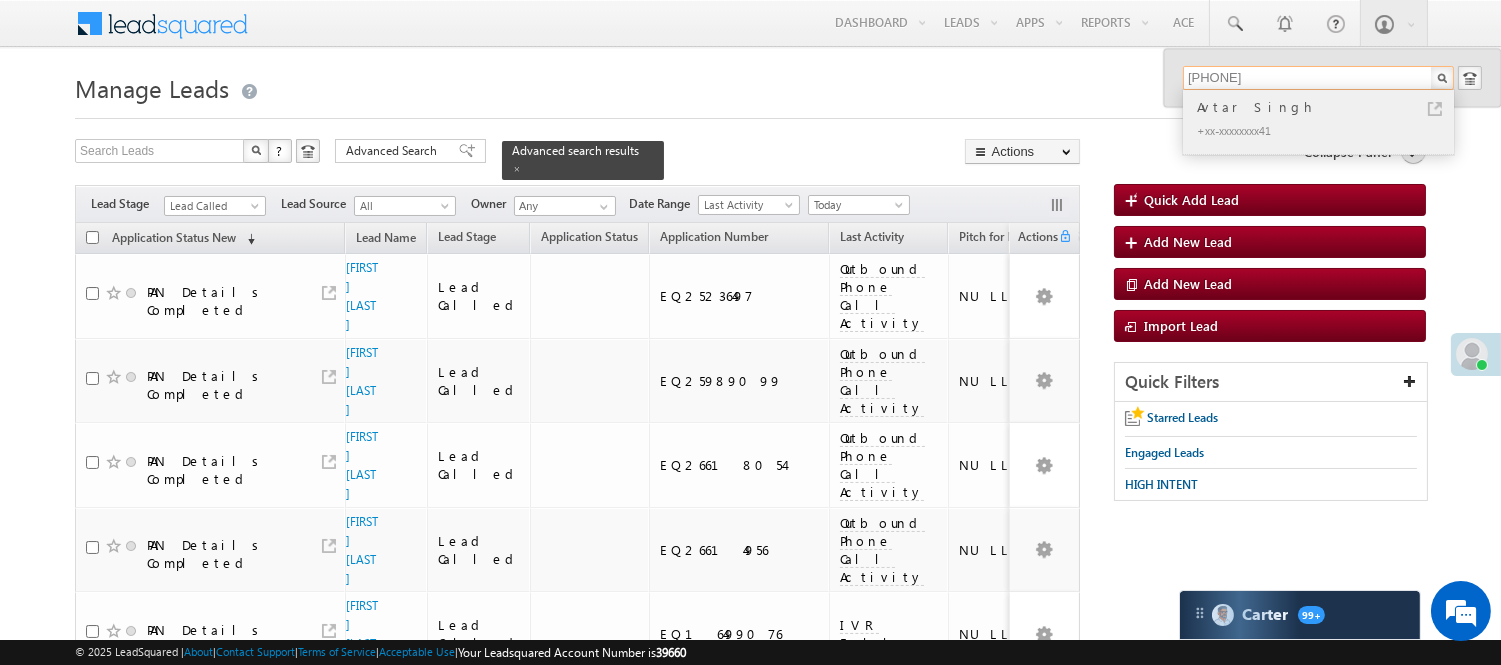 type on "8699172341" 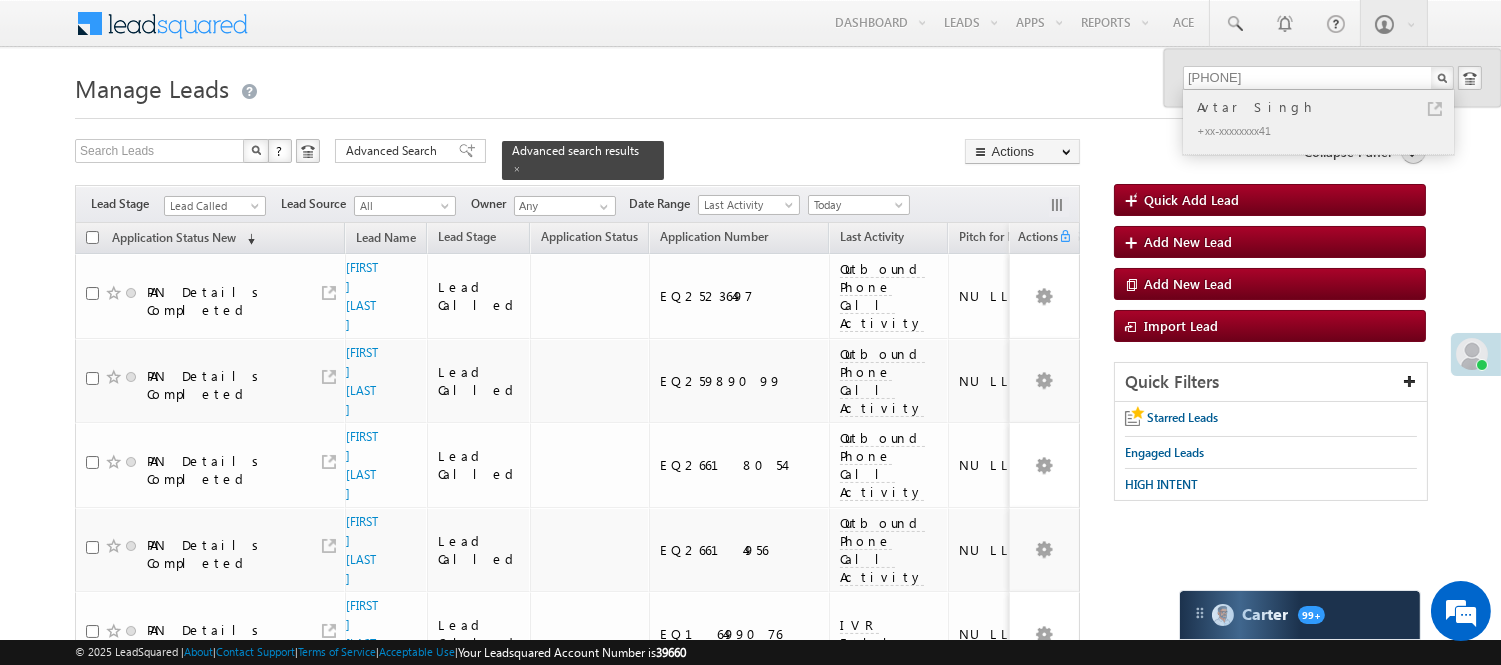 click on "Avtar Singh" at bounding box center [1327, 107] 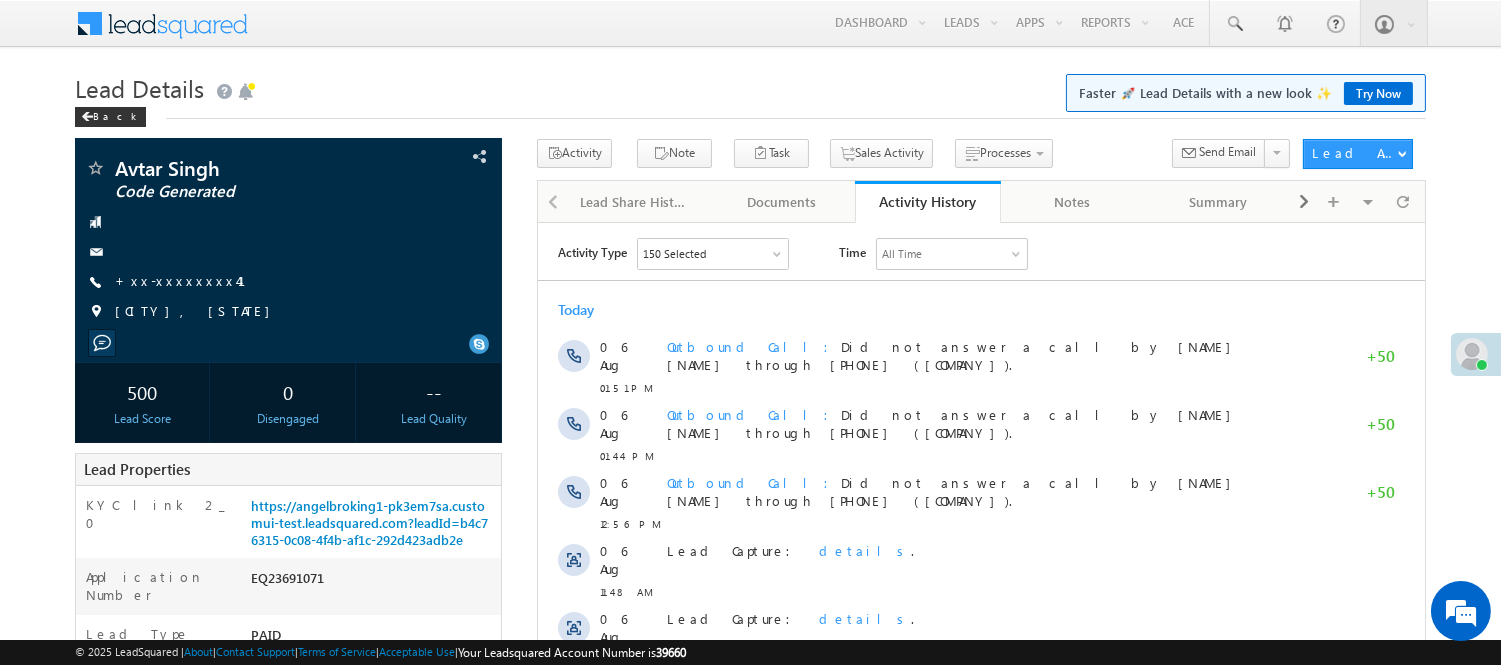 scroll, scrollTop: 0, scrollLeft: 0, axis: both 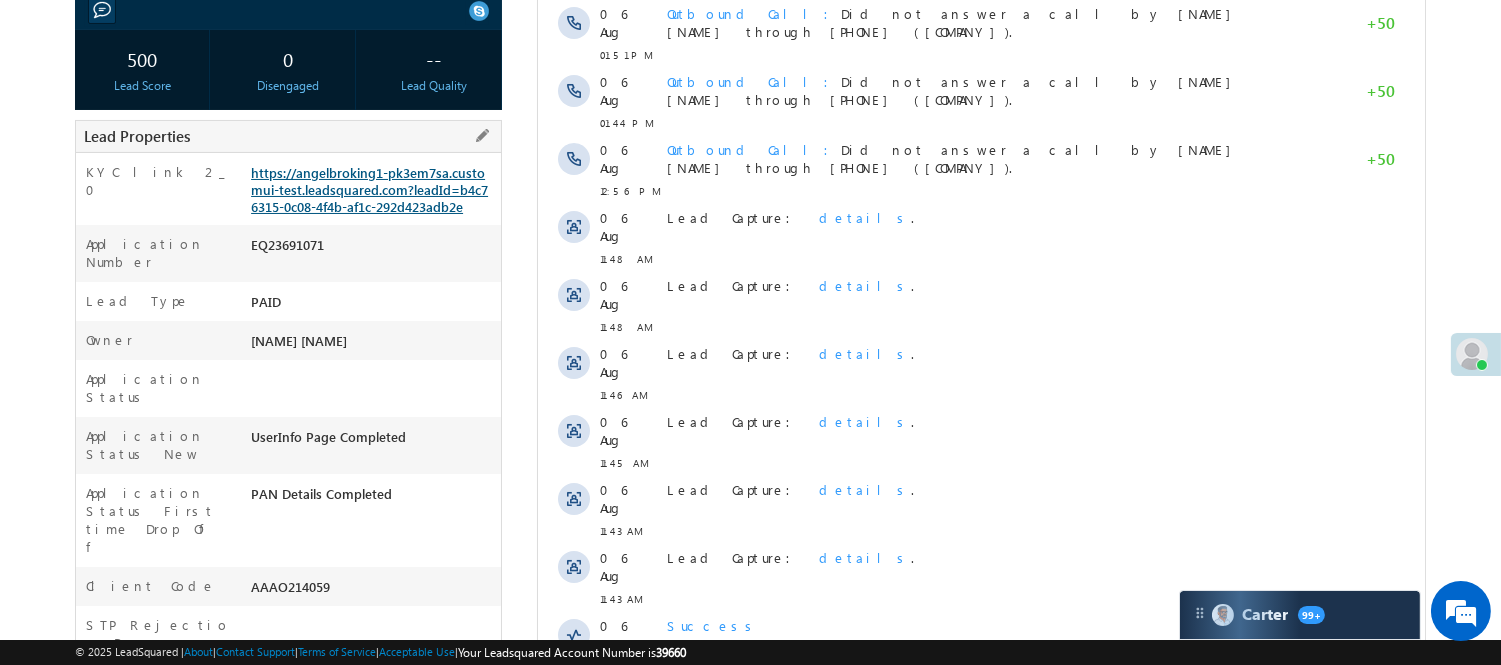 click on "https://angelbroking1-pk3em7sa.customui-test.leadsquared.com?leadId=b4c76315-0c08-4f4b-af1c-292d423adb2e" at bounding box center [369, 189] 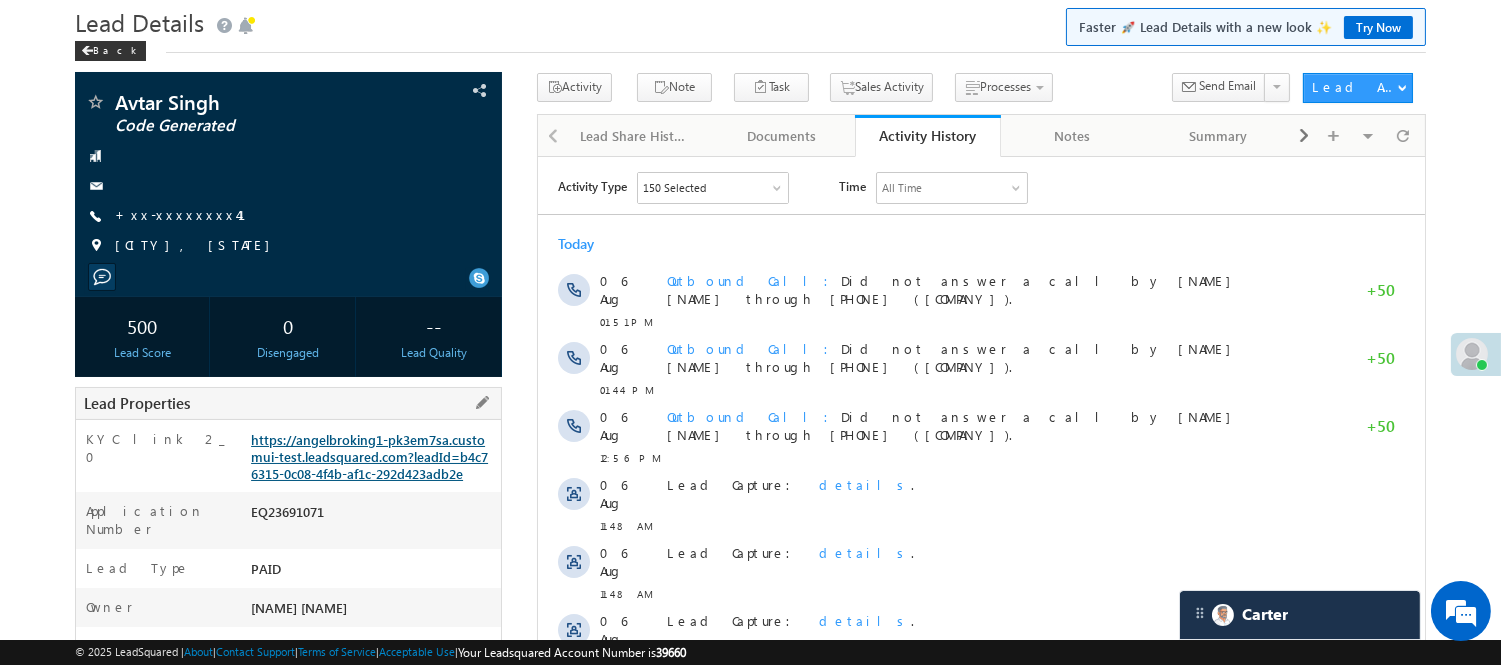scroll, scrollTop: 222, scrollLeft: 0, axis: vertical 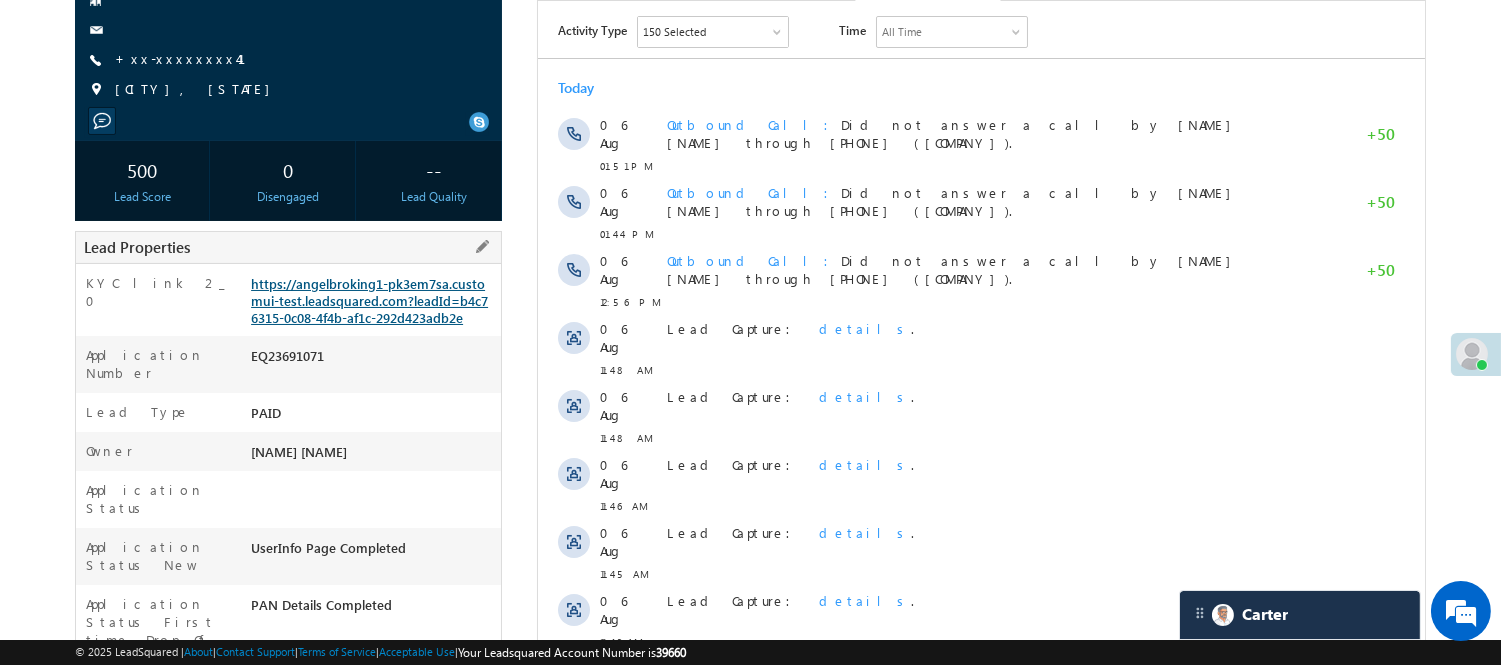 click on "https://angelbroking1-pk3em7sa.customui-test.leadsquared.com?leadId=b4c76315-0c08-4f4b-af1c-292d423adb2e" at bounding box center (369, 300) 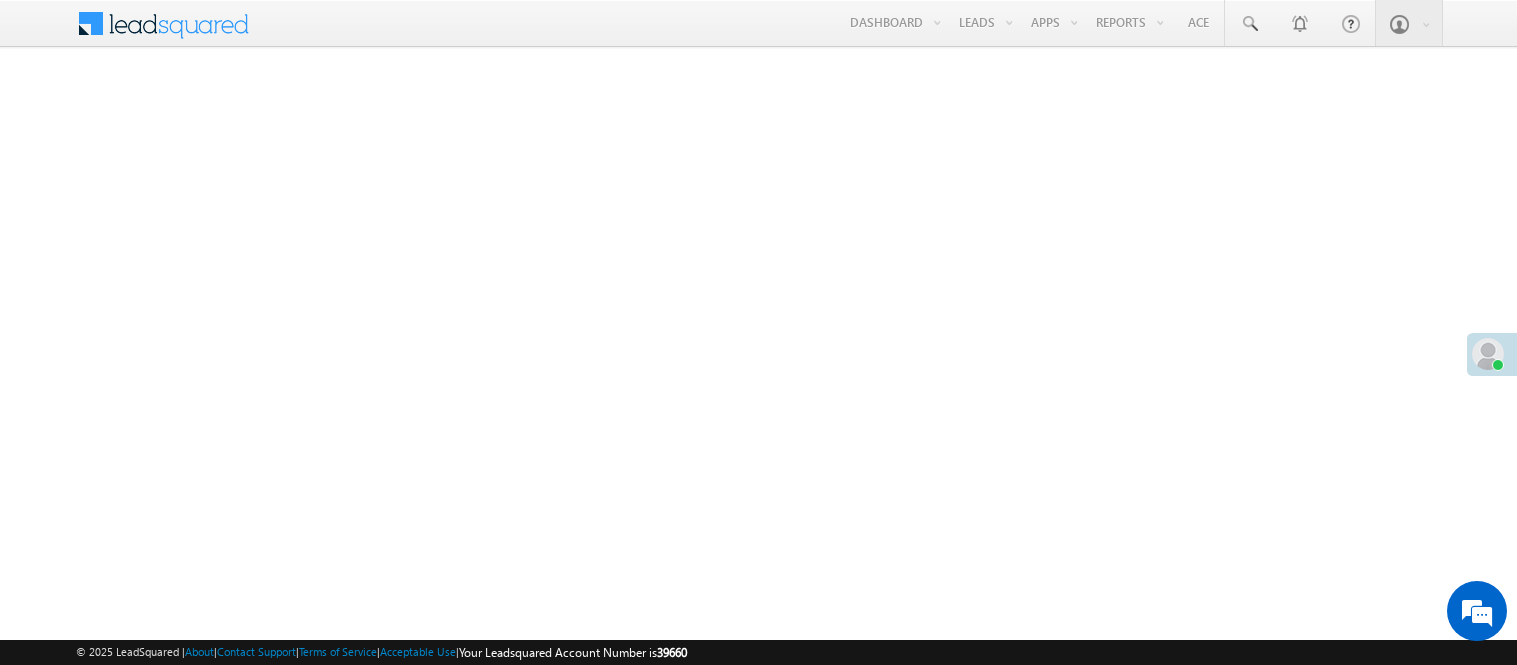 scroll, scrollTop: 0, scrollLeft: 0, axis: both 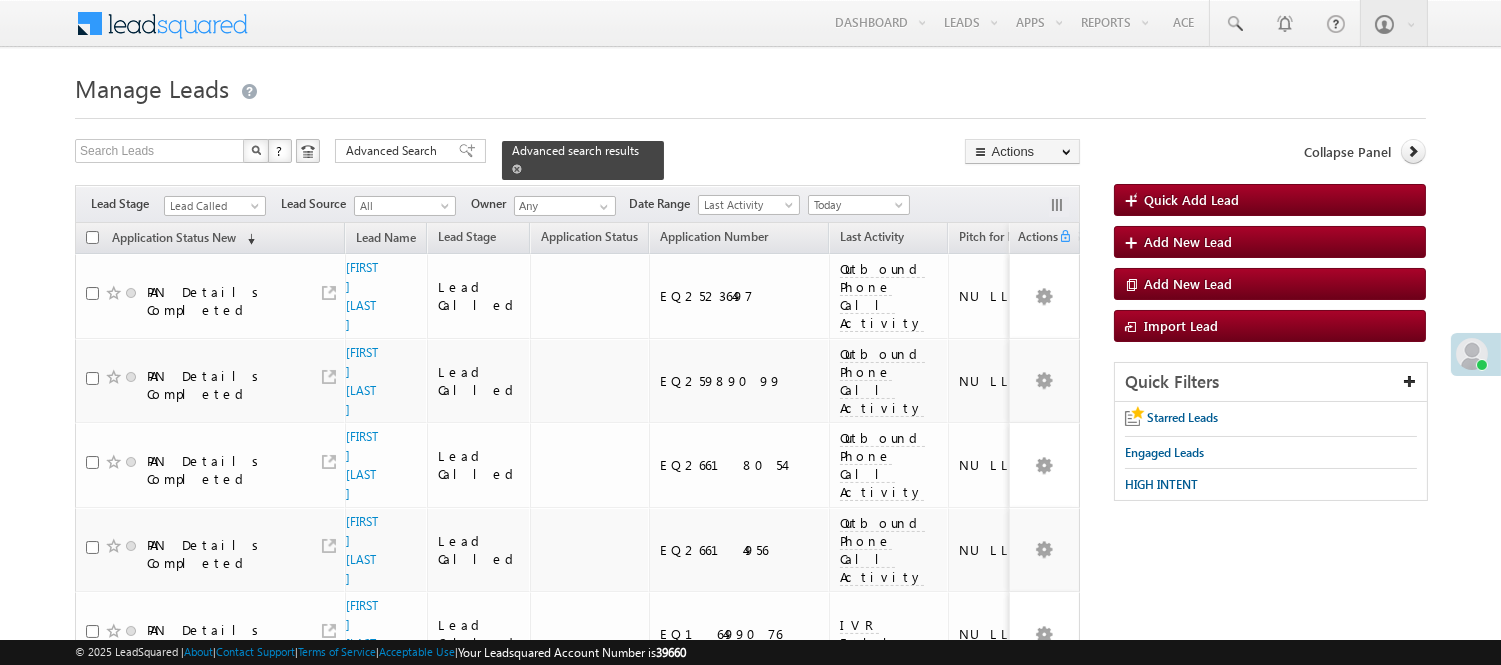 click at bounding box center (517, 169) 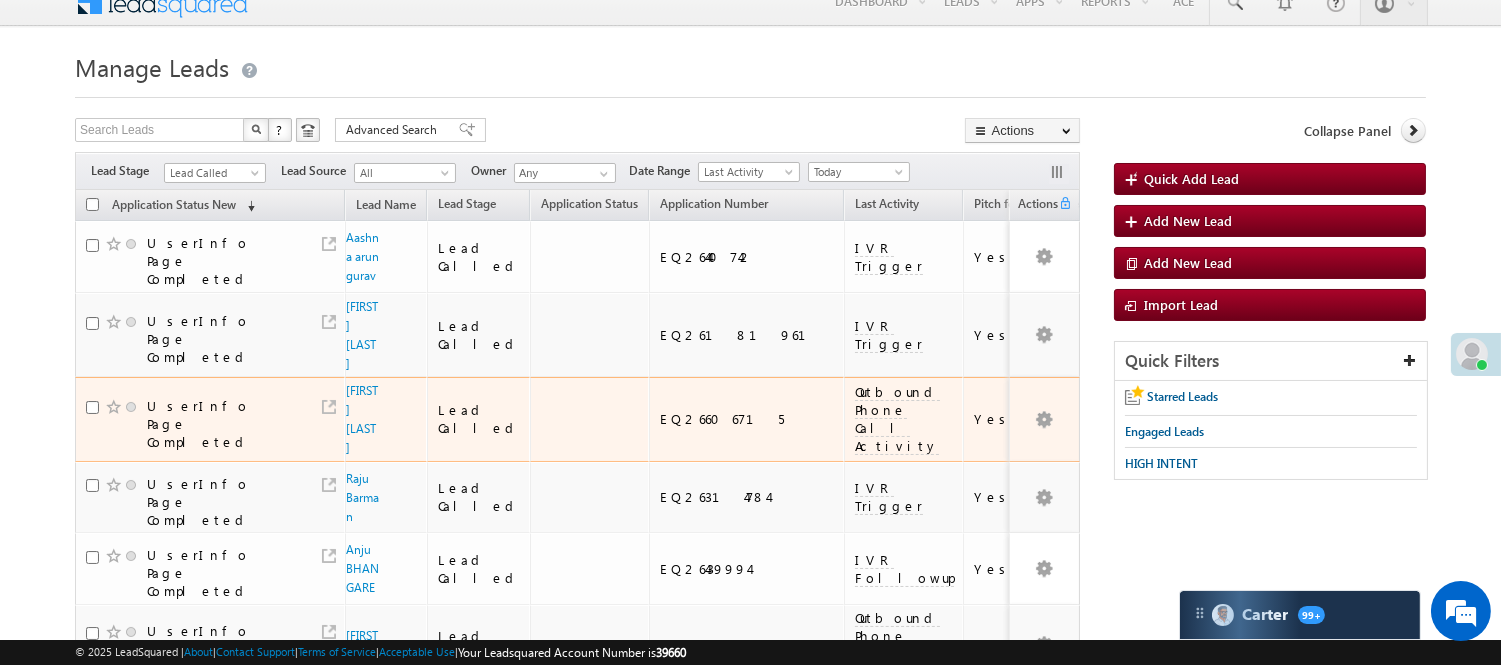scroll, scrollTop: 0, scrollLeft: 0, axis: both 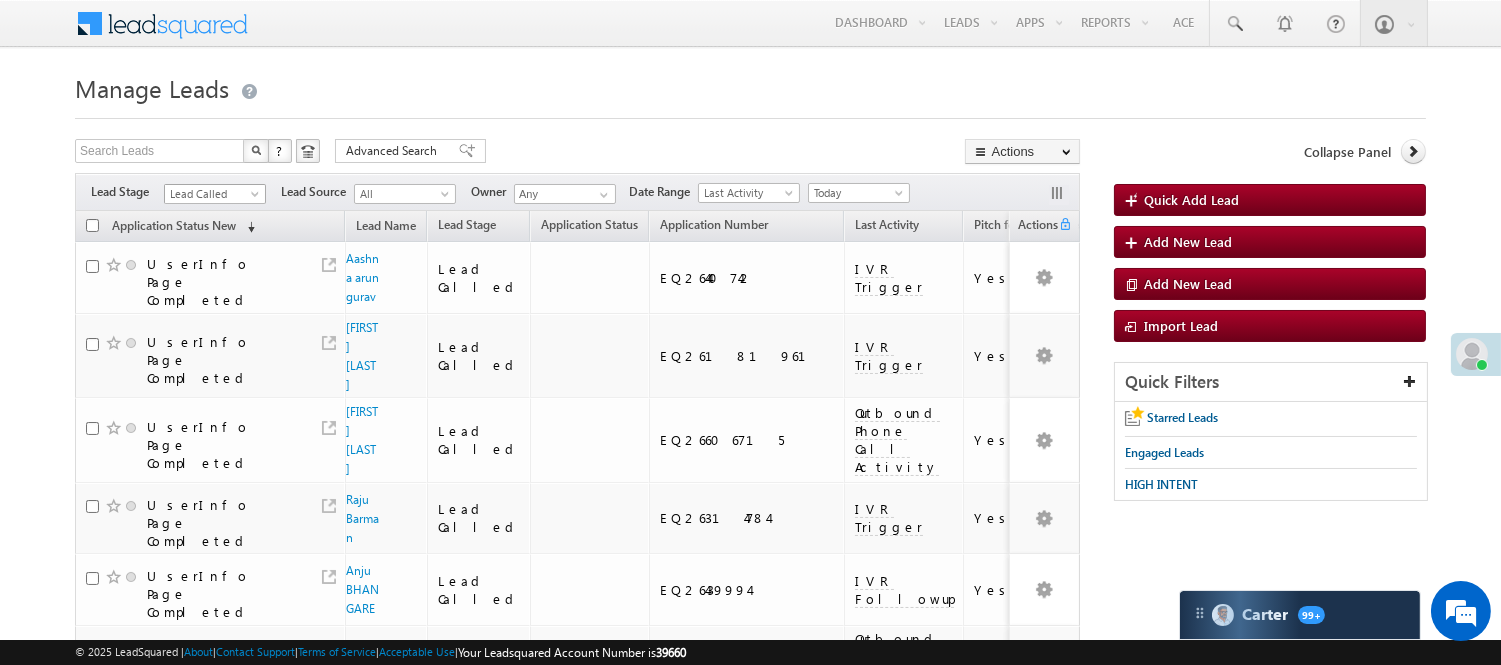 click on "Lead Called" at bounding box center (212, 194) 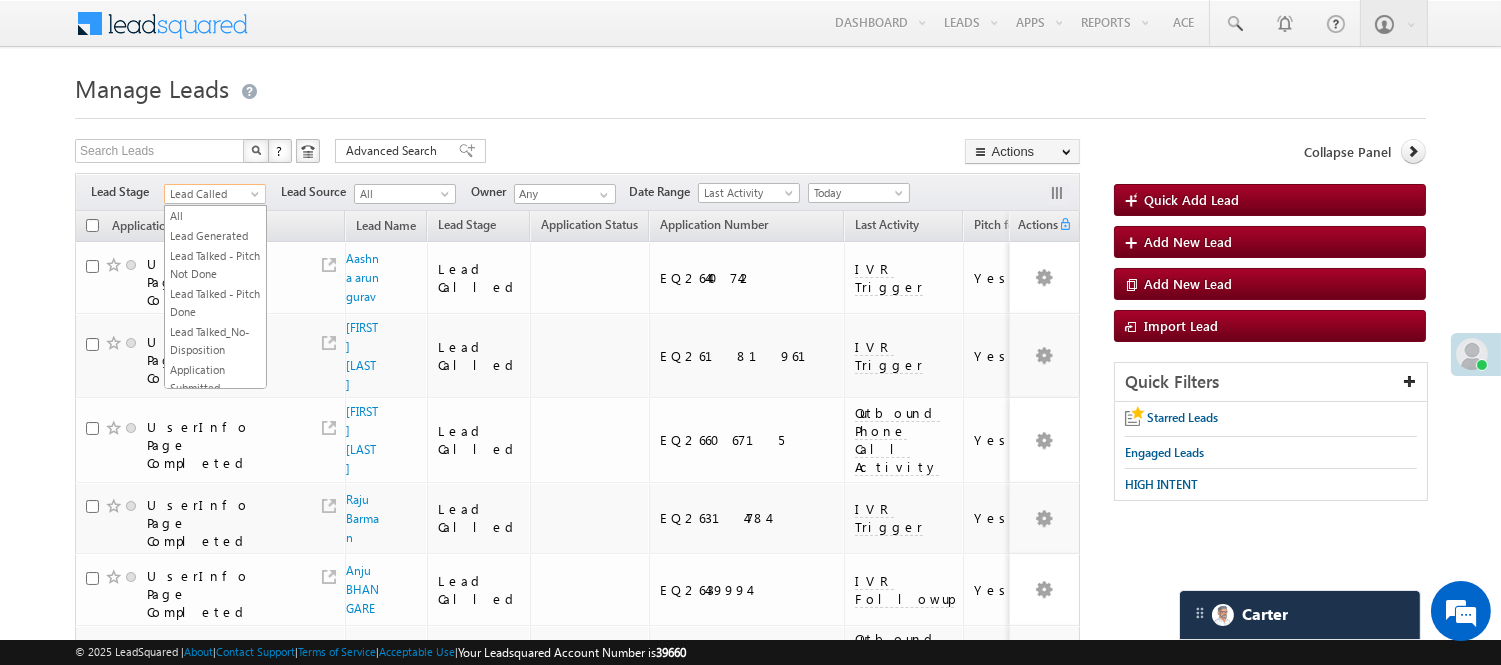 scroll, scrollTop: 245, scrollLeft: 0, axis: vertical 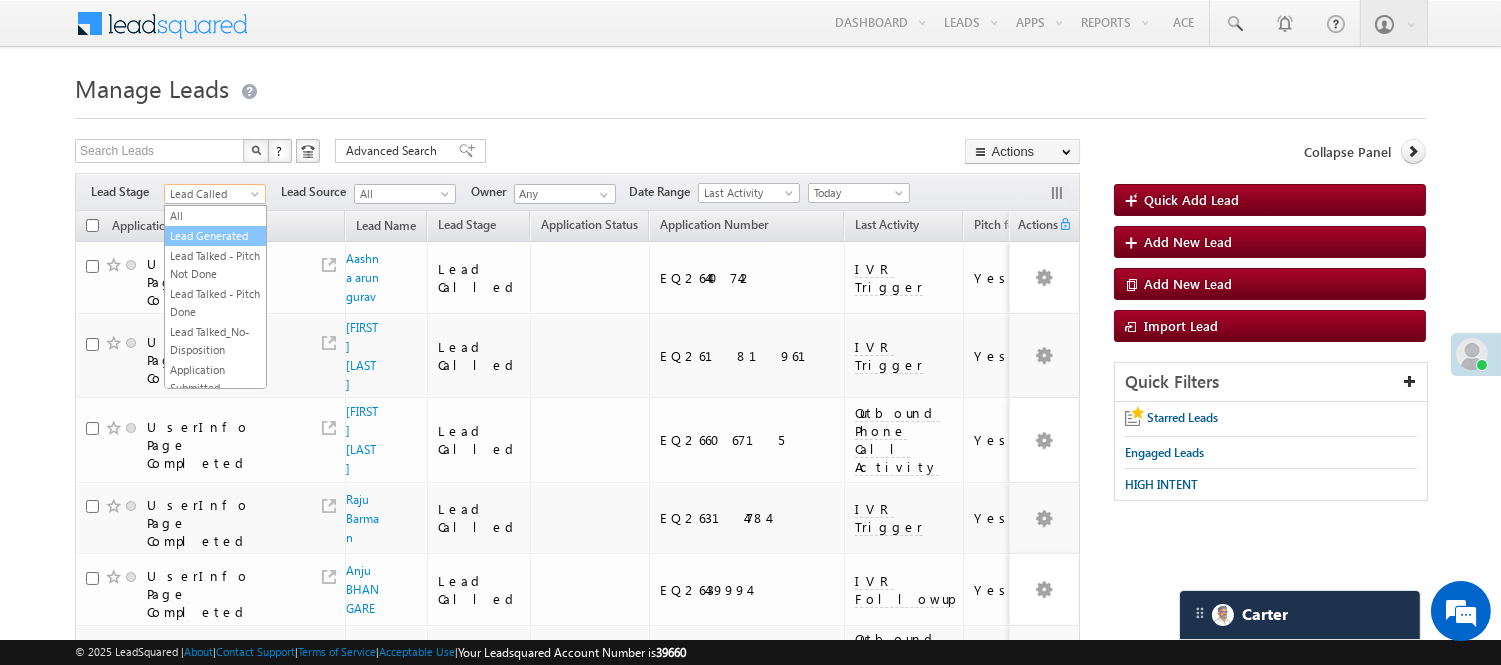 click on "Lead Generated" at bounding box center [215, 236] 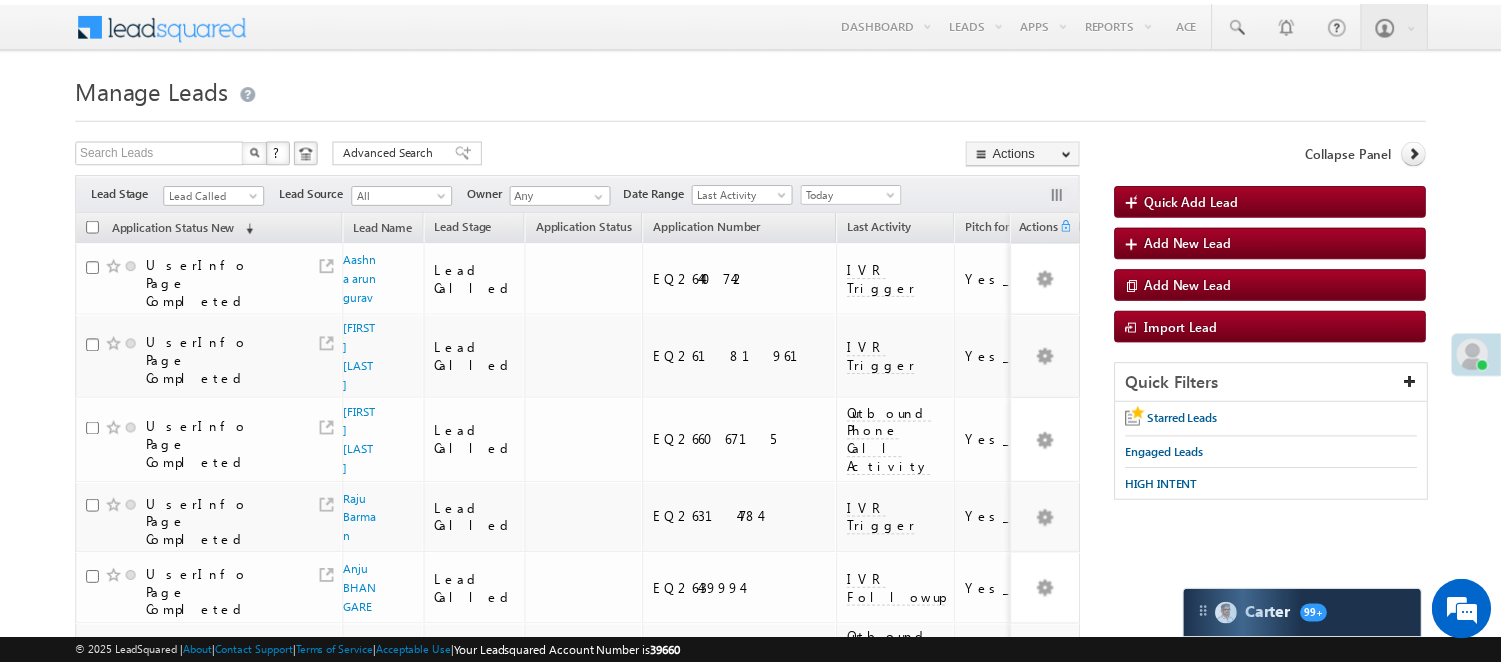 scroll, scrollTop: 0, scrollLeft: 0, axis: both 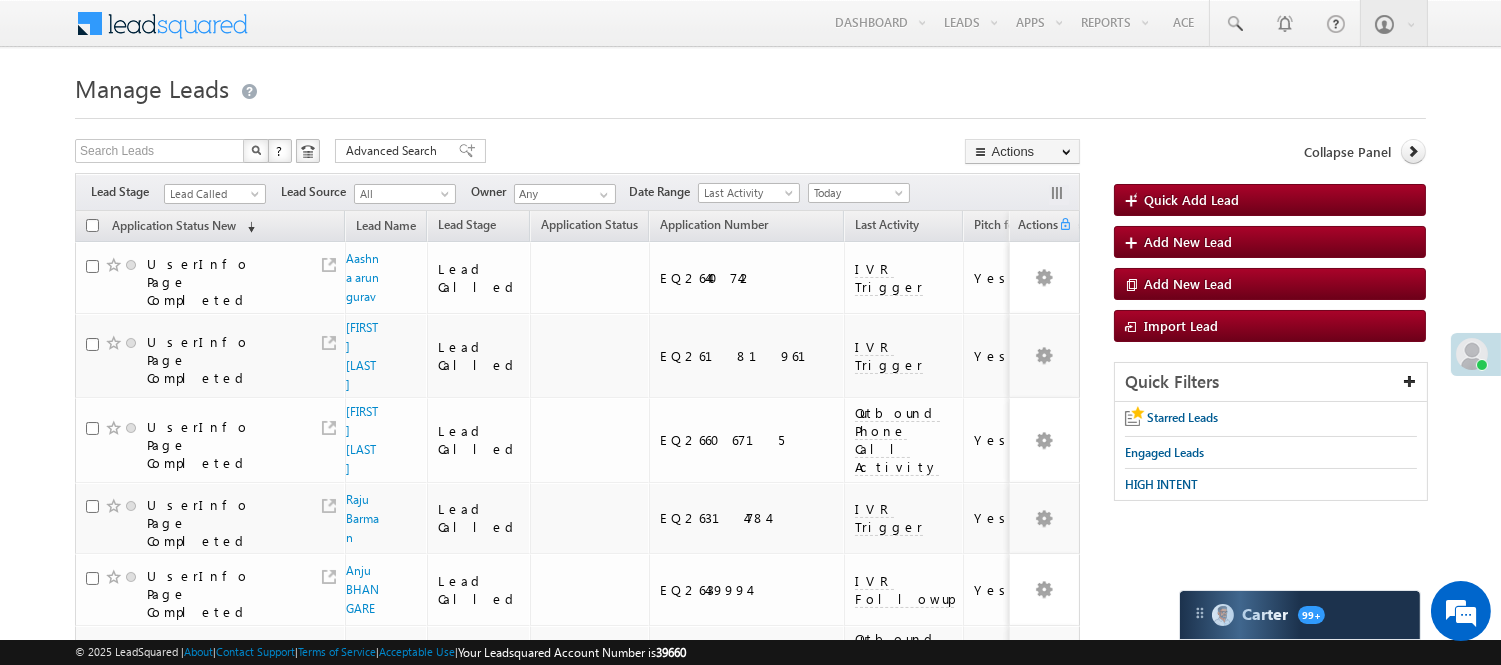 click on "Lead Called" at bounding box center [212, 194] 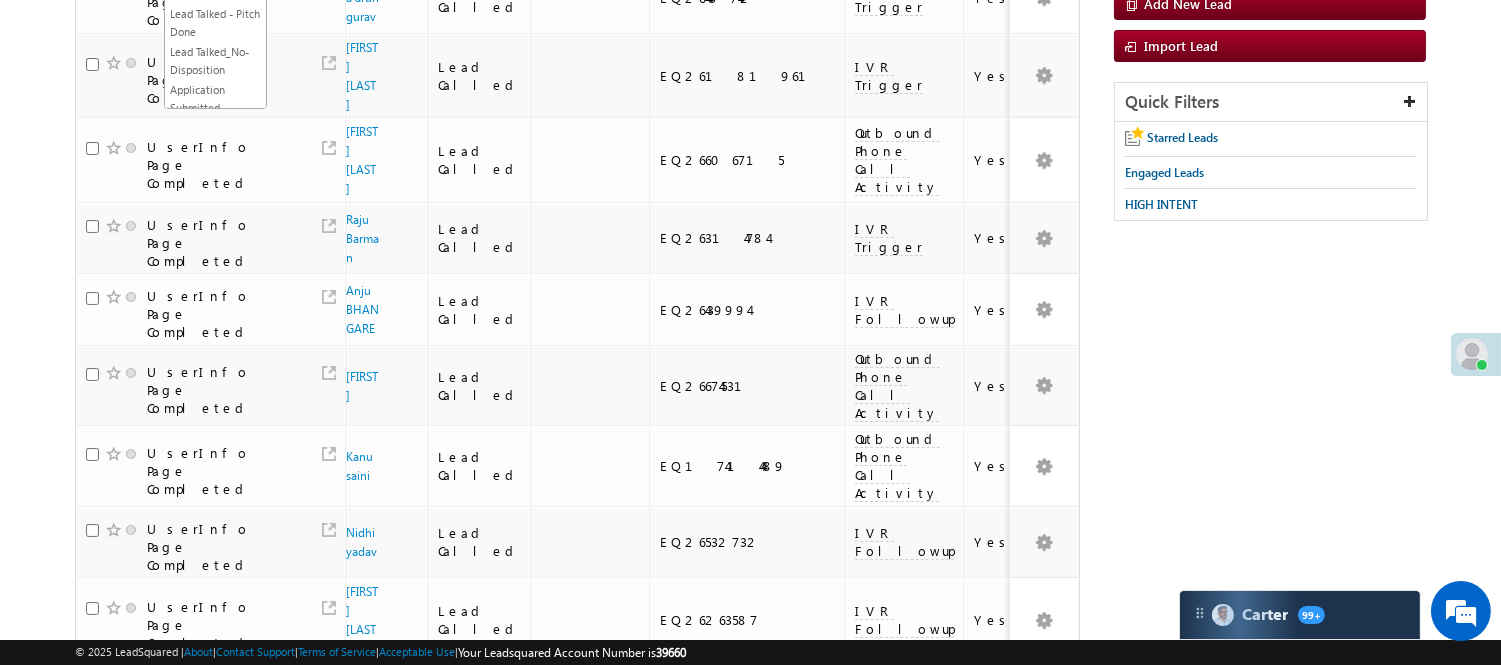 scroll, scrollTop: 0, scrollLeft: 0, axis: both 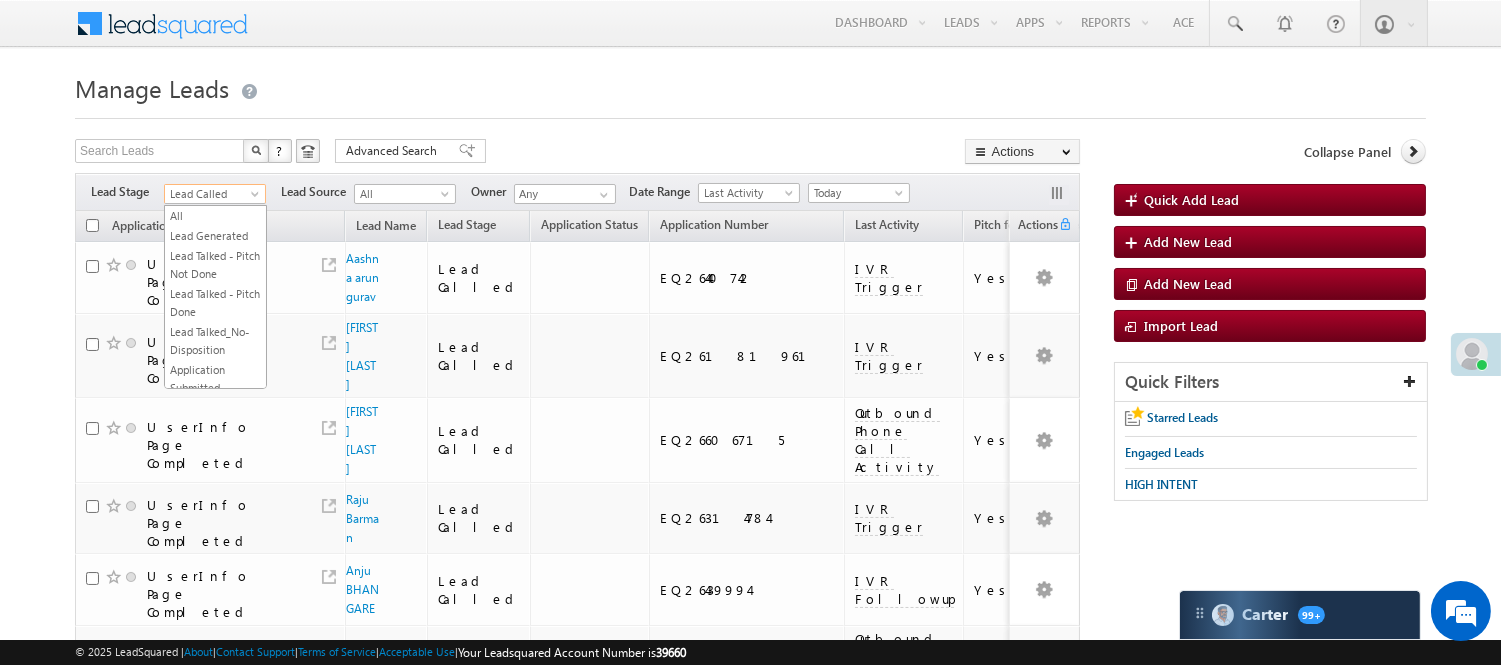 click on "Lead Talked" at bounding box center [215, 506] 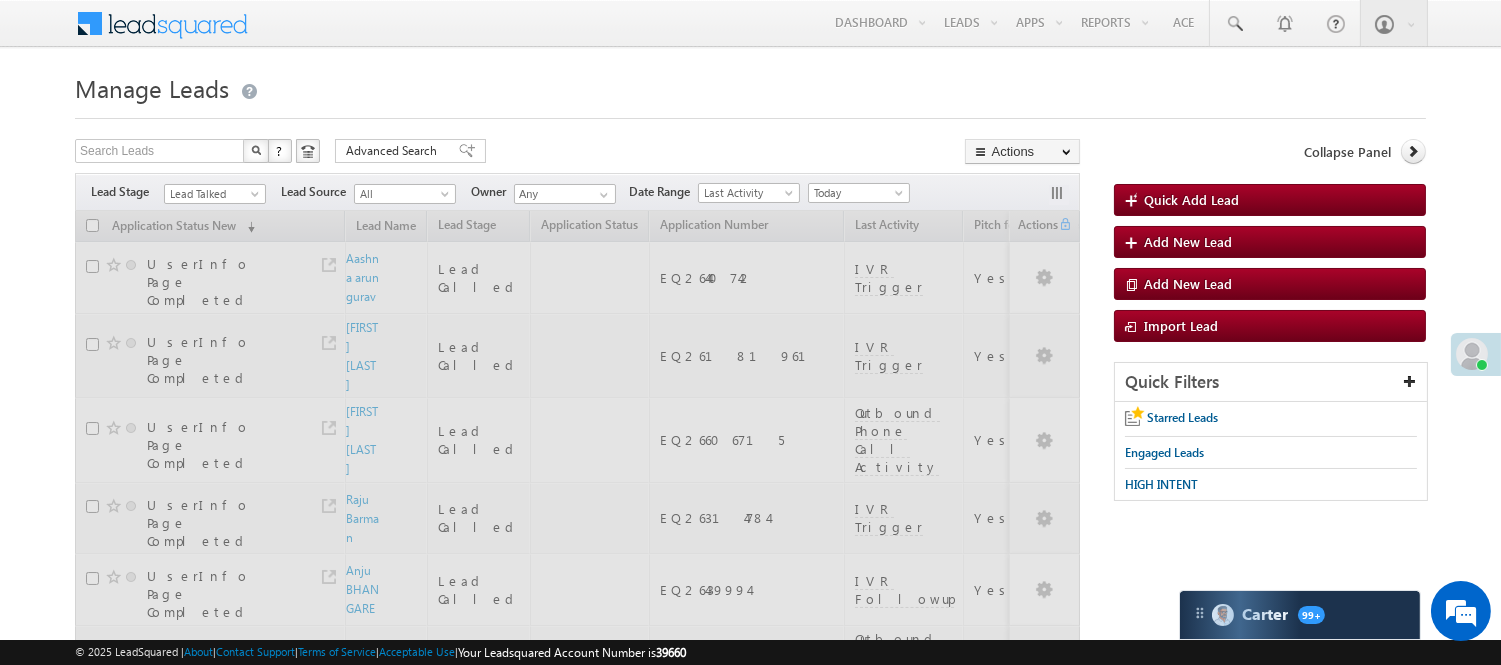 scroll, scrollTop: 0, scrollLeft: 0, axis: both 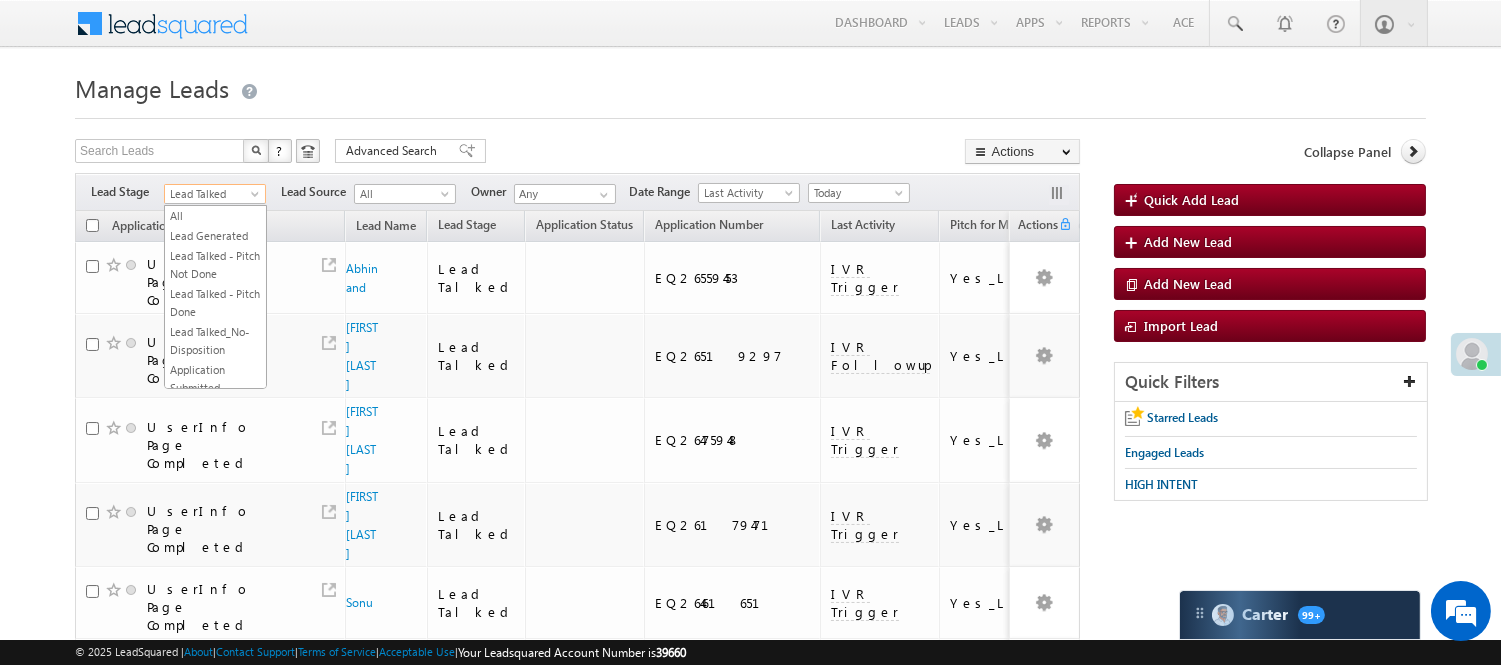 click on "Lead Talked" at bounding box center (212, 194) 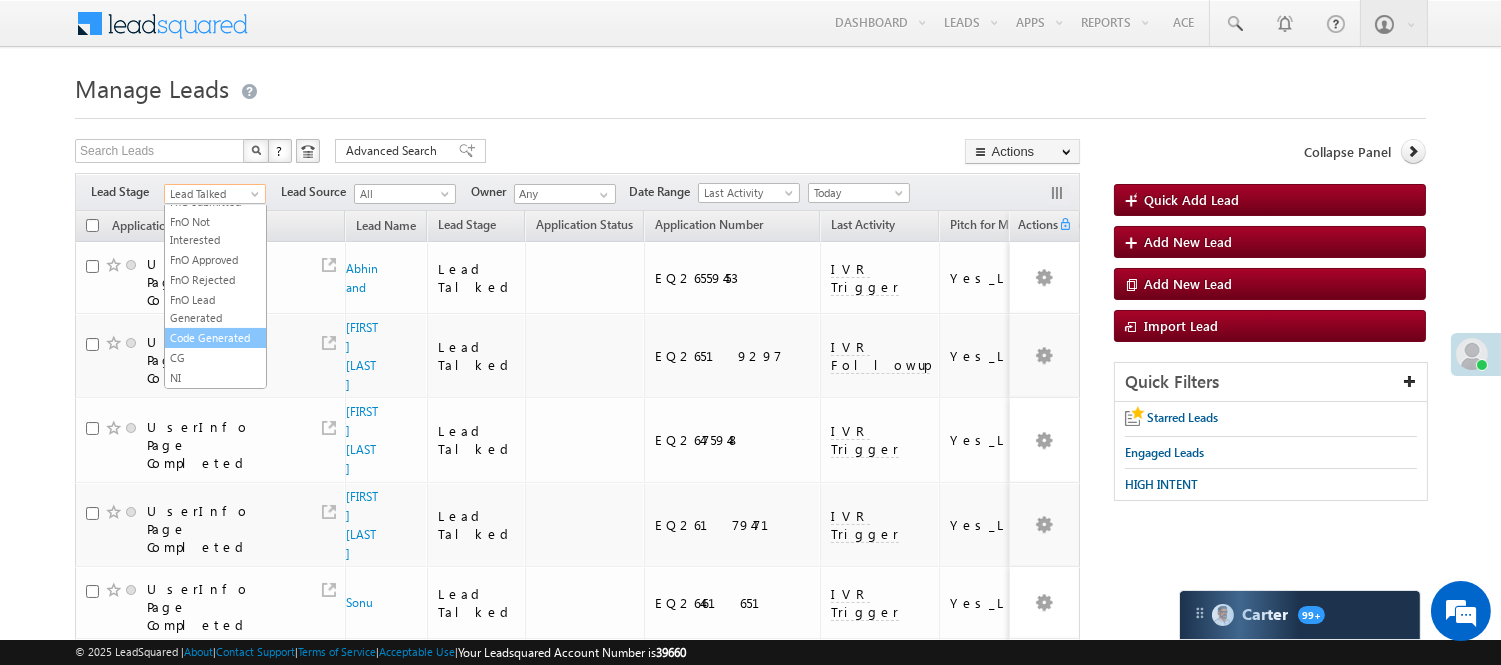 scroll, scrollTop: 496, scrollLeft: 0, axis: vertical 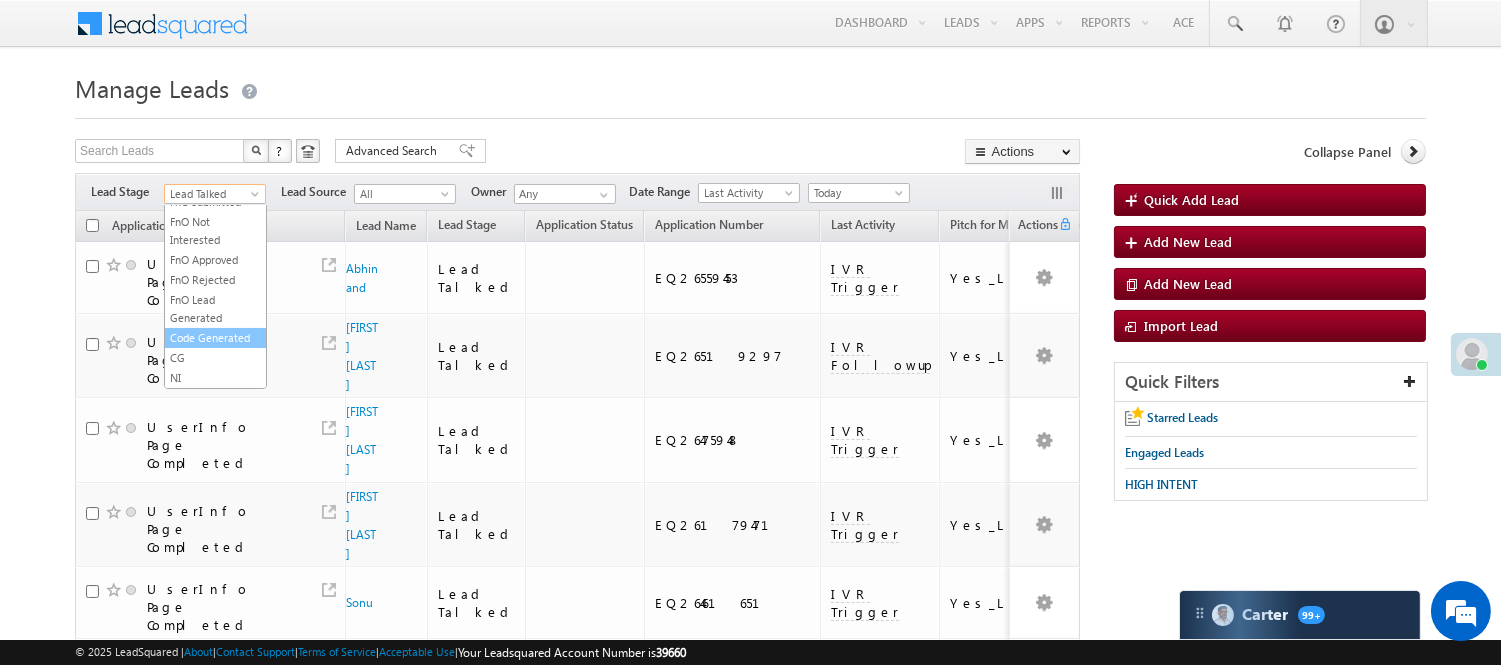 click on "Code Generated" at bounding box center (215, 338) 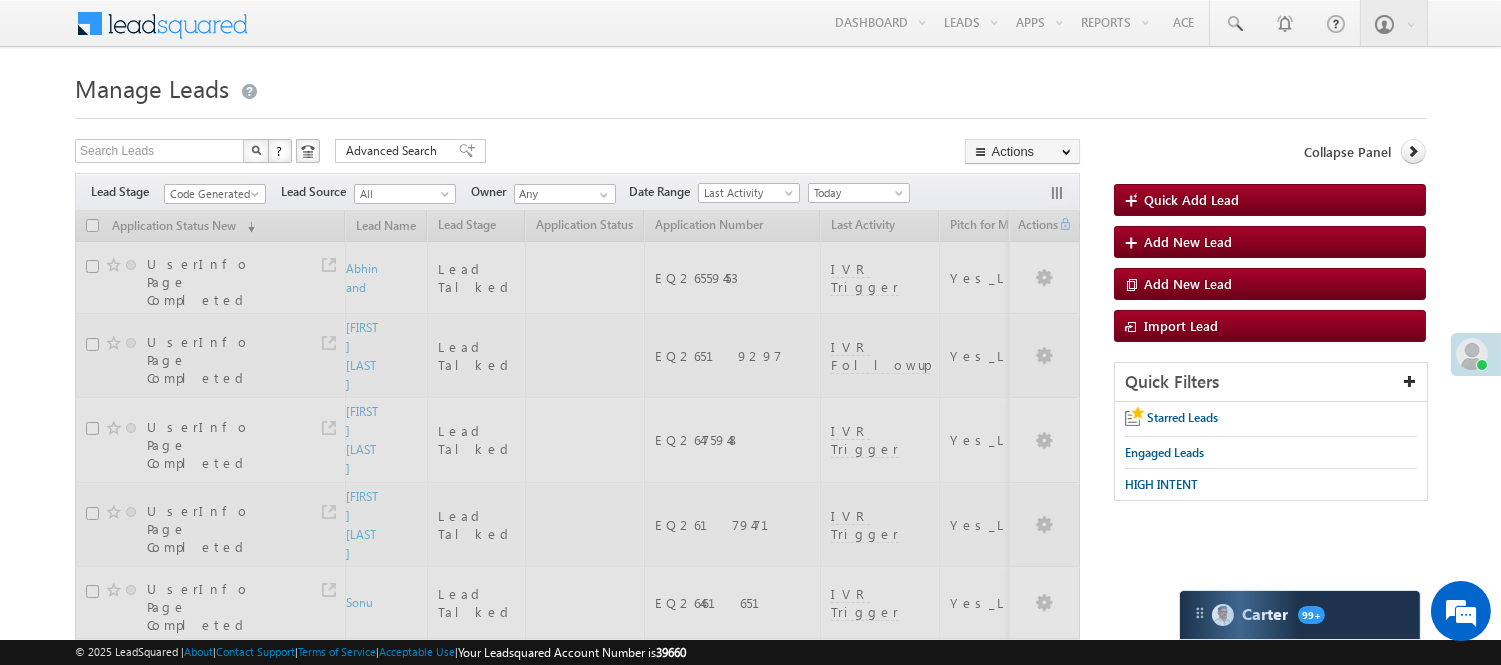 click on "Manage Leads" at bounding box center (750, 86) 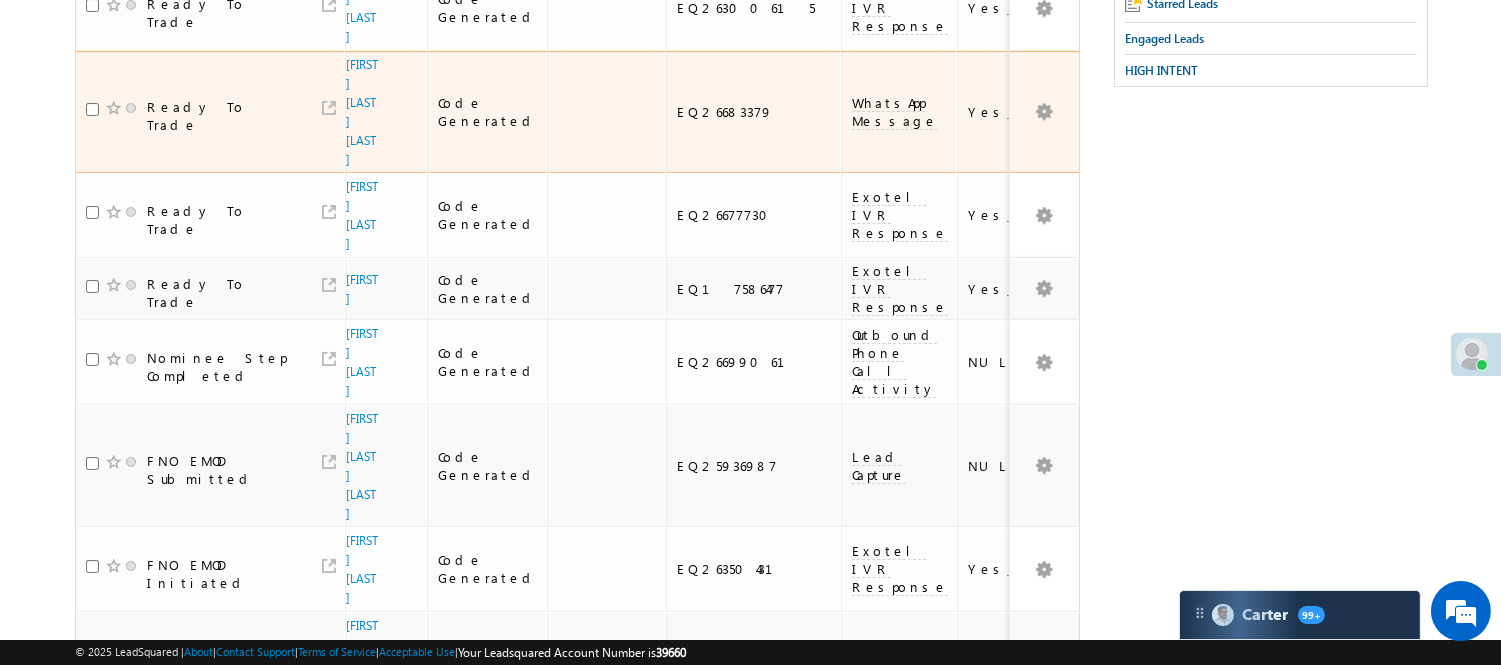 scroll, scrollTop: 60, scrollLeft: 0, axis: vertical 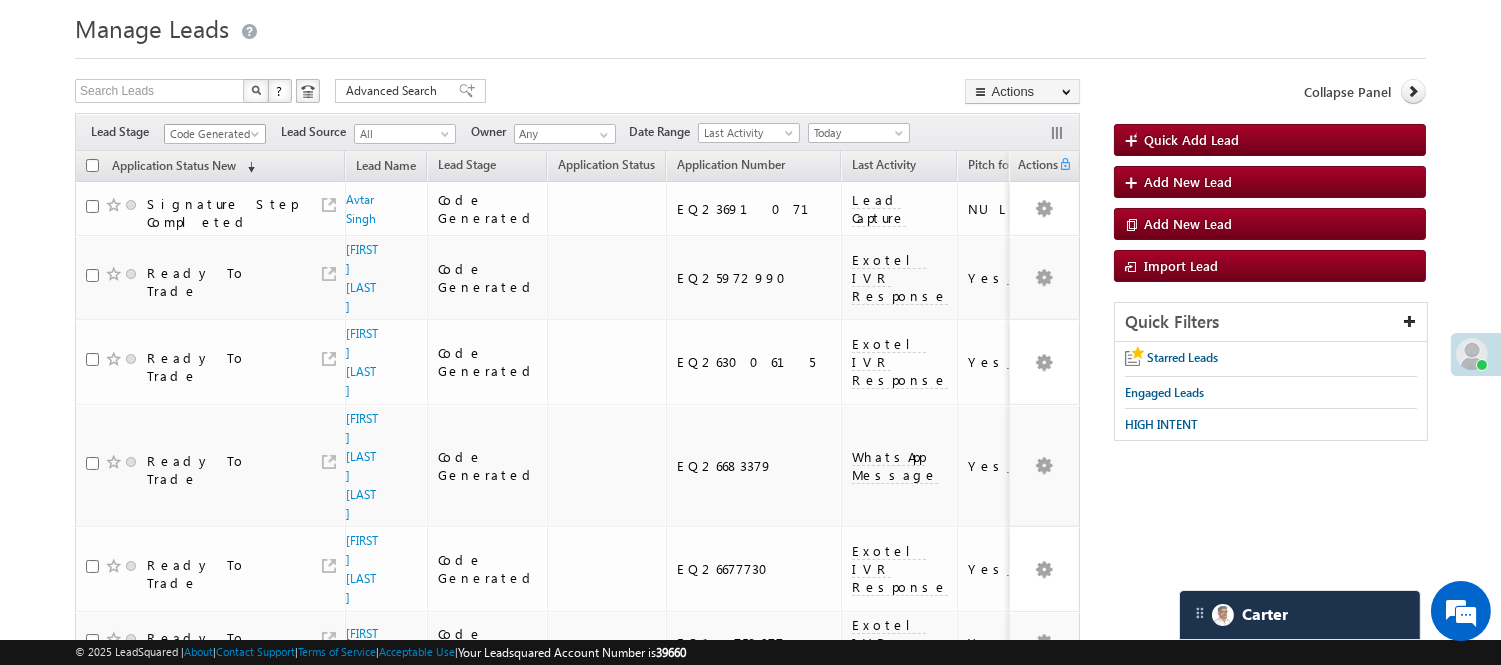 click on "Code Generated" at bounding box center [212, 134] 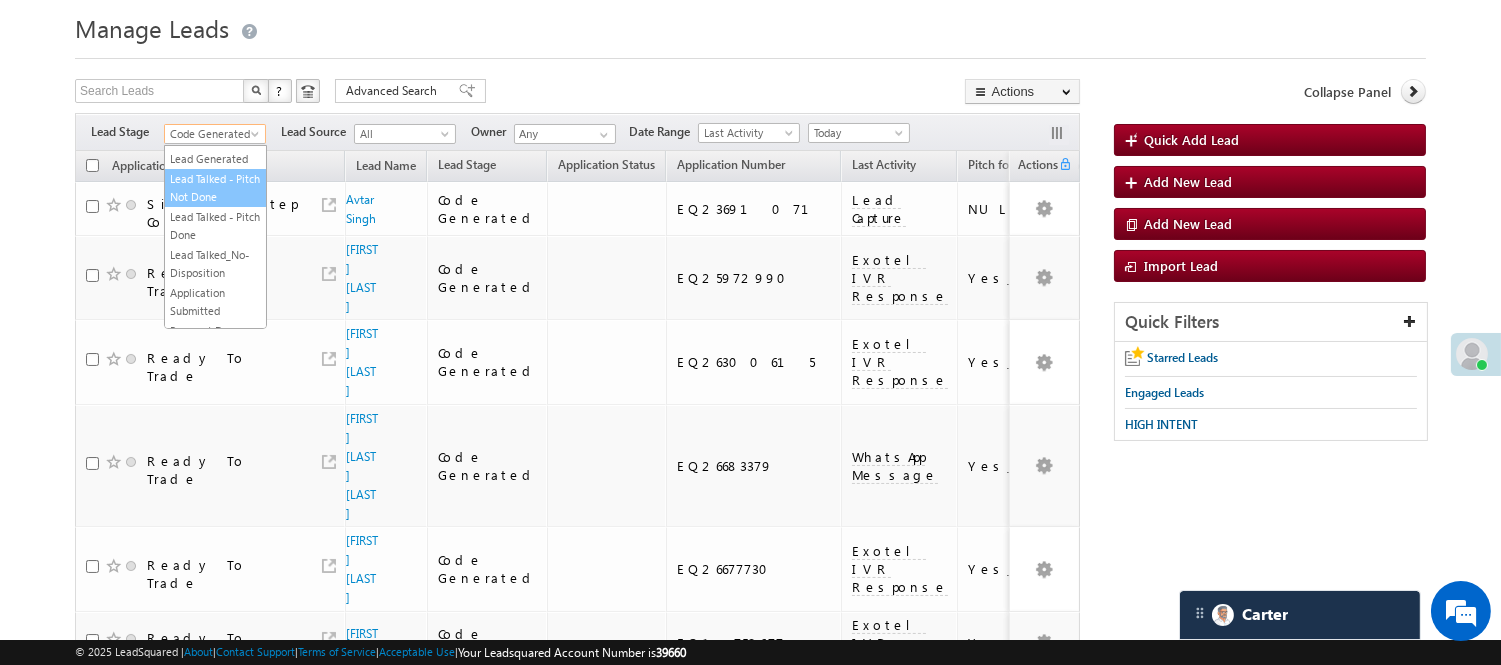 scroll, scrollTop: 0, scrollLeft: 0, axis: both 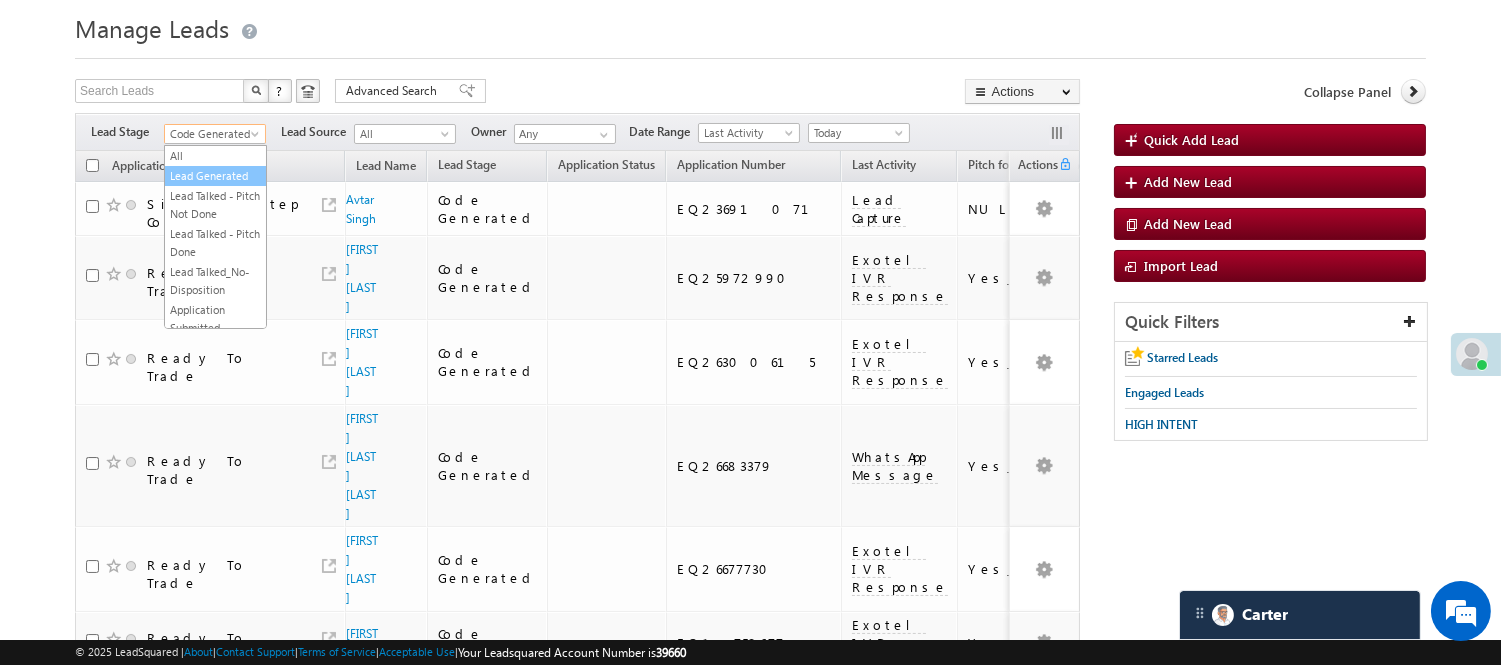 click on "Lead Generated" at bounding box center (215, 176) 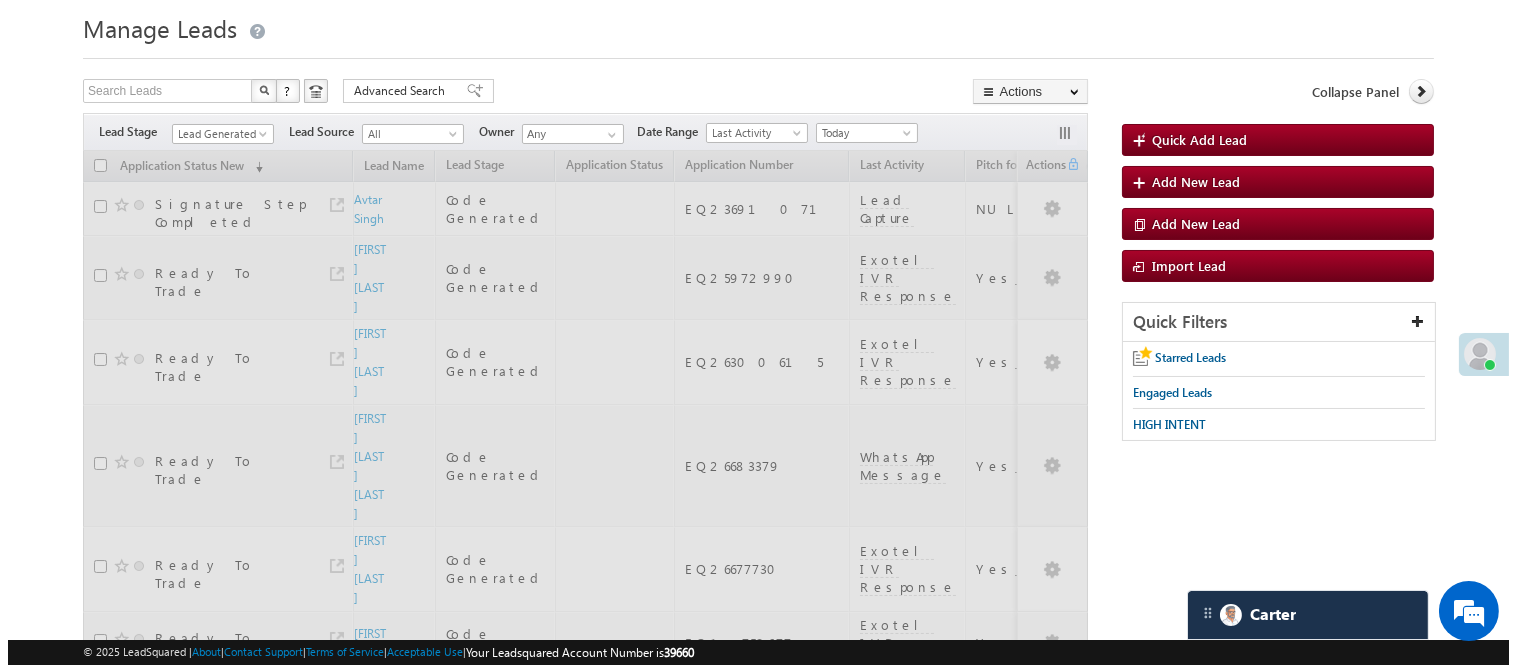 scroll, scrollTop: 0, scrollLeft: 0, axis: both 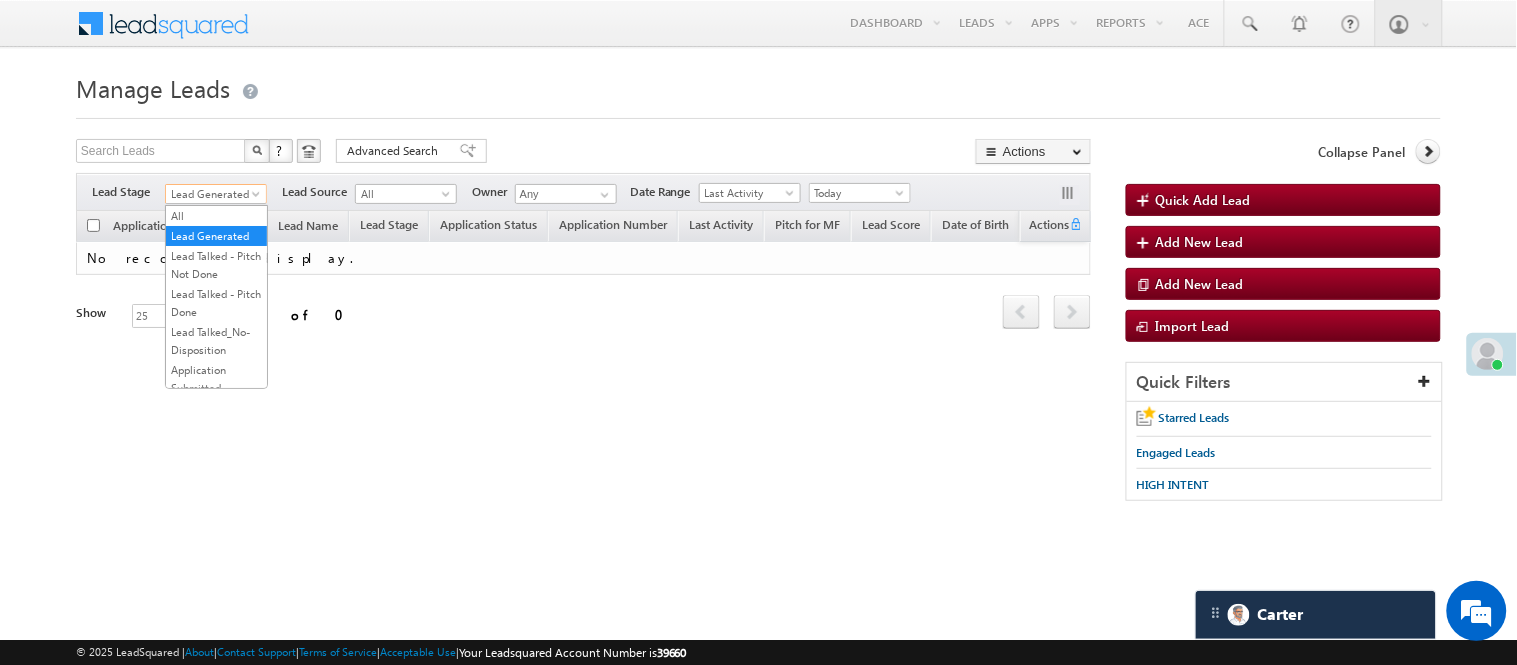 click on "Lead Generated" at bounding box center [213, 194] 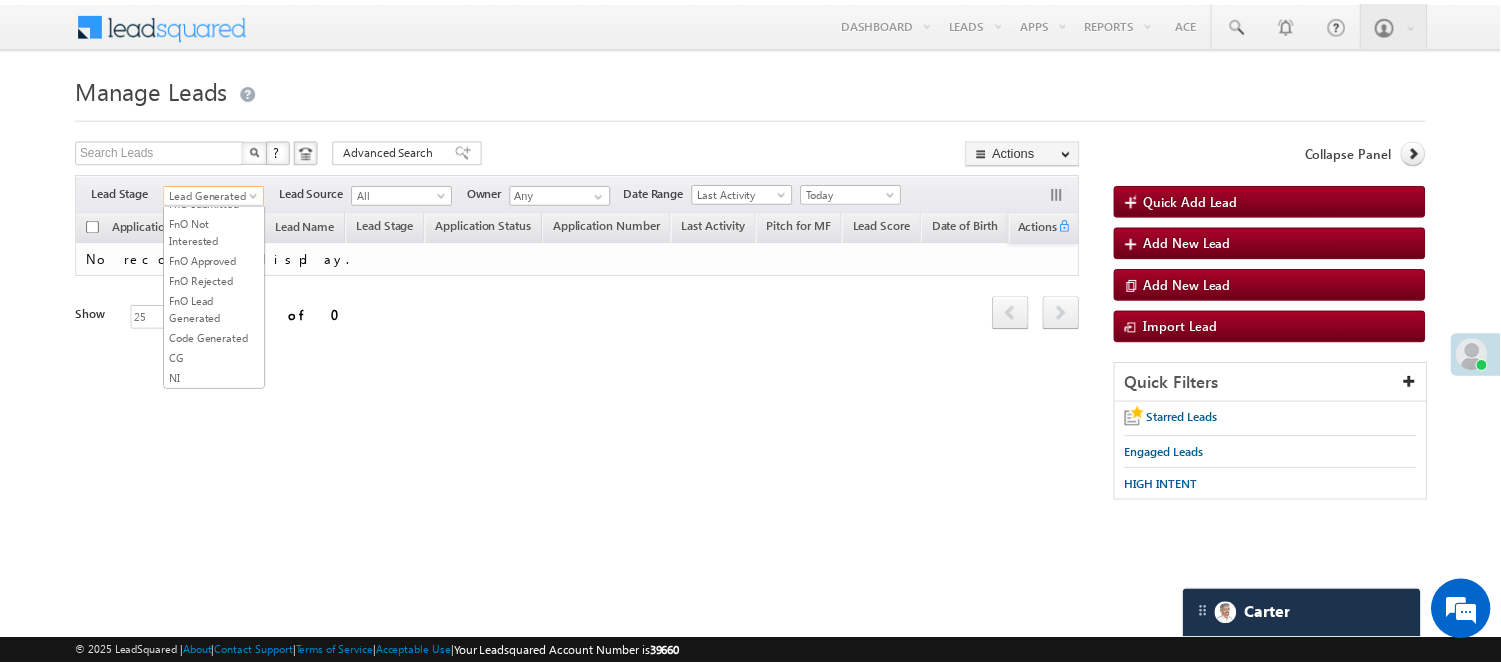 scroll, scrollTop: 496, scrollLeft: 0, axis: vertical 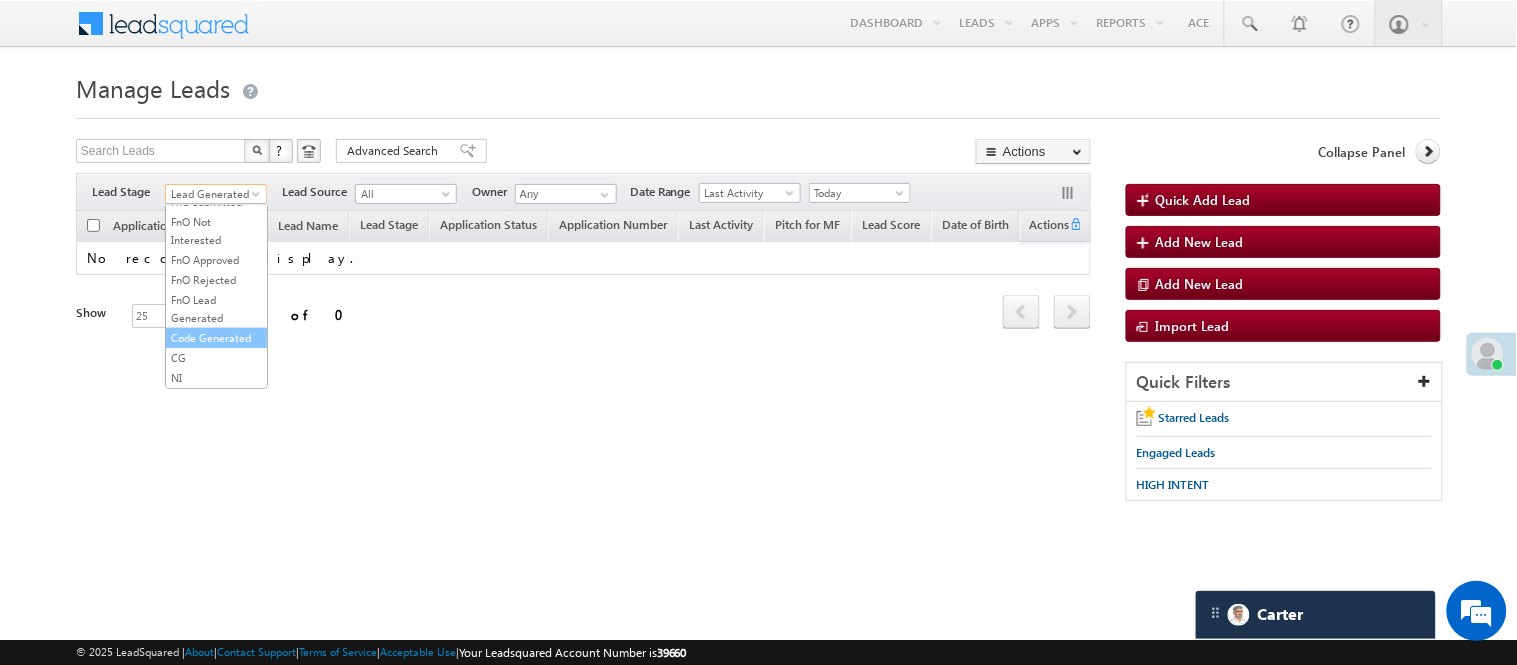 click on "Code Generated" at bounding box center [216, 338] 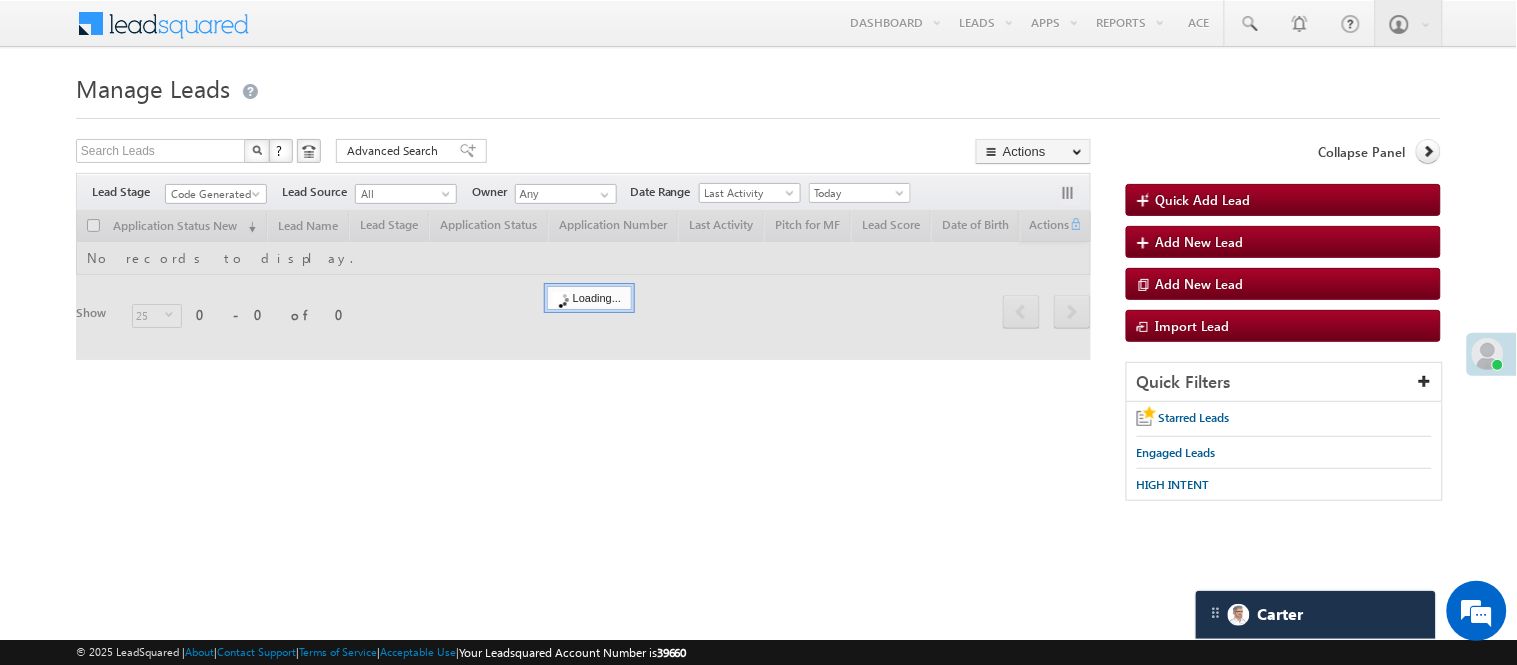 click on "Manage Leads
Quick Add Lead
Search Leads X ?   0 results found
Advanced Search
Advanced Search
Actions Actions" at bounding box center (758, 294) 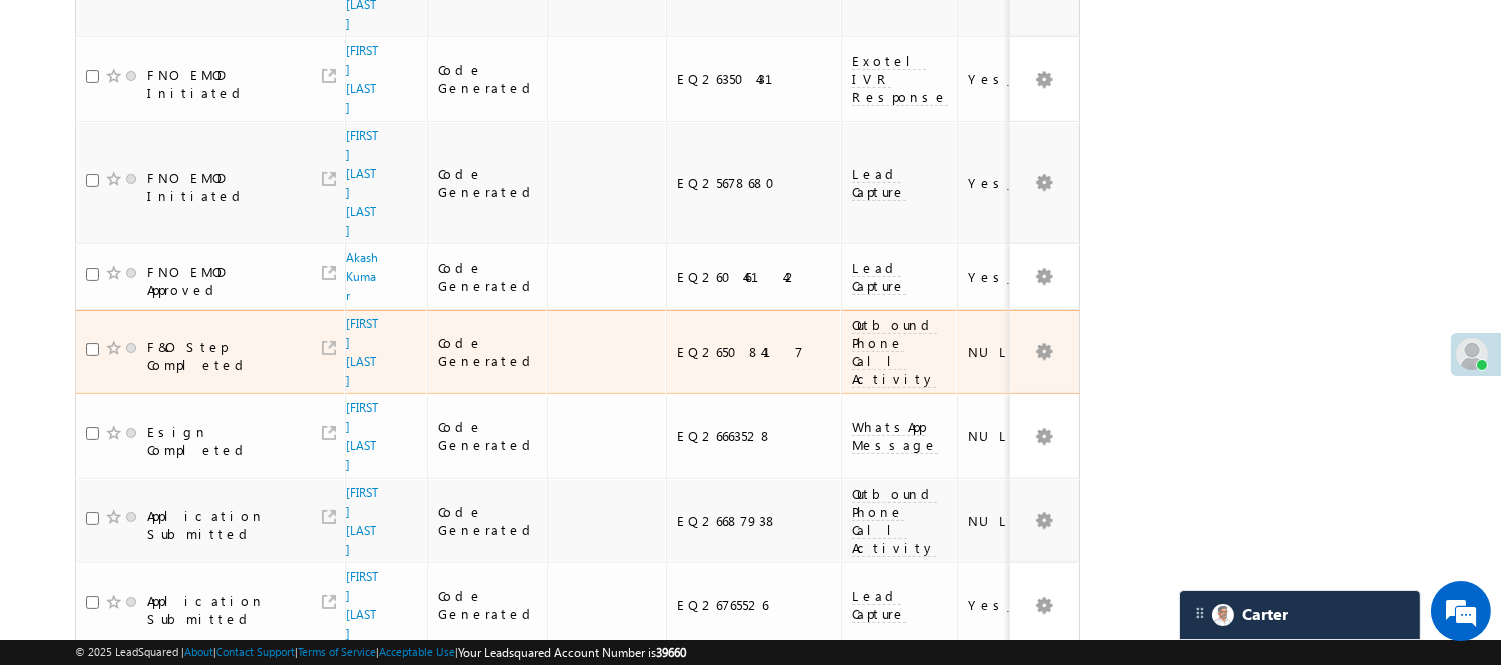 scroll, scrollTop: 912, scrollLeft: 0, axis: vertical 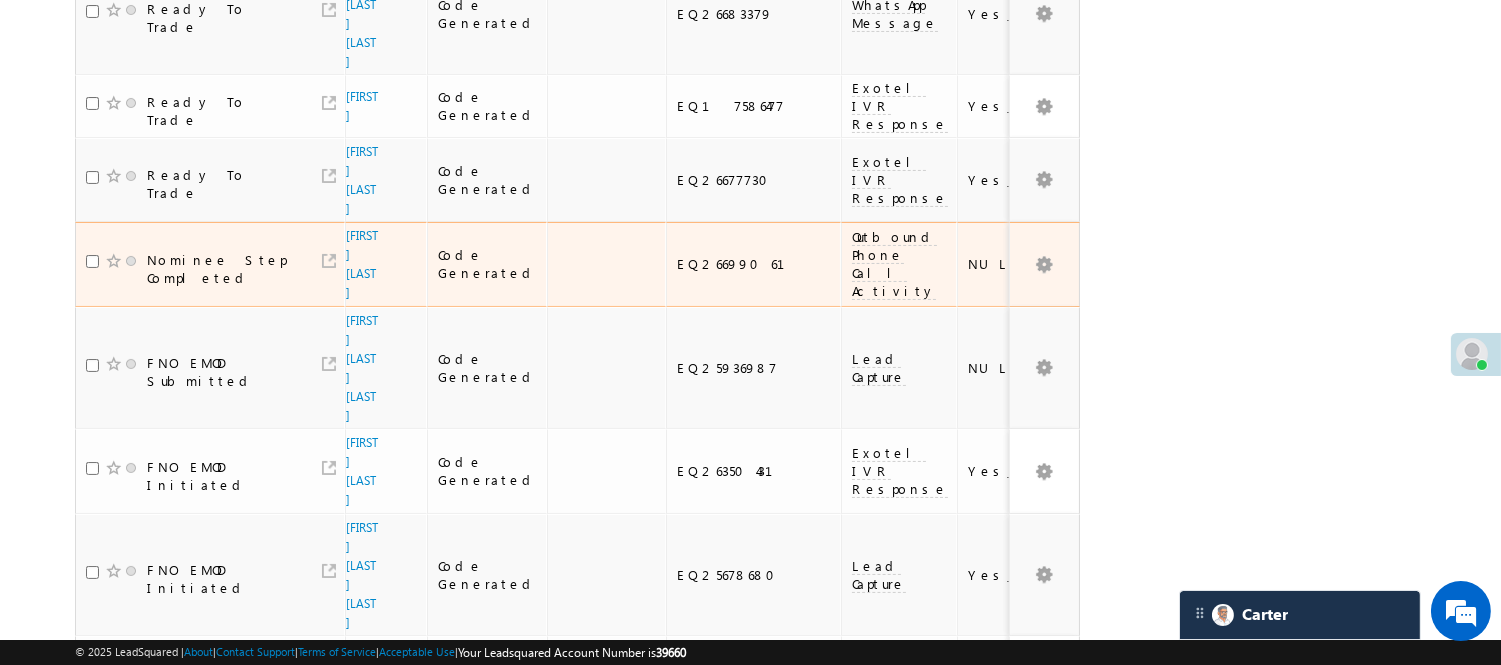 drag, startPoint x: 317, startPoint y: 185, endPoint x: 406, endPoint y: 104, distance: 120.34118 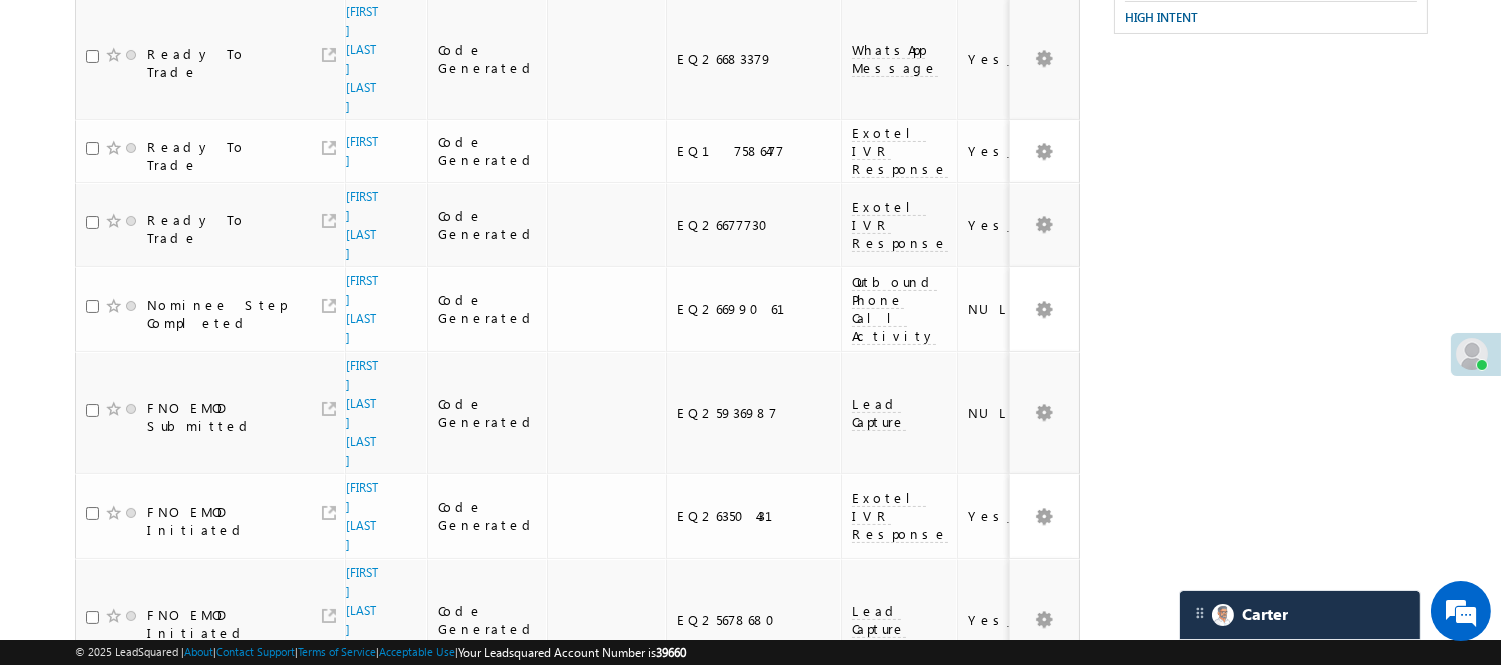 scroll, scrollTop: 0, scrollLeft: 0, axis: both 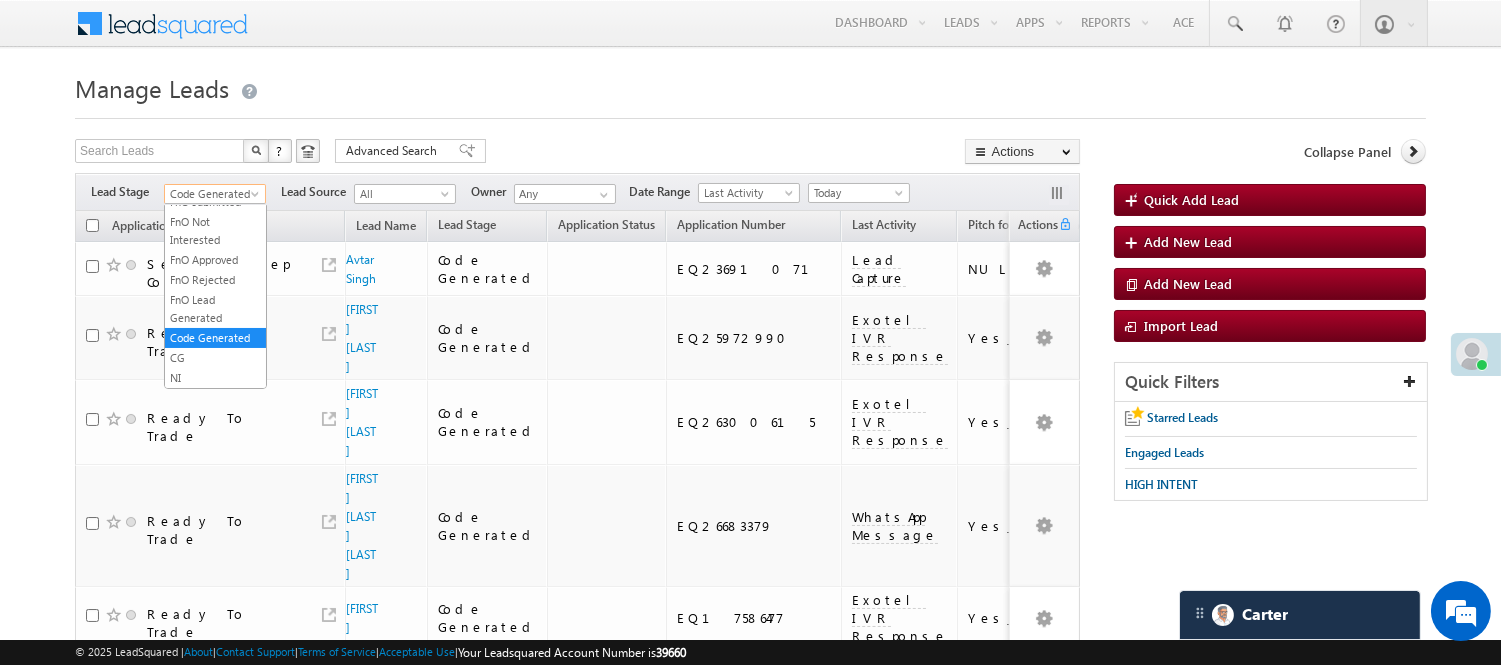 click on "Code Generated" at bounding box center [212, 194] 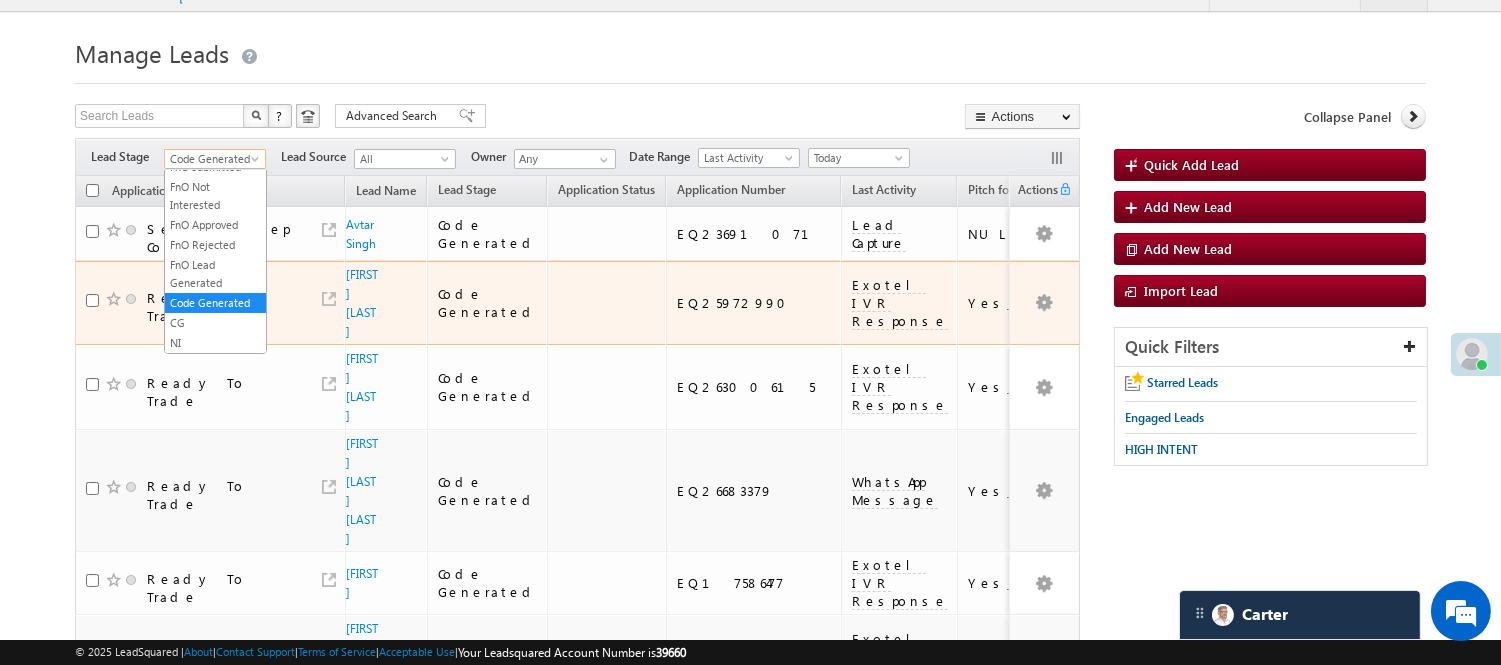 scroll, scrollTop: 222, scrollLeft: 0, axis: vertical 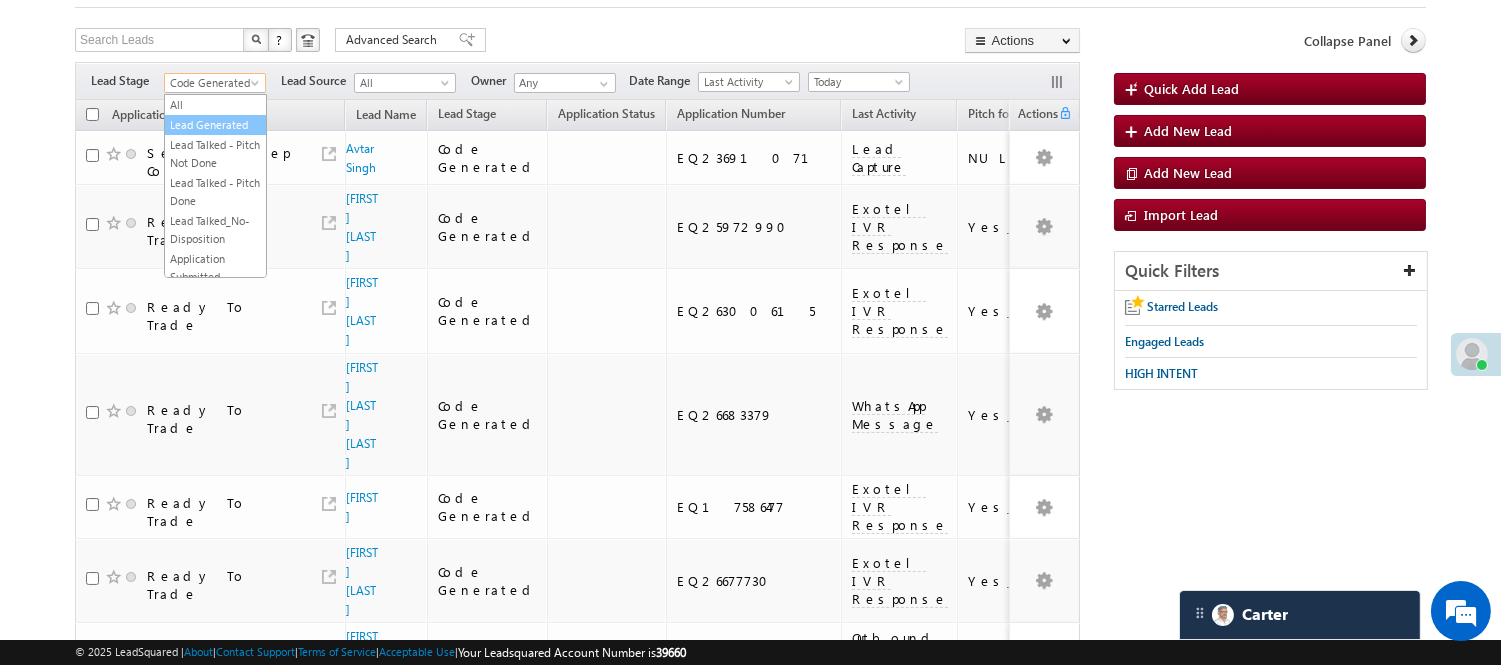 click on "Lead Generated" at bounding box center (215, 125) 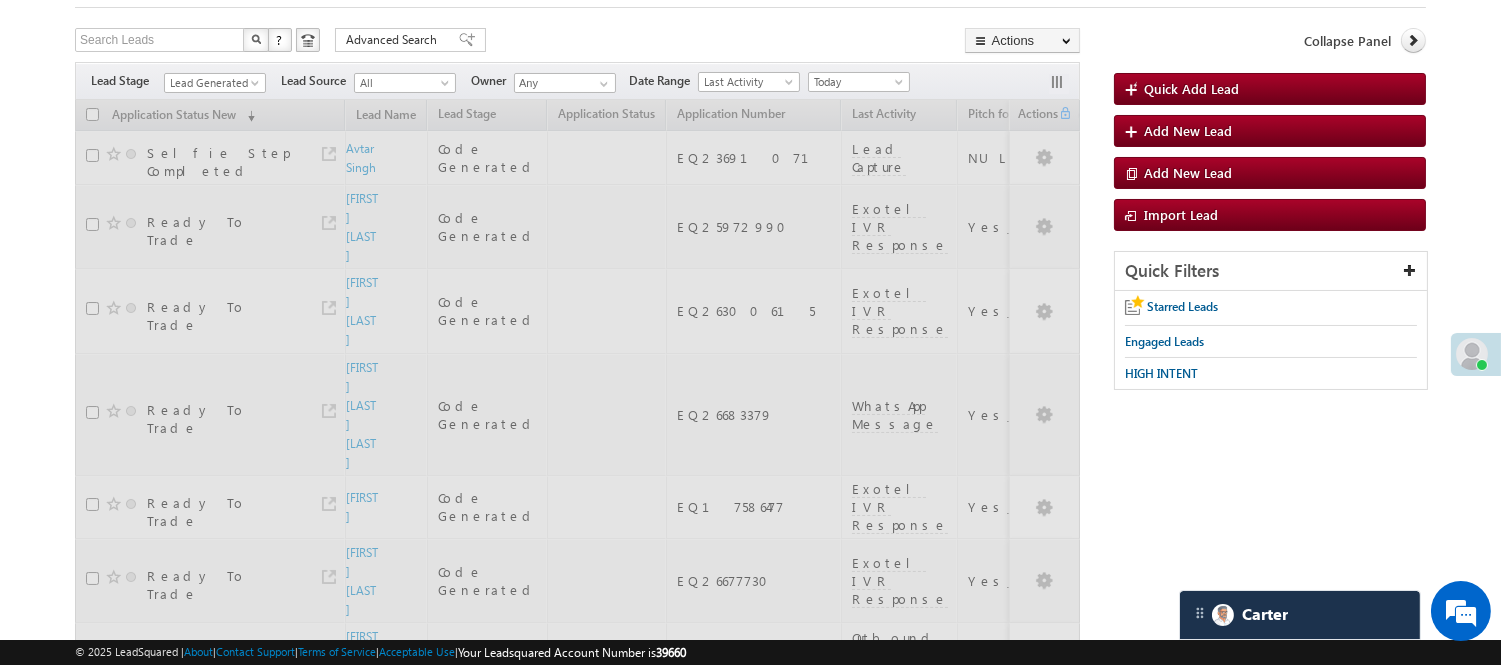 click on "Search Leads X ?   17 results found
Advanced Search
Advanced Search
Advanced search results
Actions Export Leads Reset all Filters
Actions Export Leads Bulk Update Send Email Add to List Add Activity Change Owner Change Stage Delete Merge Leads" at bounding box center (577, 42) 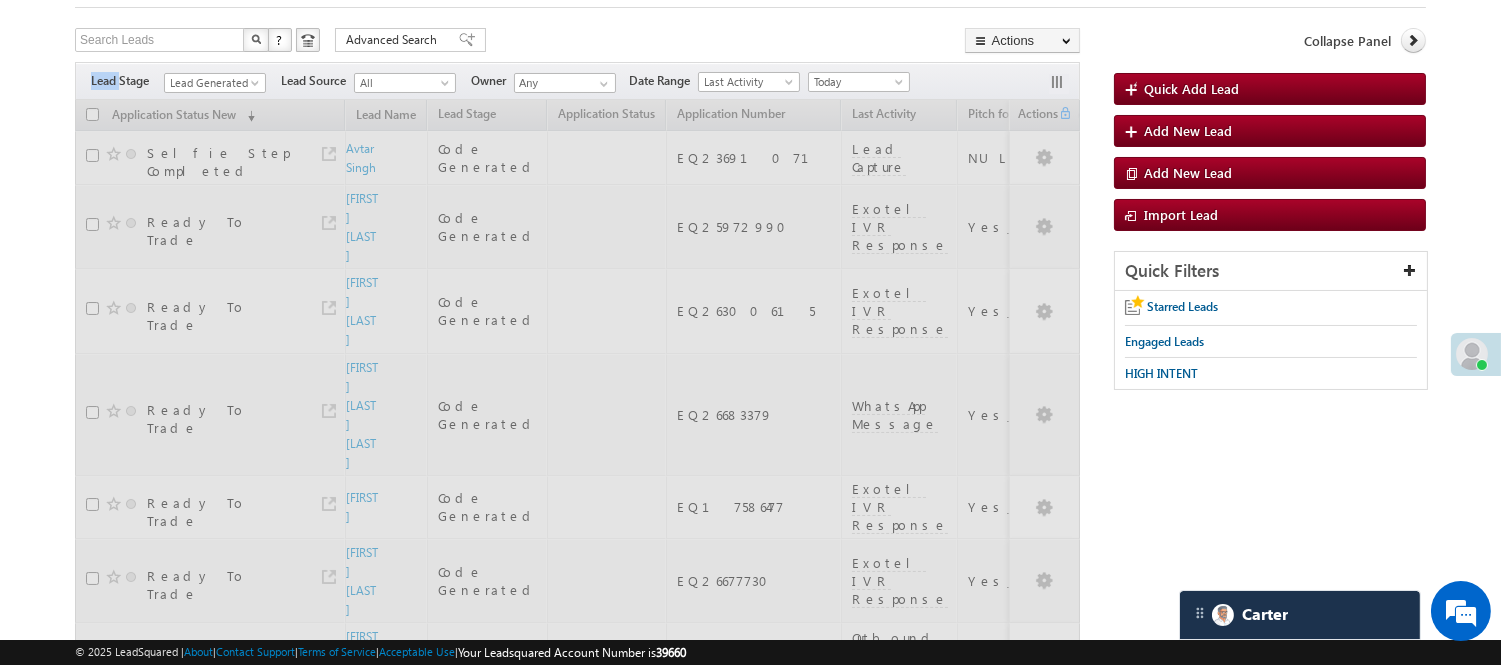 click on "Menu
Nisha Anand Yadav
Nisha .Yada v@ang elbro king. com" at bounding box center [750, 804] 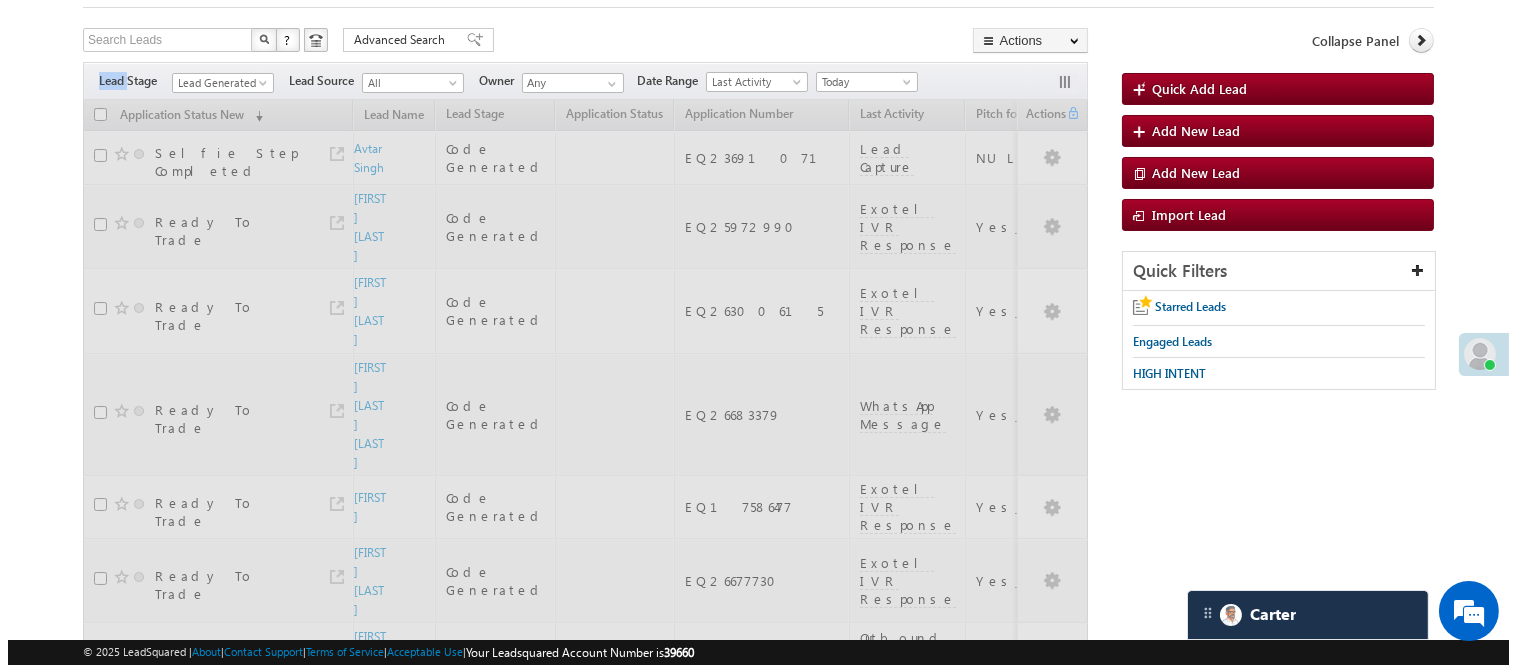 scroll, scrollTop: 0, scrollLeft: 0, axis: both 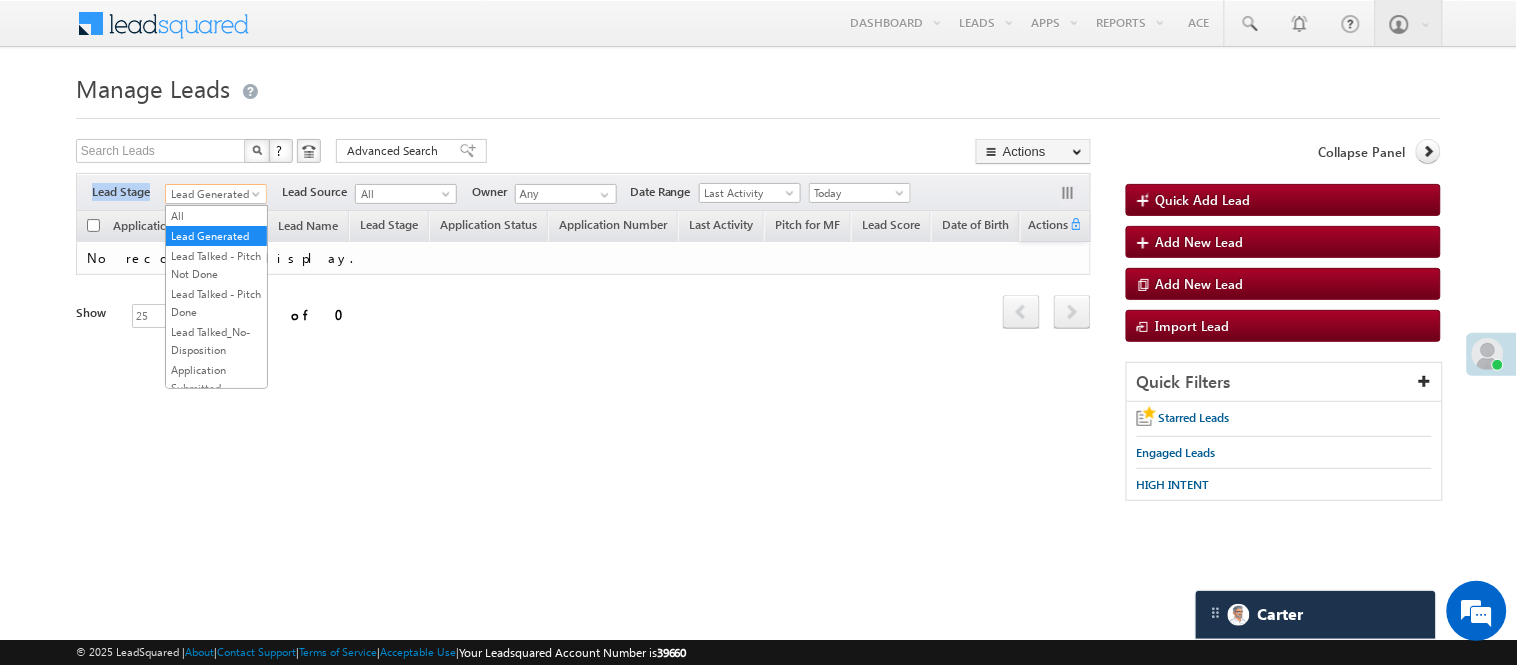 click on "Lead Generated" at bounding box center [213, 194] 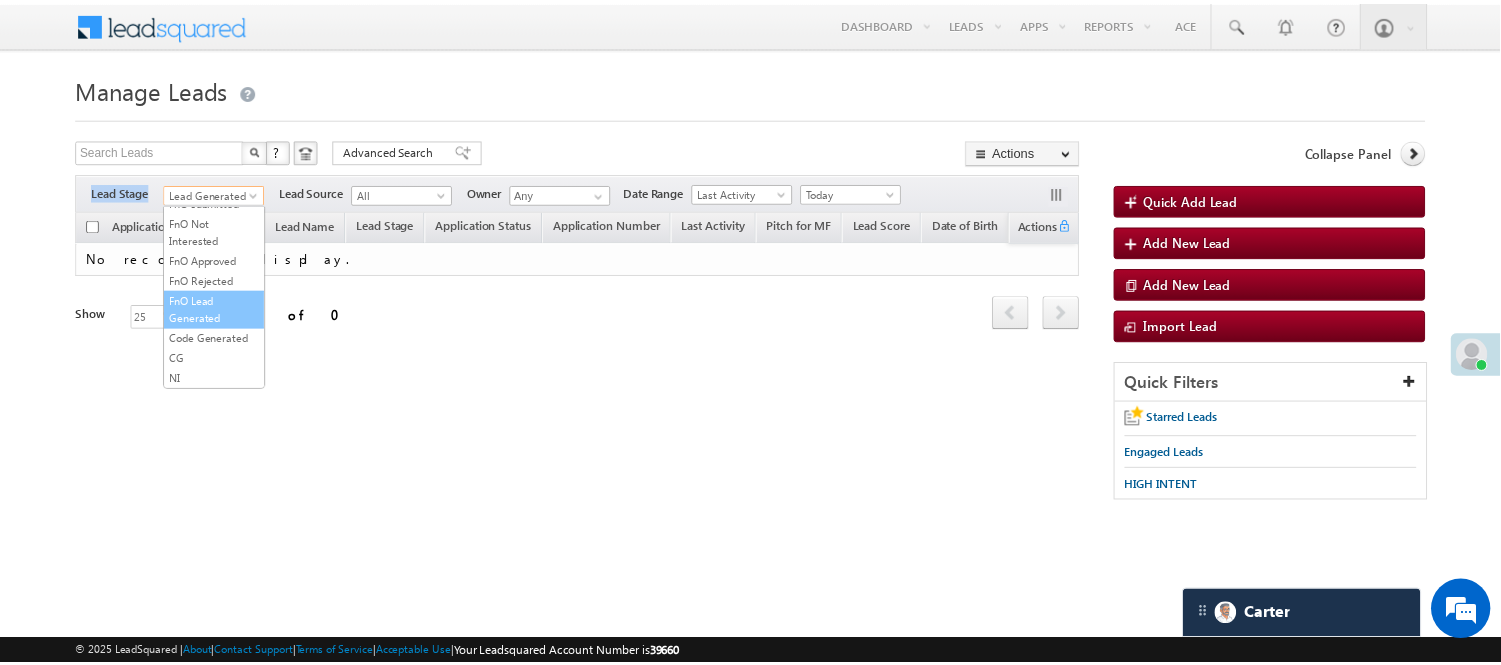 scroll, scrollTop: 274, scrollLeft: 0, axis: vertical 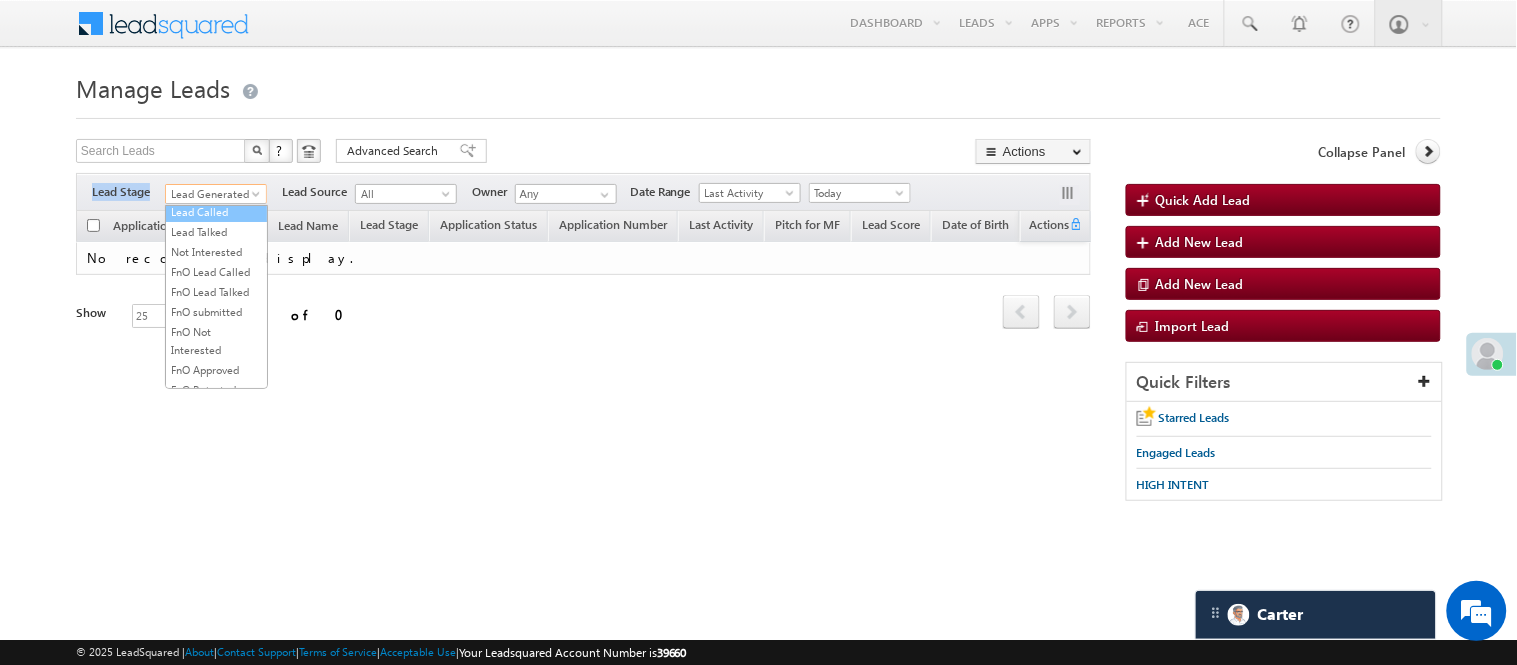click on "Lead Called" at bounding box center (216, 212) 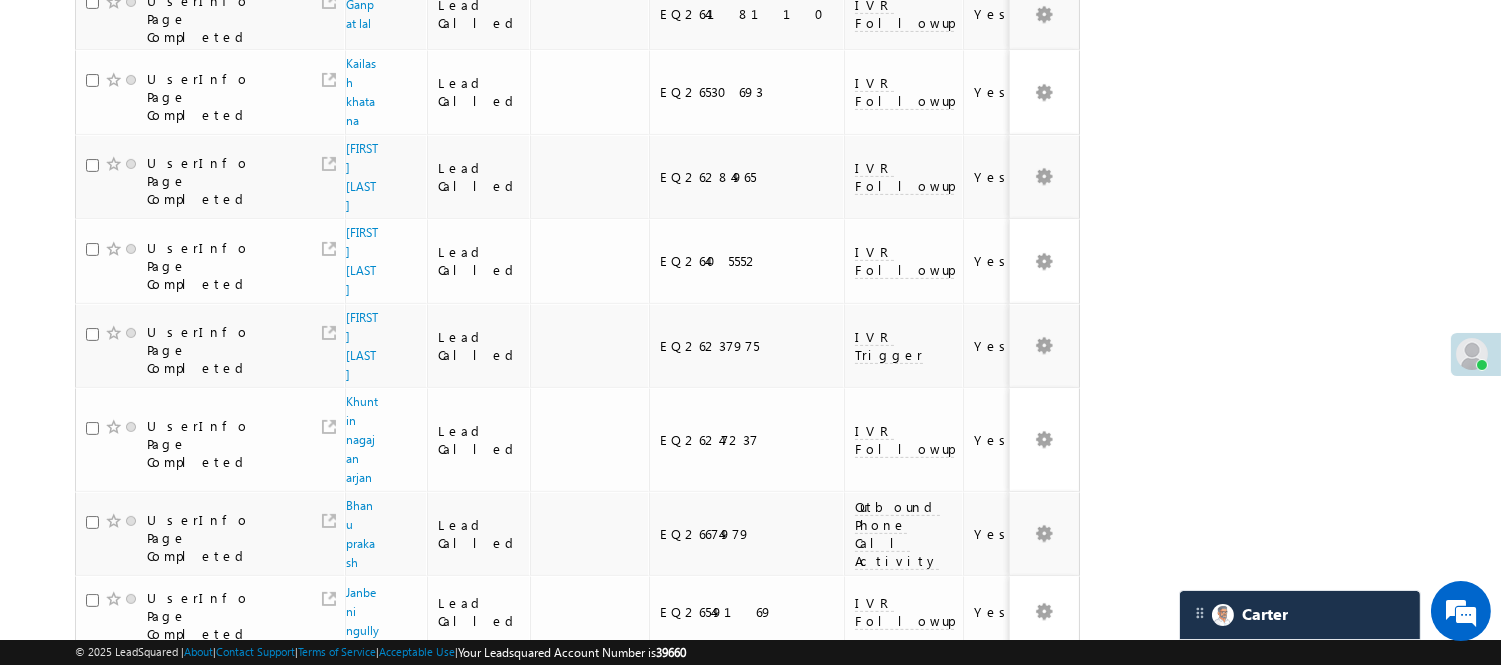scroll, scrollTop: 1345, scrollLeft: 0, axis: vertical 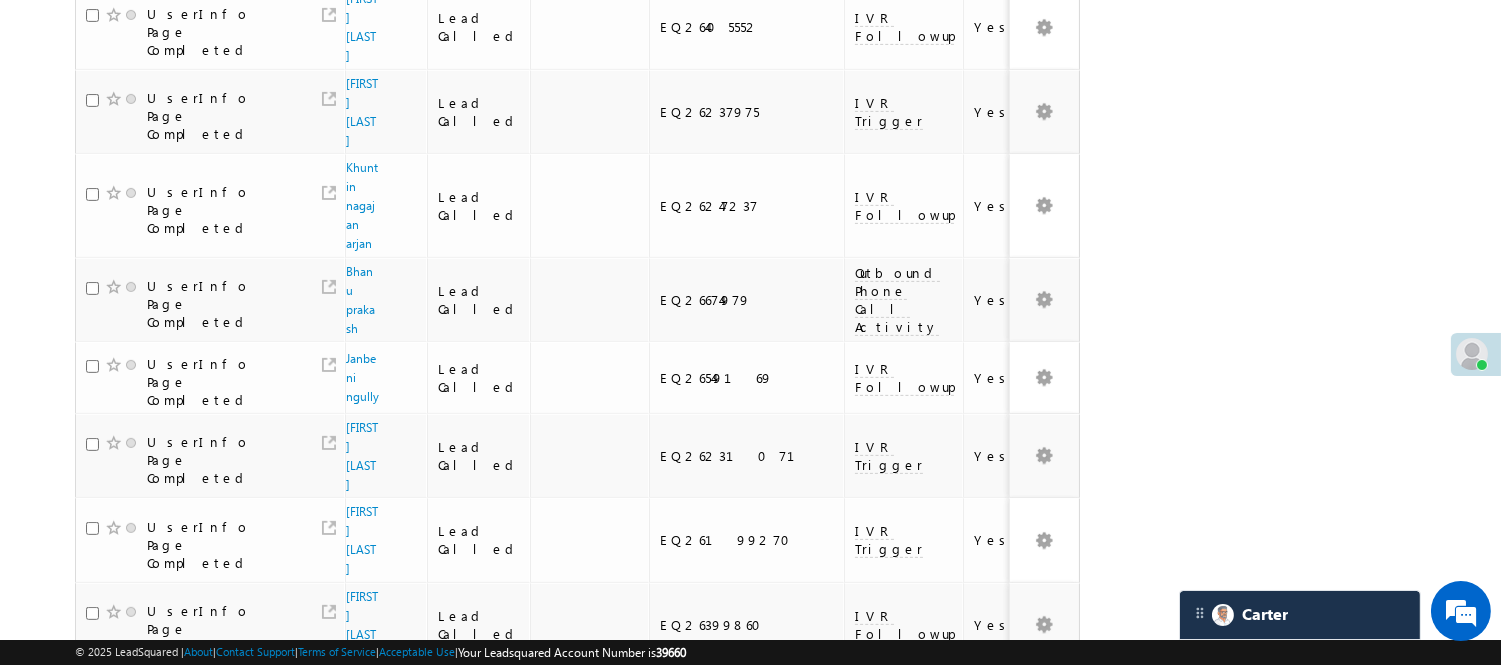 click on "3" at bounding box center (898, 933) 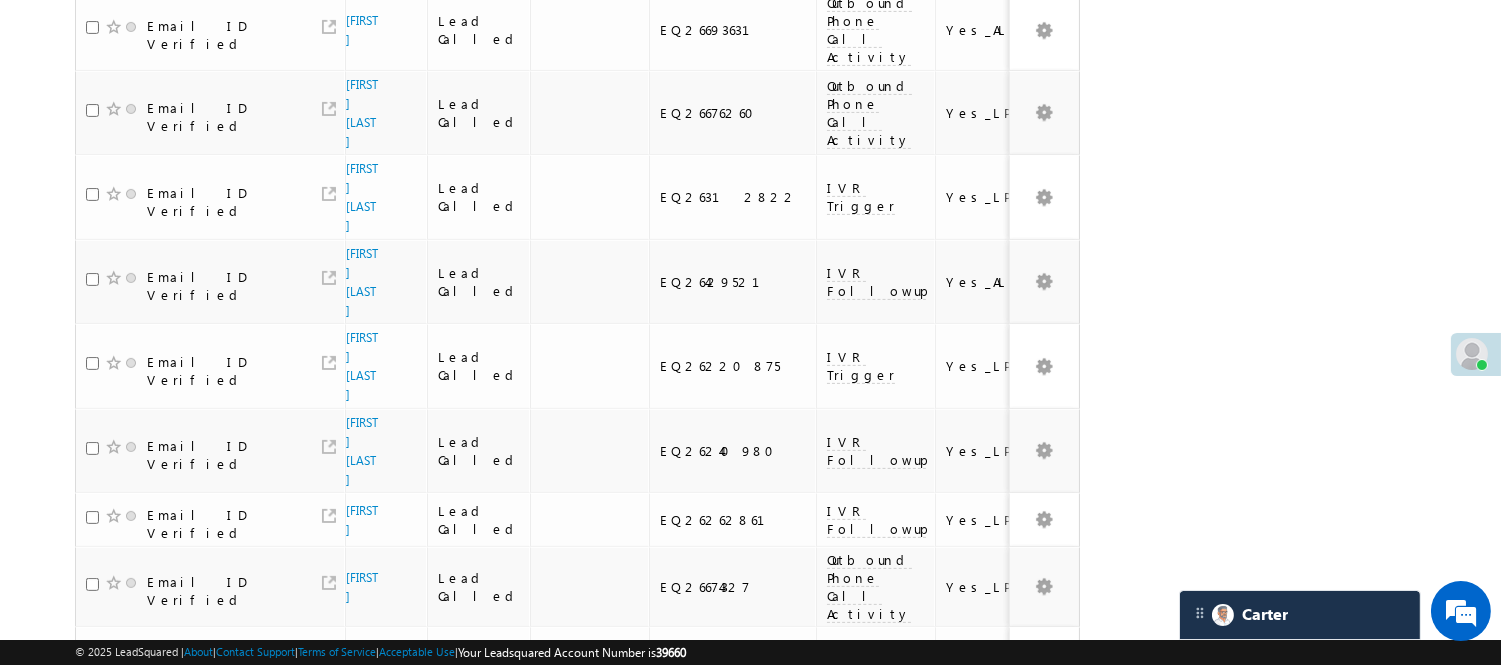 scroll, scrollTop: 1453, scrollLeft: 0, axis: vertical 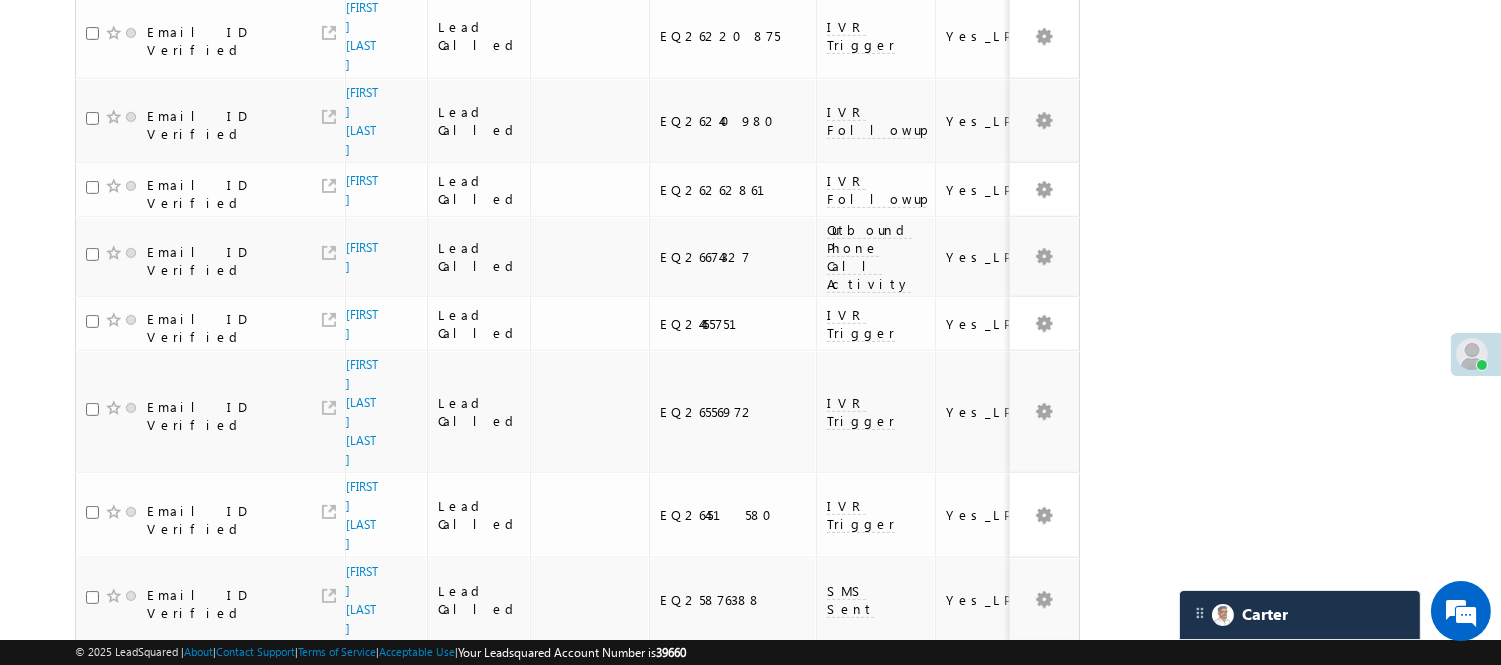 click on "4" at bounding box center (938, 903) 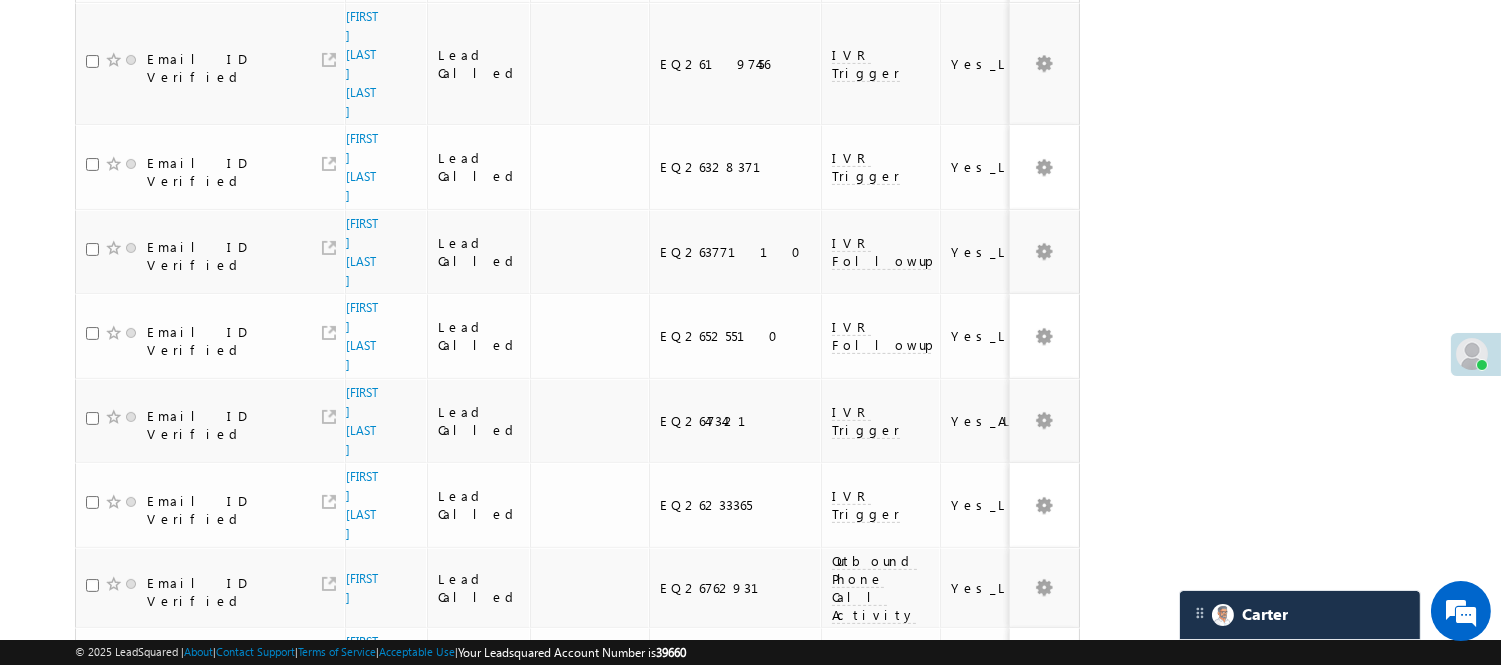 scroll, scrollTop: 1434, scrollLeft: 0, axis: vertical 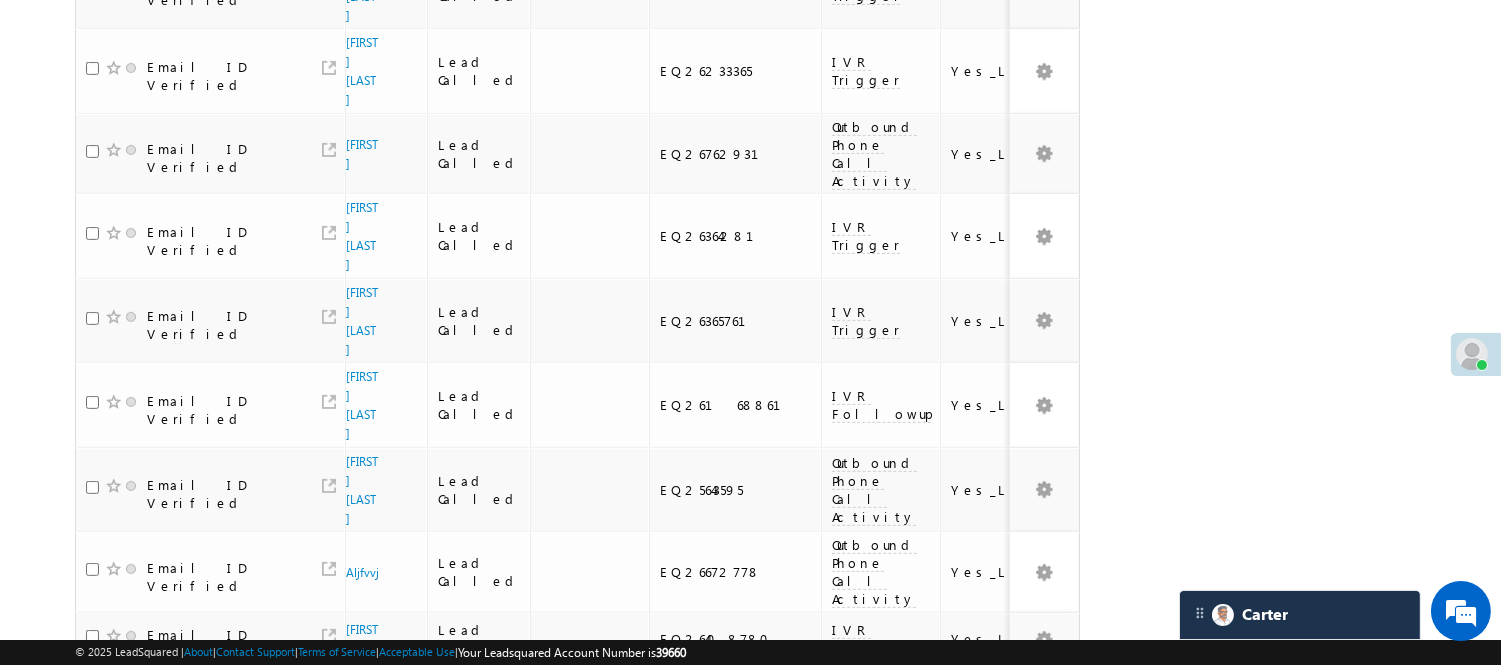 click on "5" at bounding box center (978, 958) 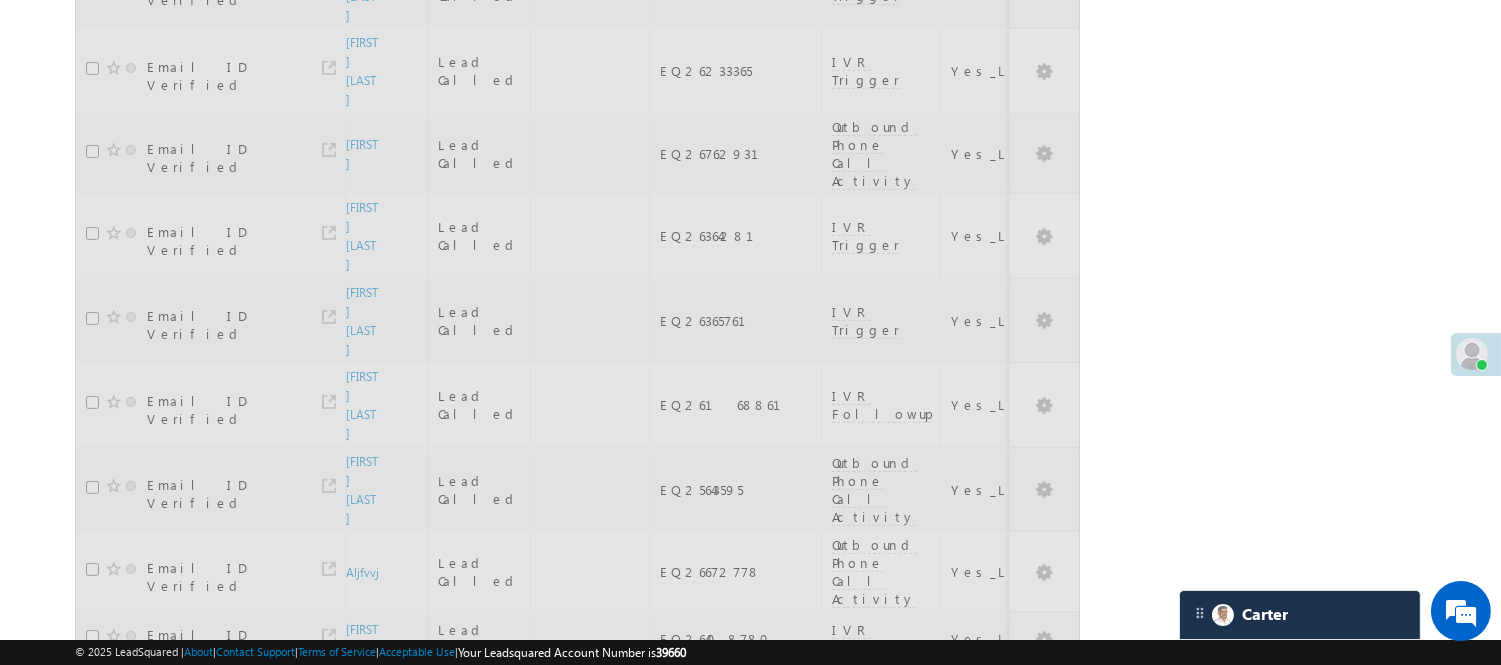 scroll, scrollTop: 852, scrollLeft: 0, axis: vertical 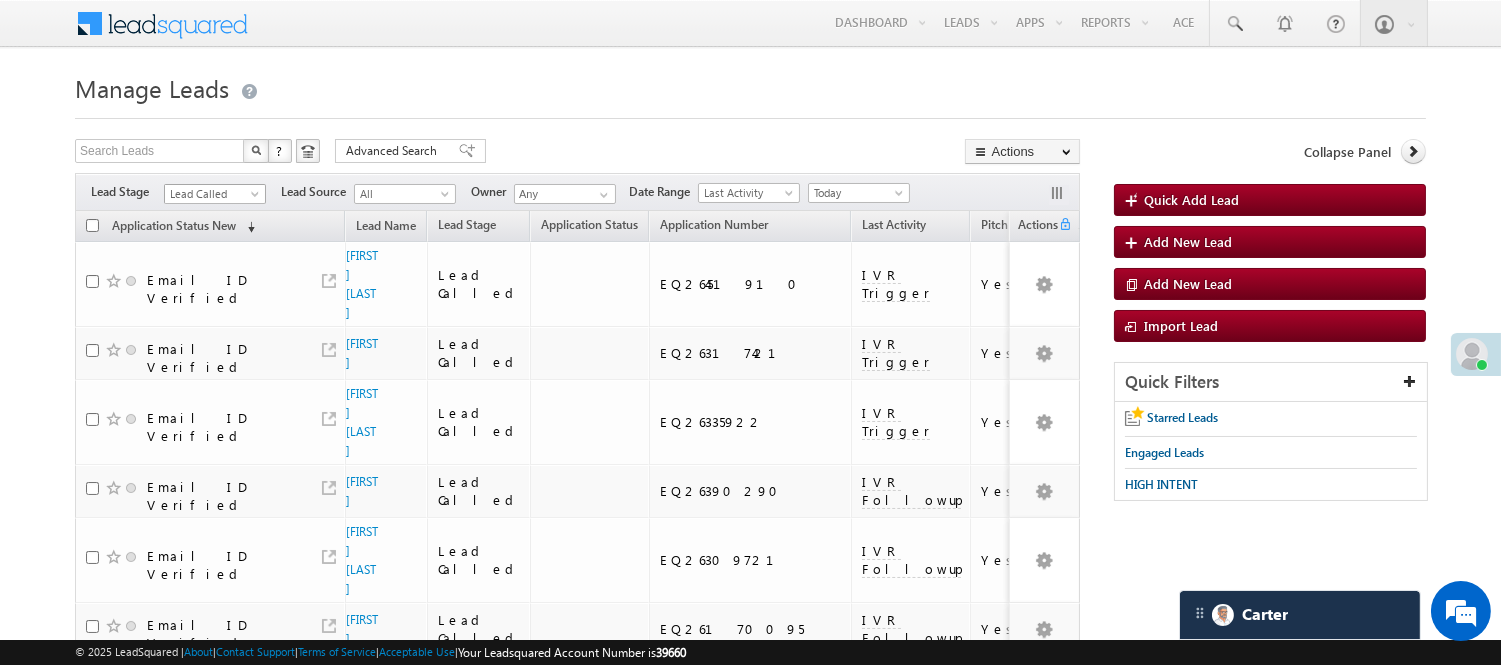 click on "Lead Called" at bounding box center (212, 194) 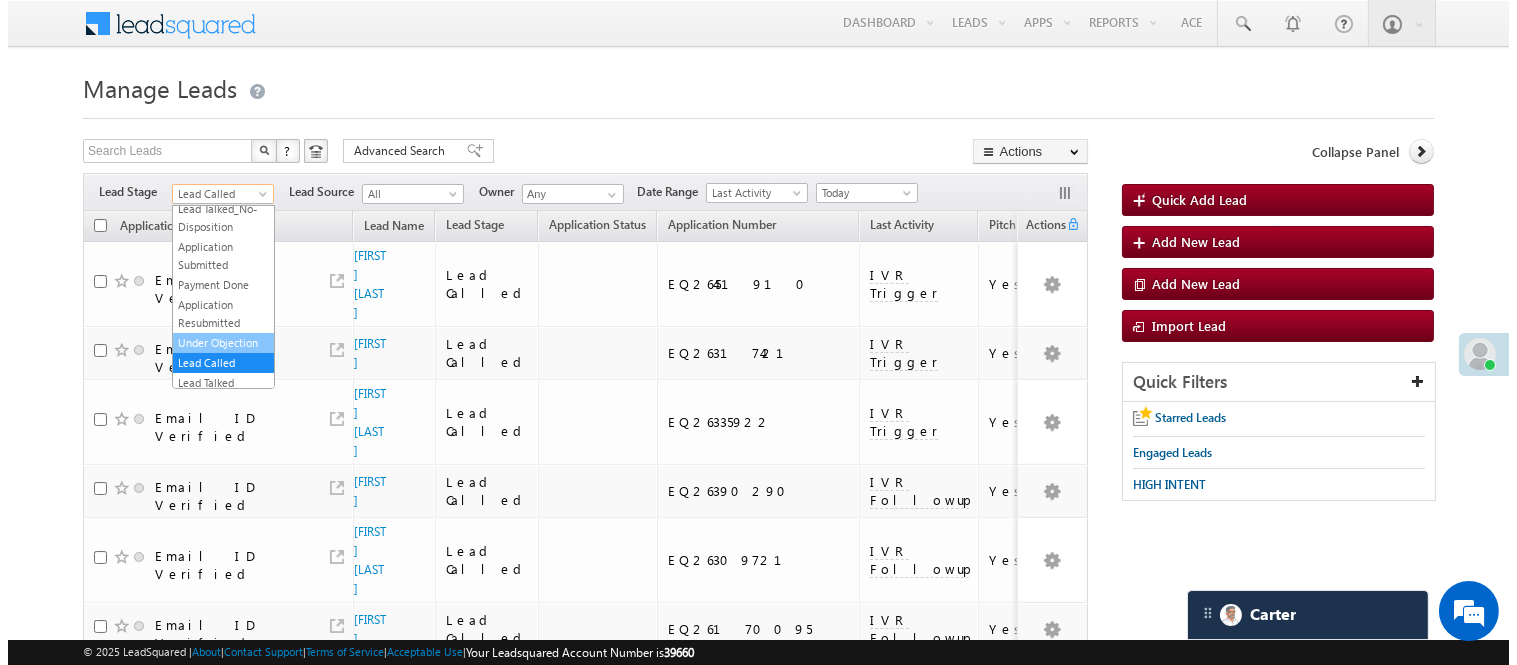 scroll, scrollTop: 0, scrollLeft: 0, axis: both 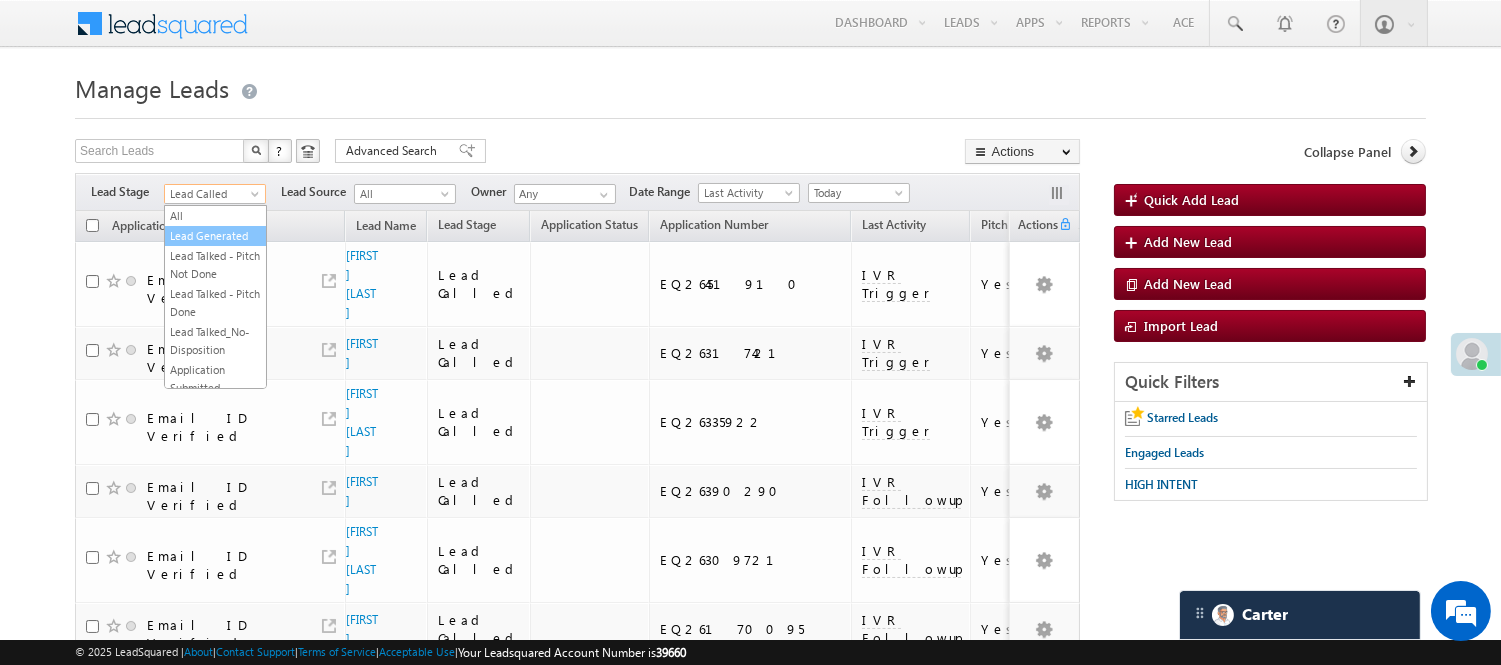 click on "Lead Generated" at bounding box center (215, 236) 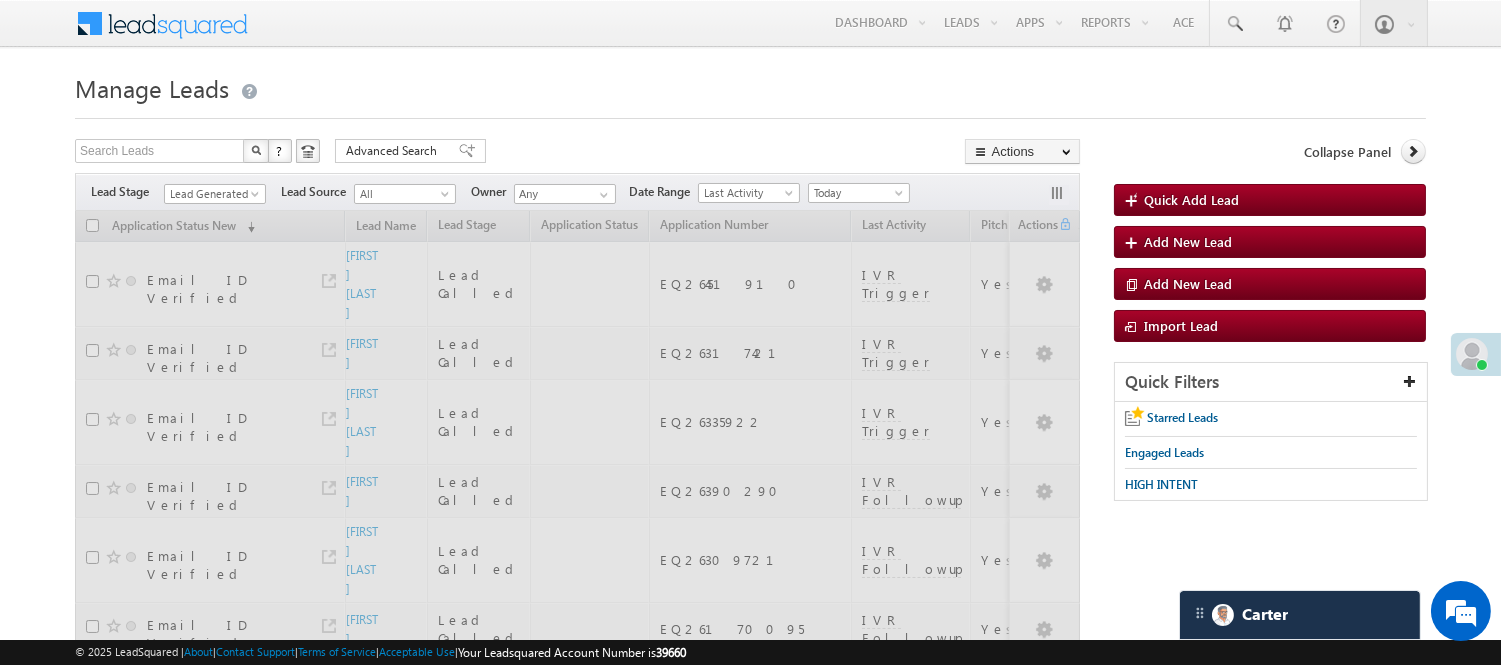 click on "Manage Leads" at bounding box center (750, 86) 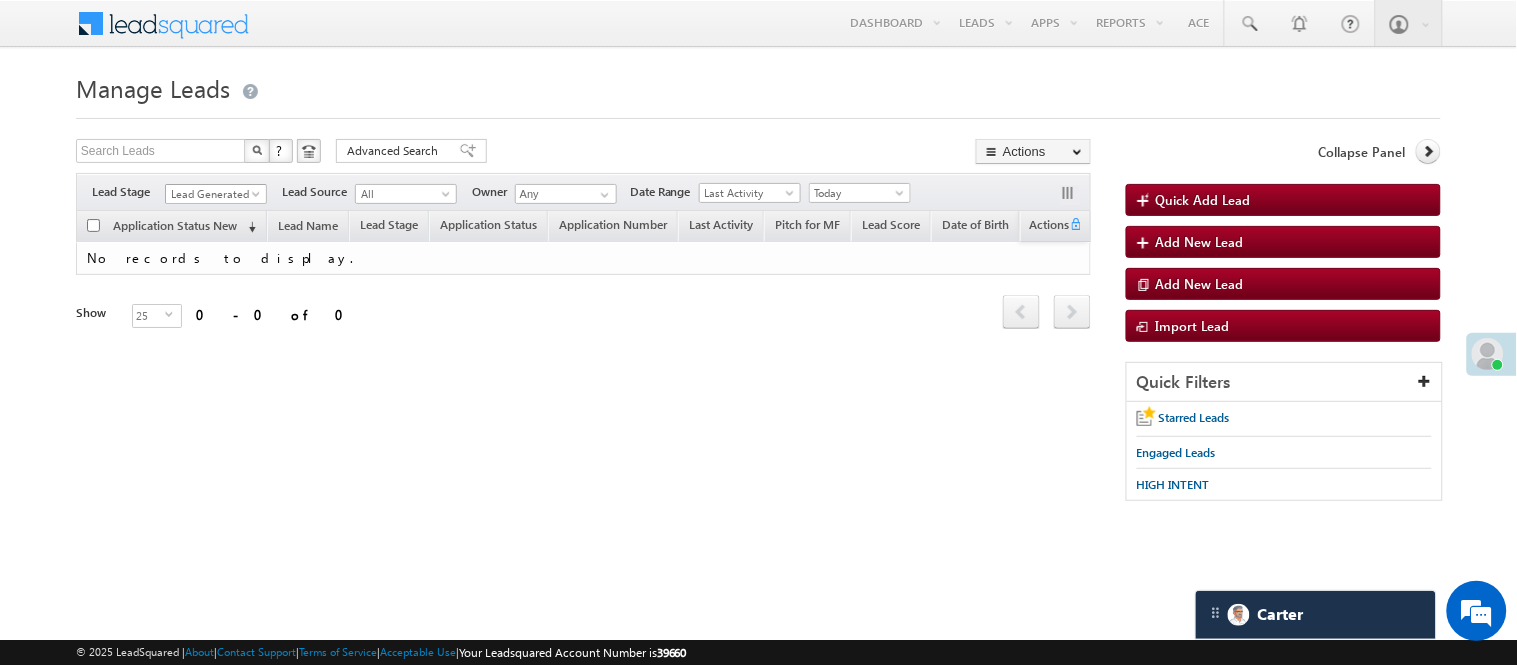 click on "Lead Generated" at bounding box center [213, 194] 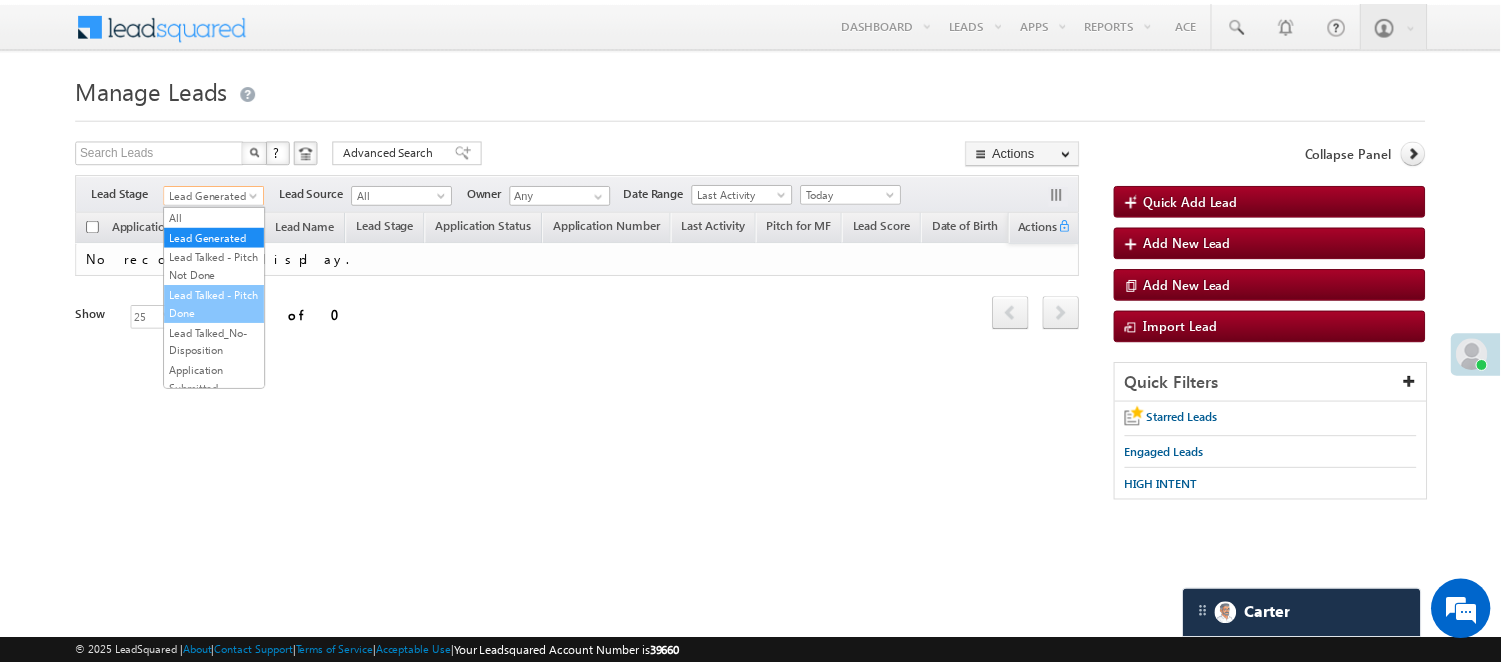 scroll, scrollTop: 333, scrollLeft: 0, axis: vertical 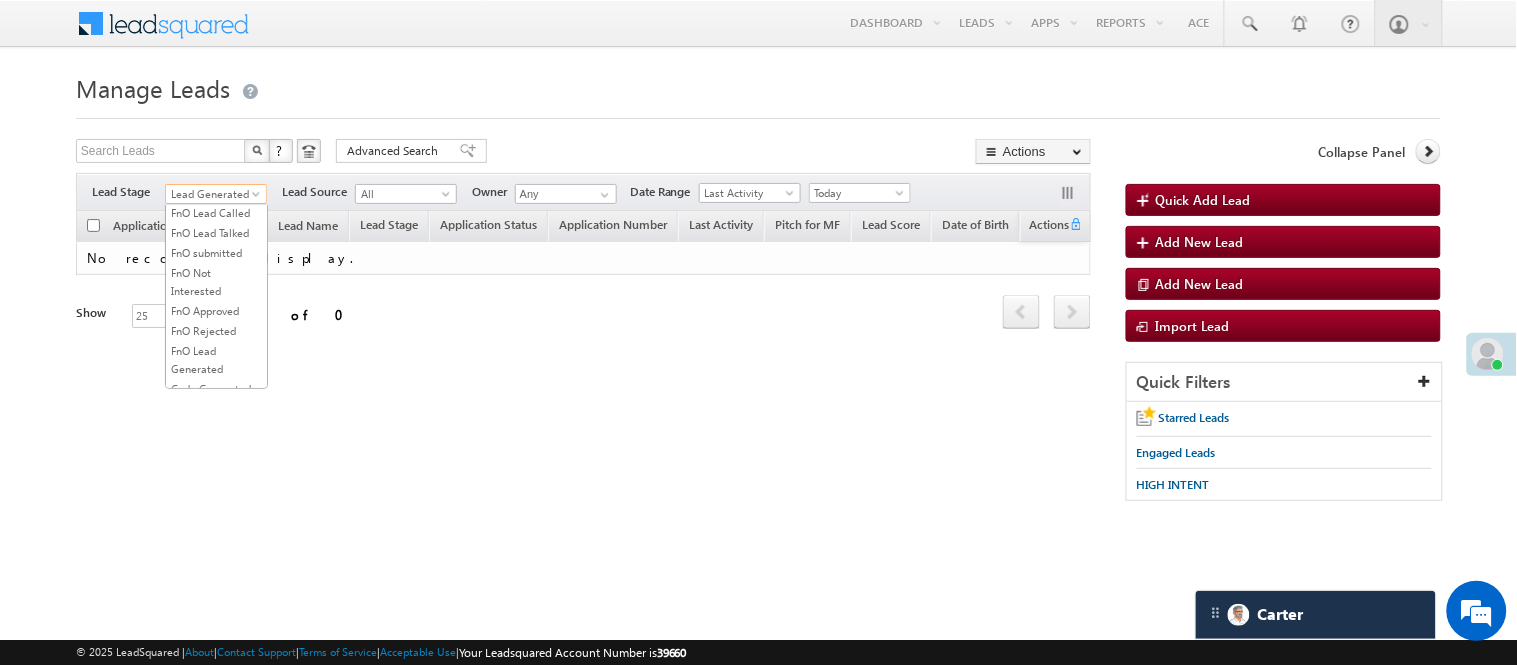 click on "Lead Talked" at bounding box center (216, 173) 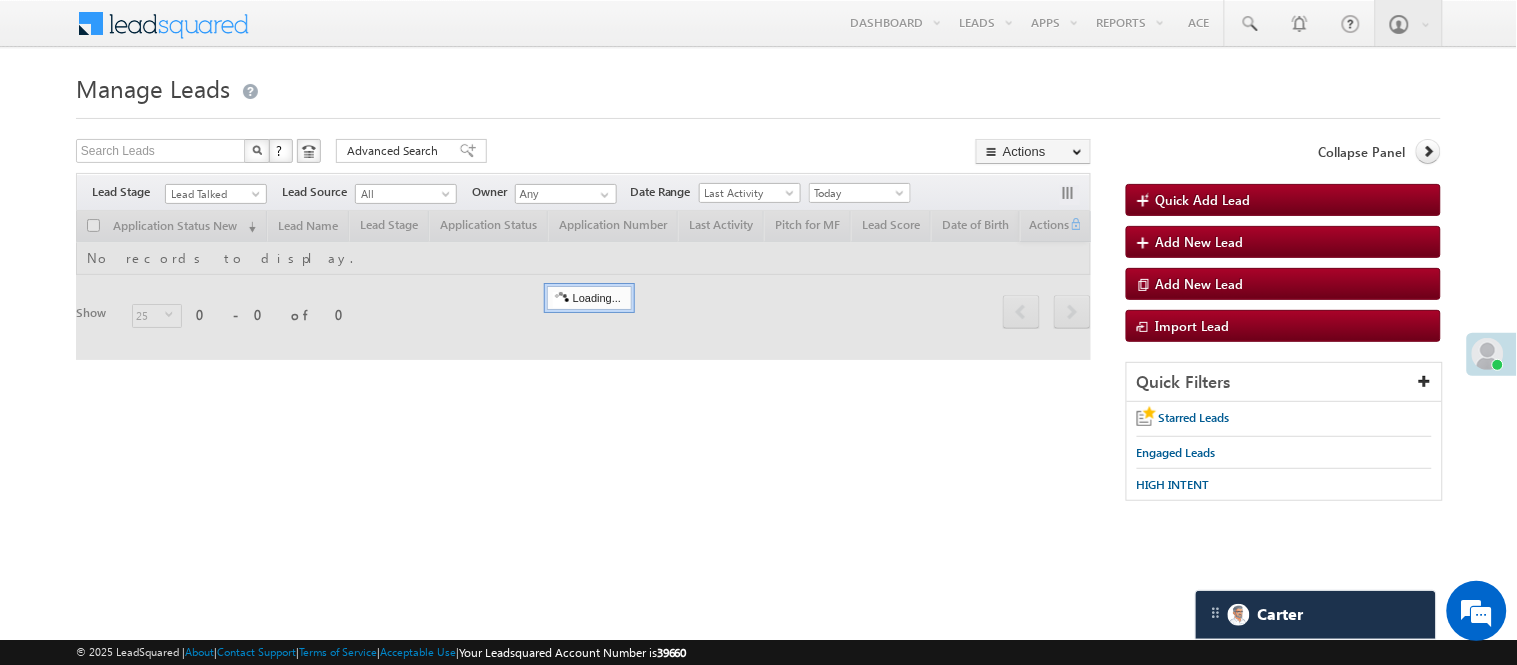 click on "Menu
Nisha Anand Yadav
Nisha .Yada v@ang elbro king. com" at bounding box center (758, 283) 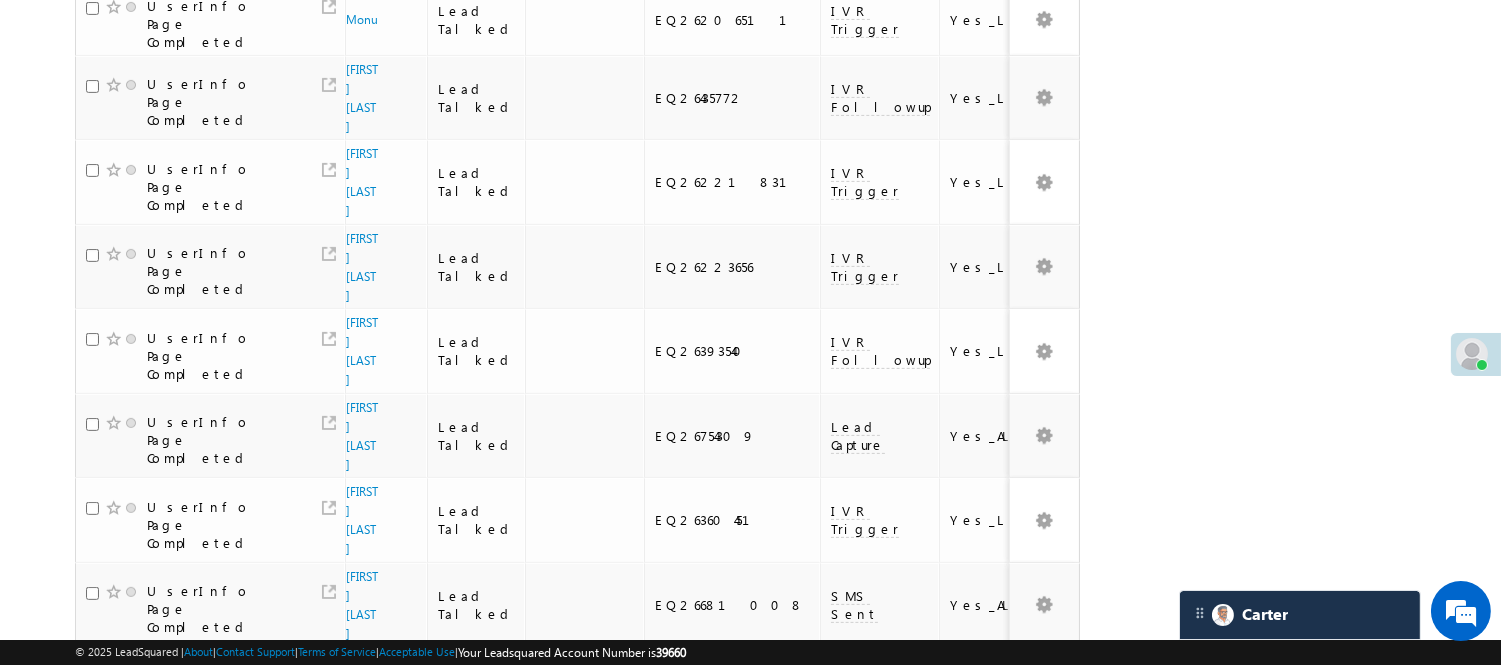 scroll, scrollTop: 1222, scrollLeft: 0, axis: vertical 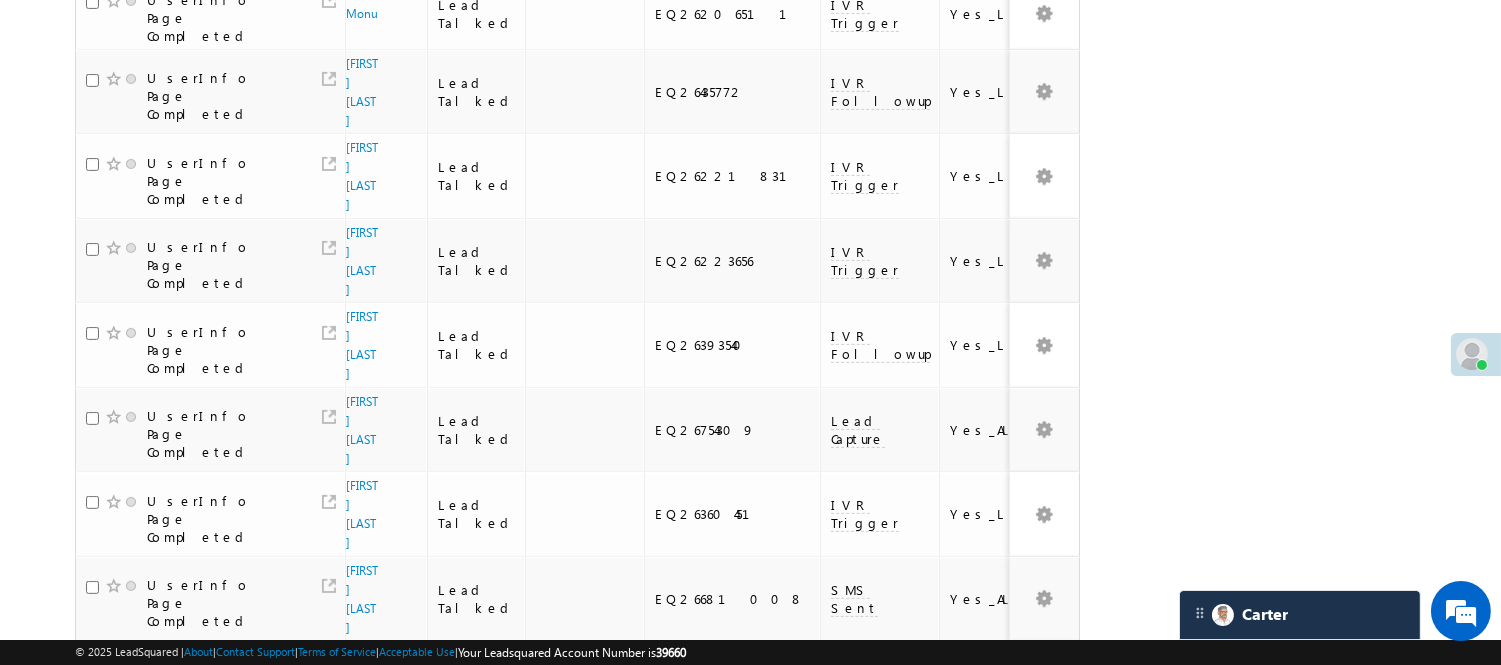 click on "3" at bounding box center (938, 1085) 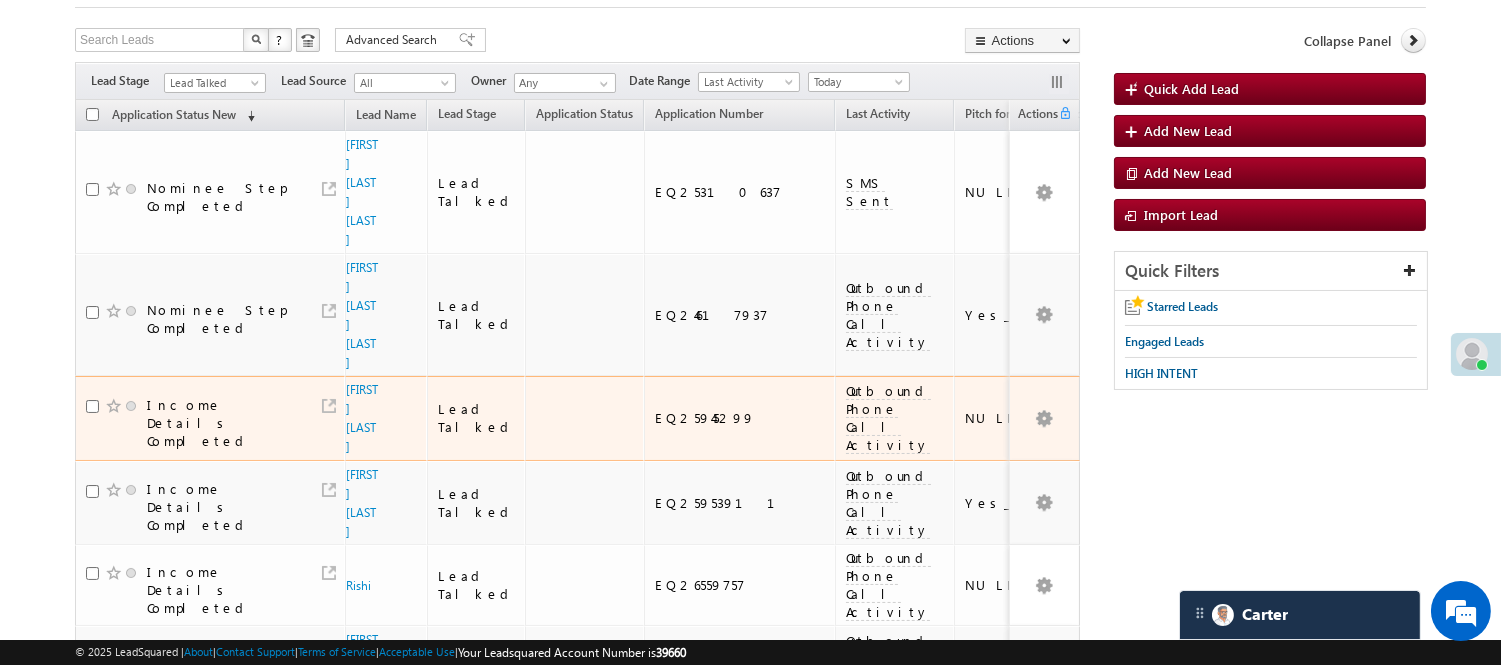 scroll, scrollTop: 0, scrollLeft: 0, axis: both 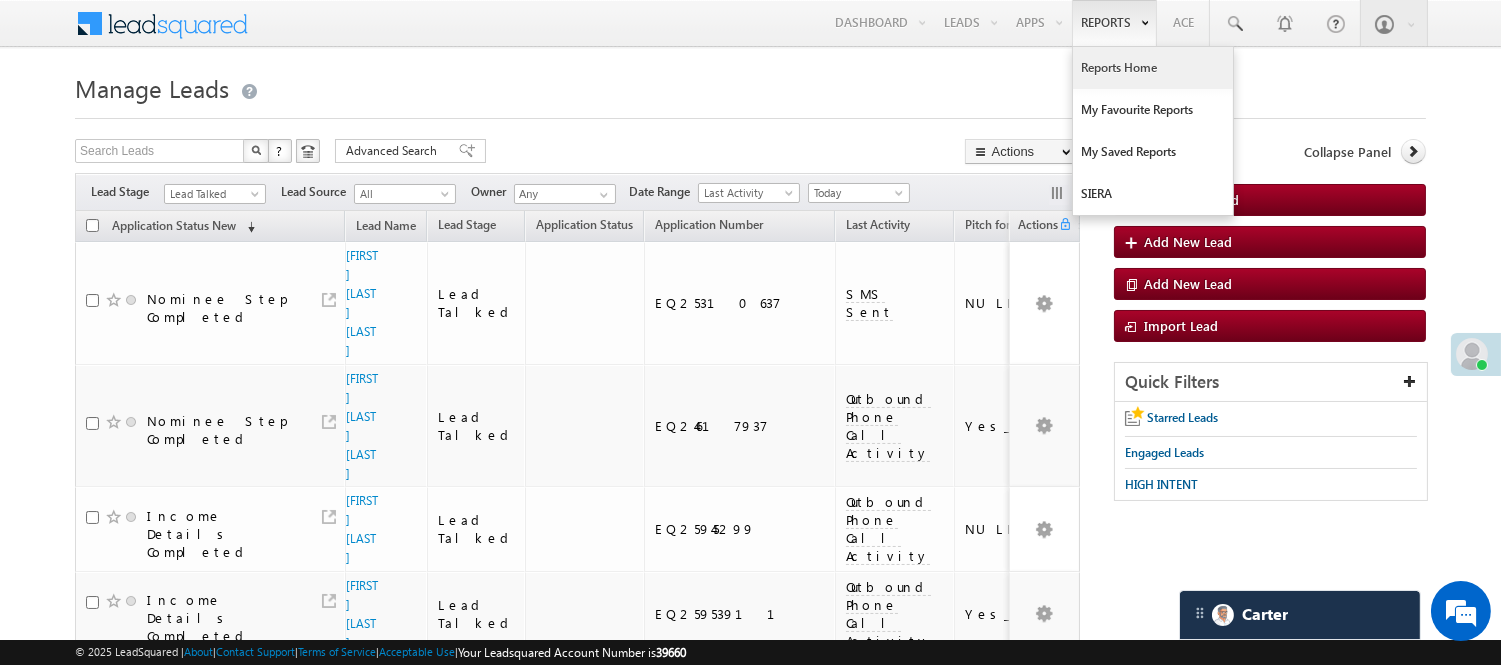 click on "Reports Home" at bounding box center (1153, 68) 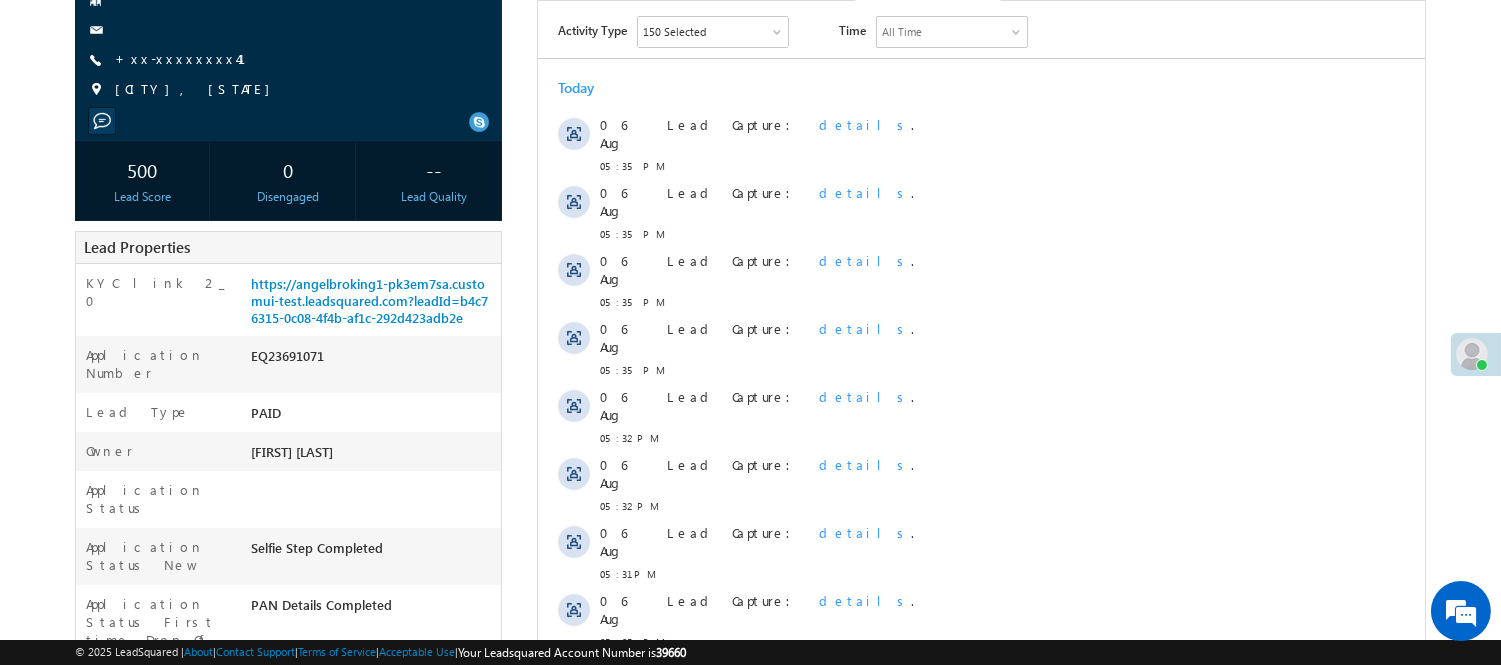 scroll, scrollTop: 0, scrollLeft: 0, axis: both 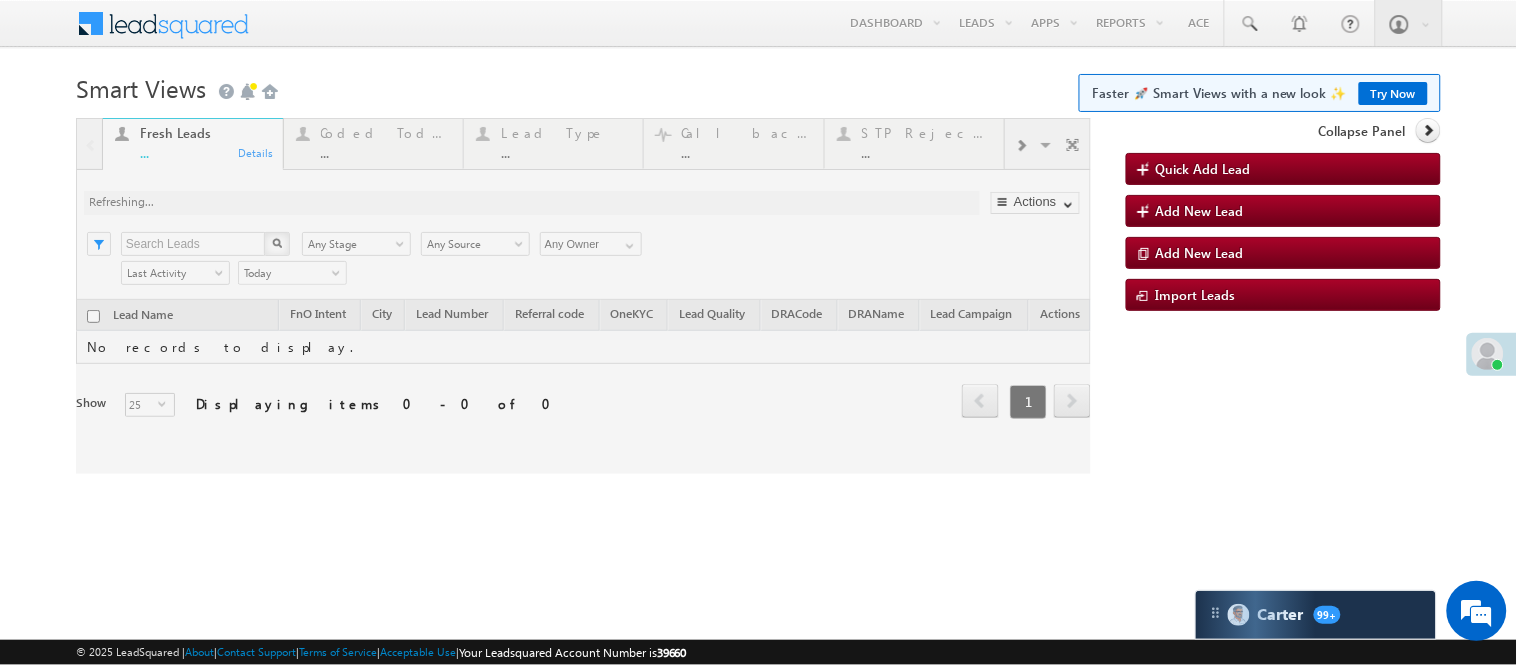 click at bounding box center [583, 296] 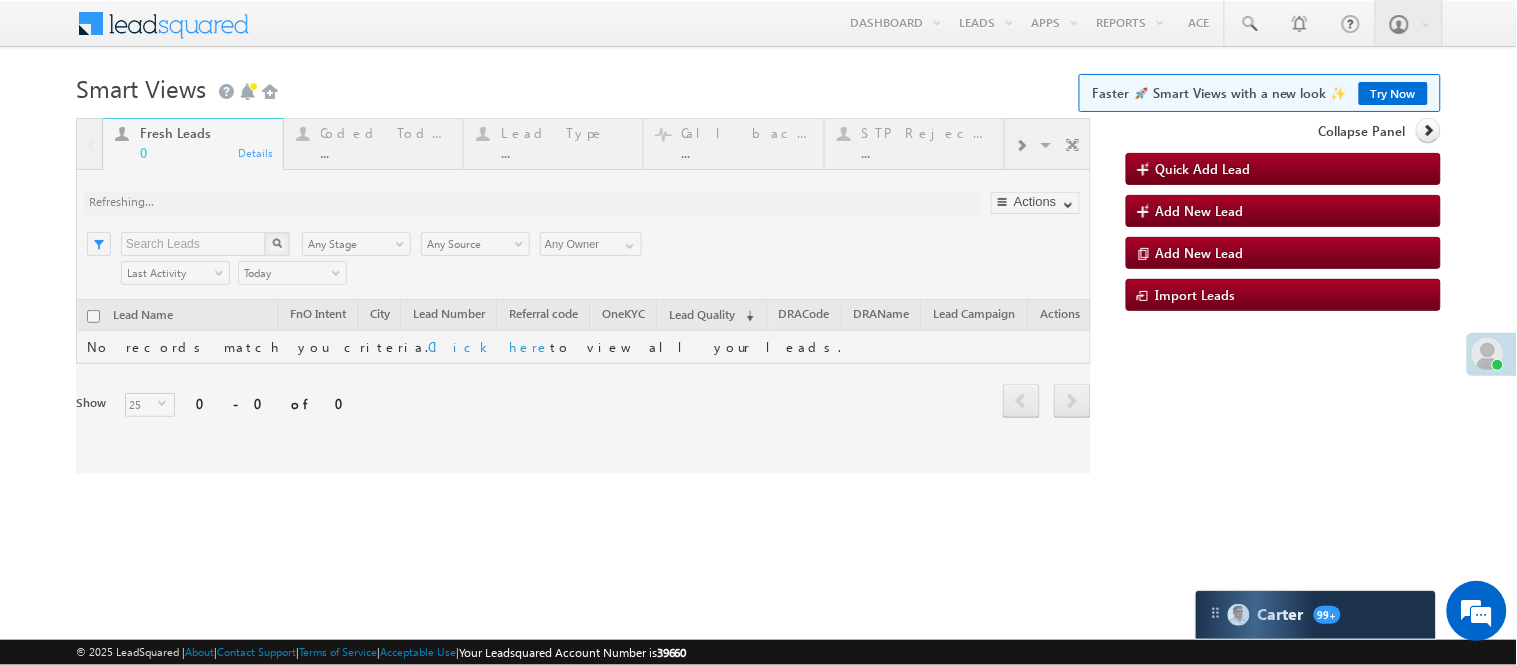 scroll, scrollTop: 0, scrollLeft: 0, axis: both 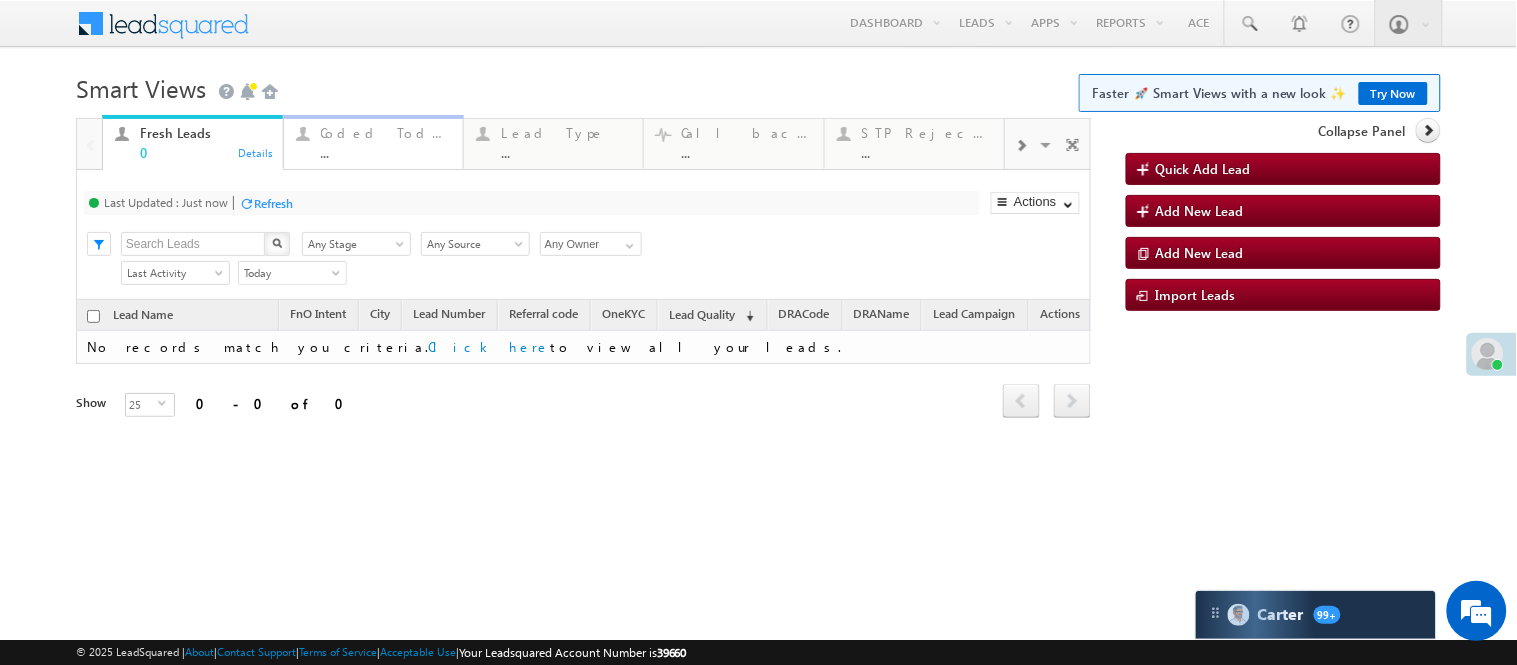 click on "..." at bounding box center [386, 152] 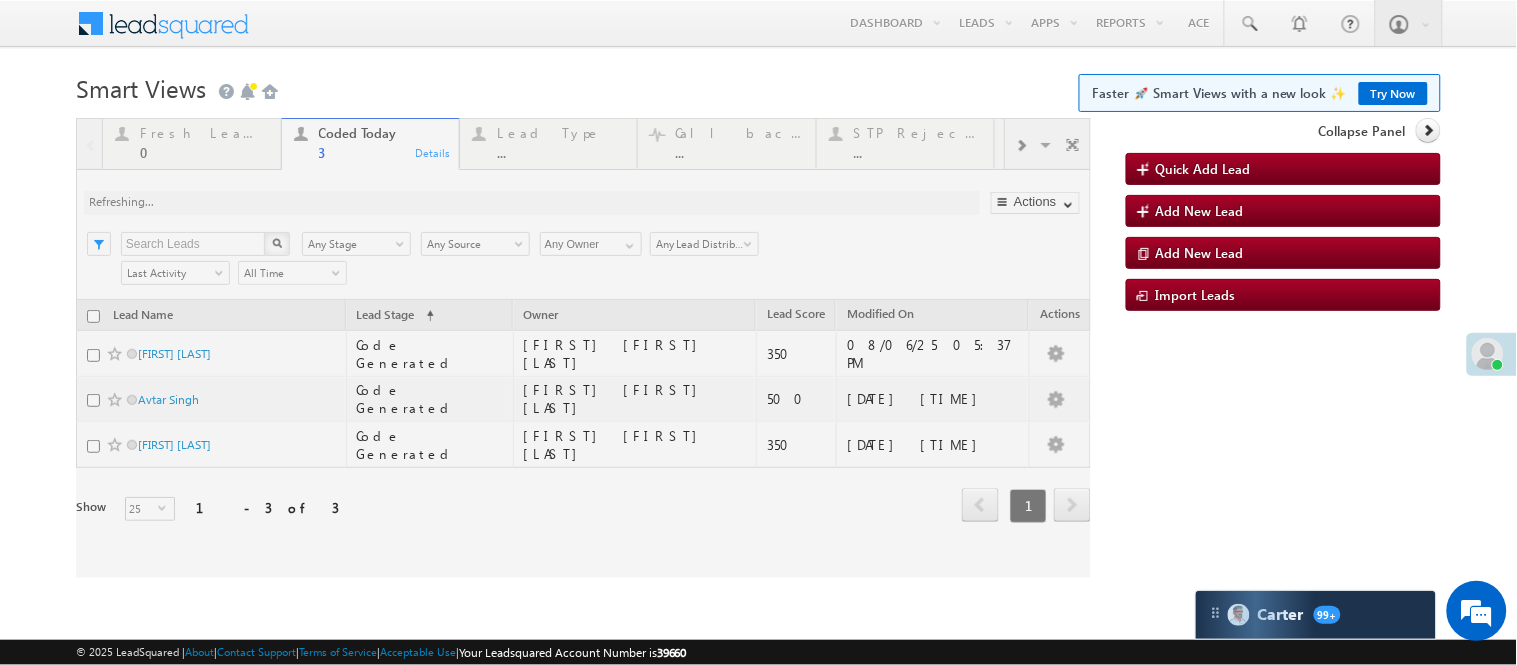 scroll, scrollTop: 14, scrollLeft: 0, axis: vertical 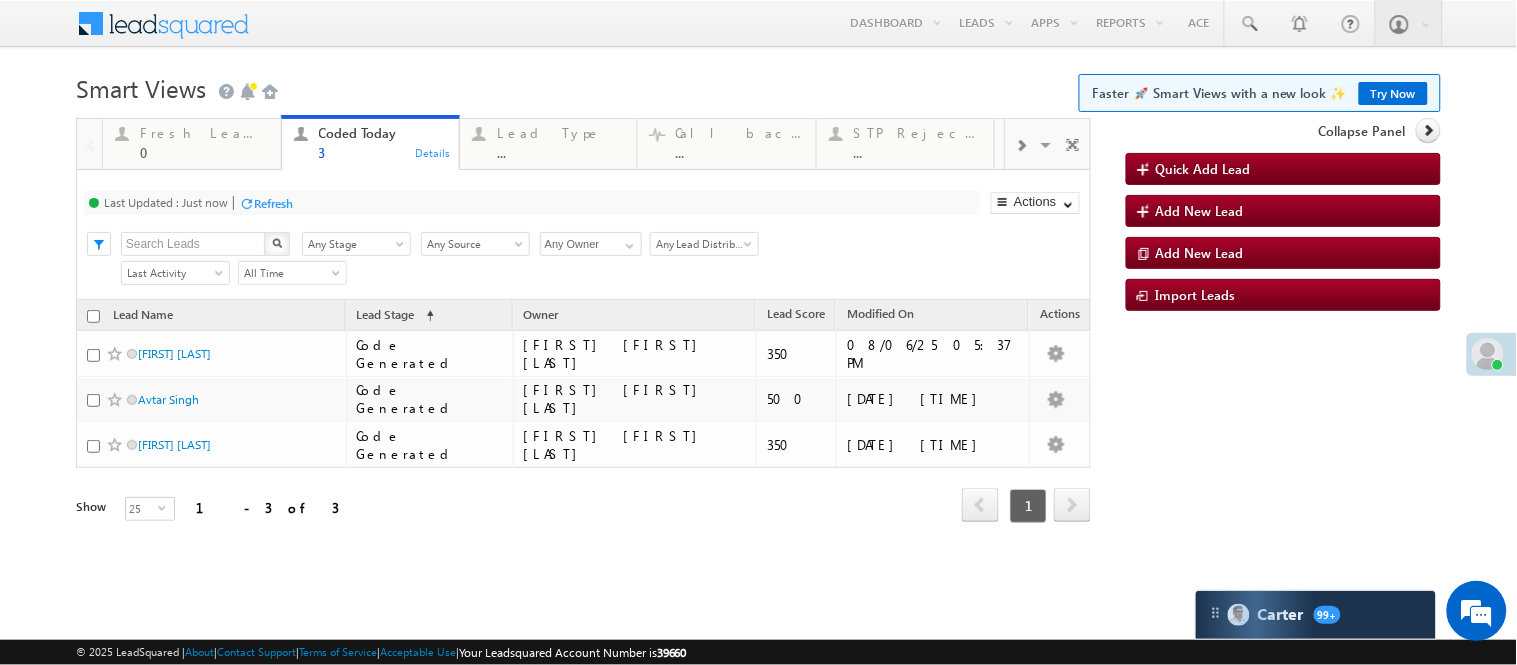 click on "Smart Views Getting Started Faster 🚀 Smart Views with a new look ✨ Try Now" at bounding box center [758, 86] 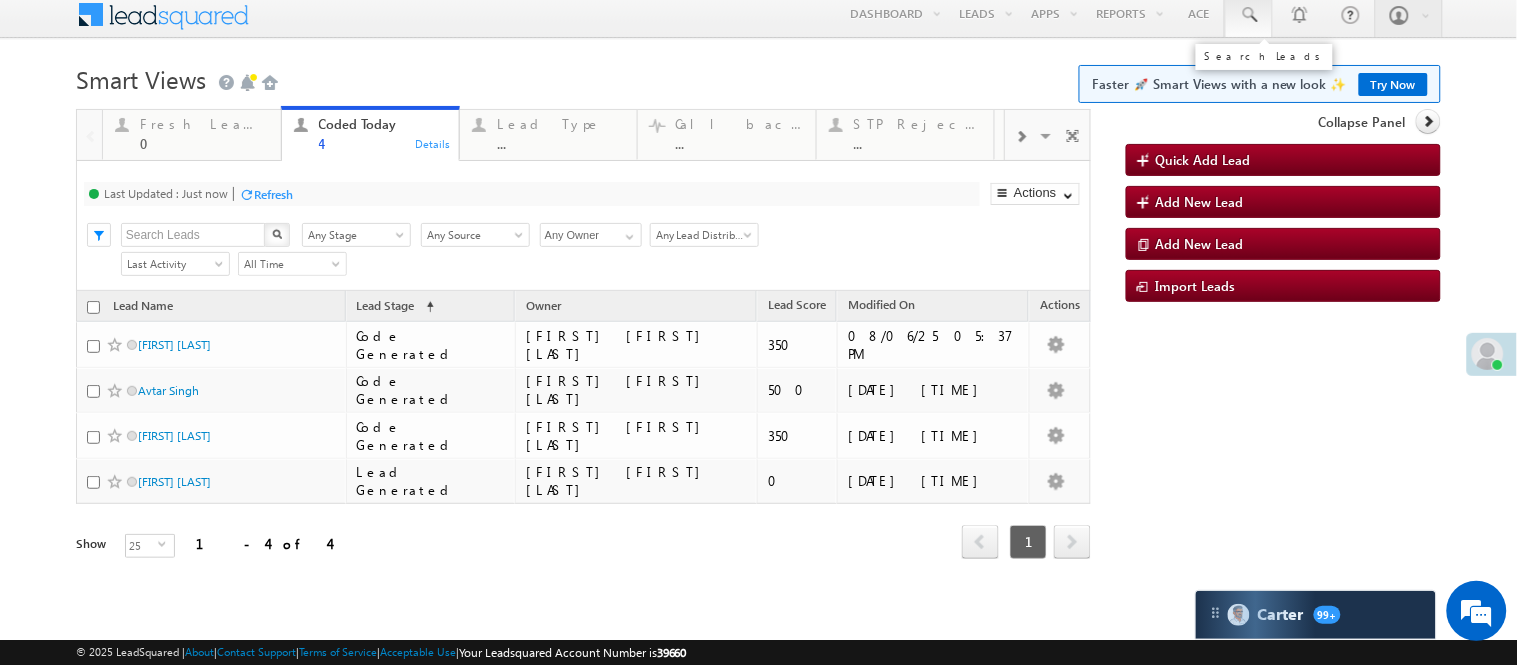 click at bounding box center [1249, 15] 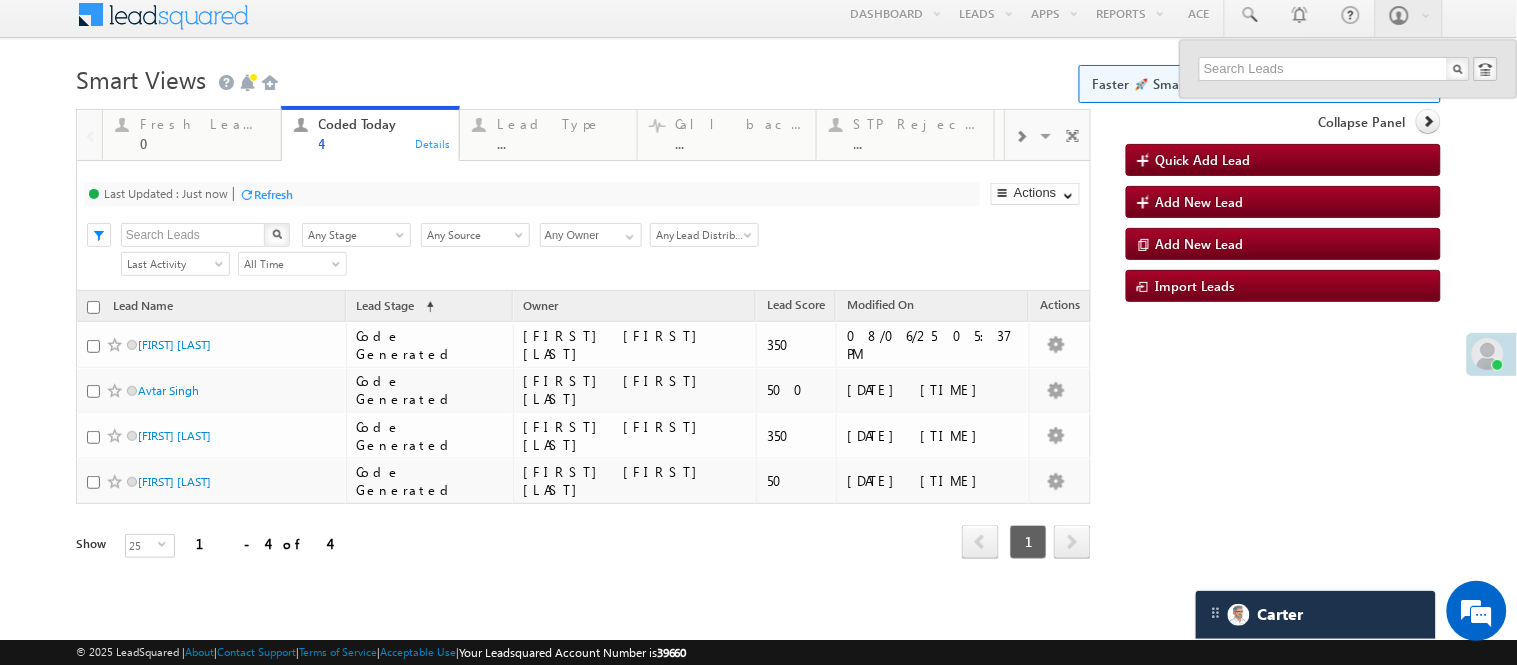 click on "Smart Views Getting Started Faster 🚀 Smart Views with a new look ✨ Try Now" at bounding box center [758, 77] 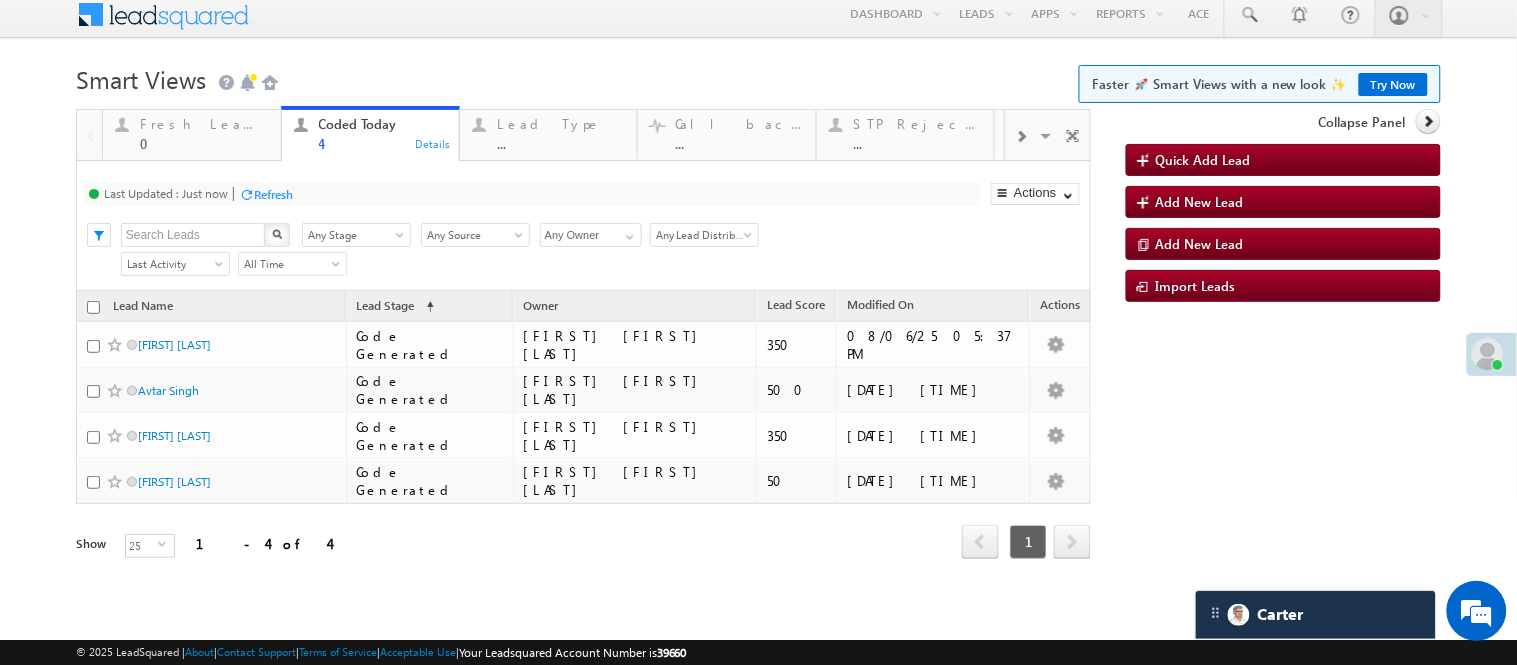 click on "Smart Views Getting Started Faster 🚀 Smart Views with a new look ✨ Try Now" at bounding box center [758, 77] 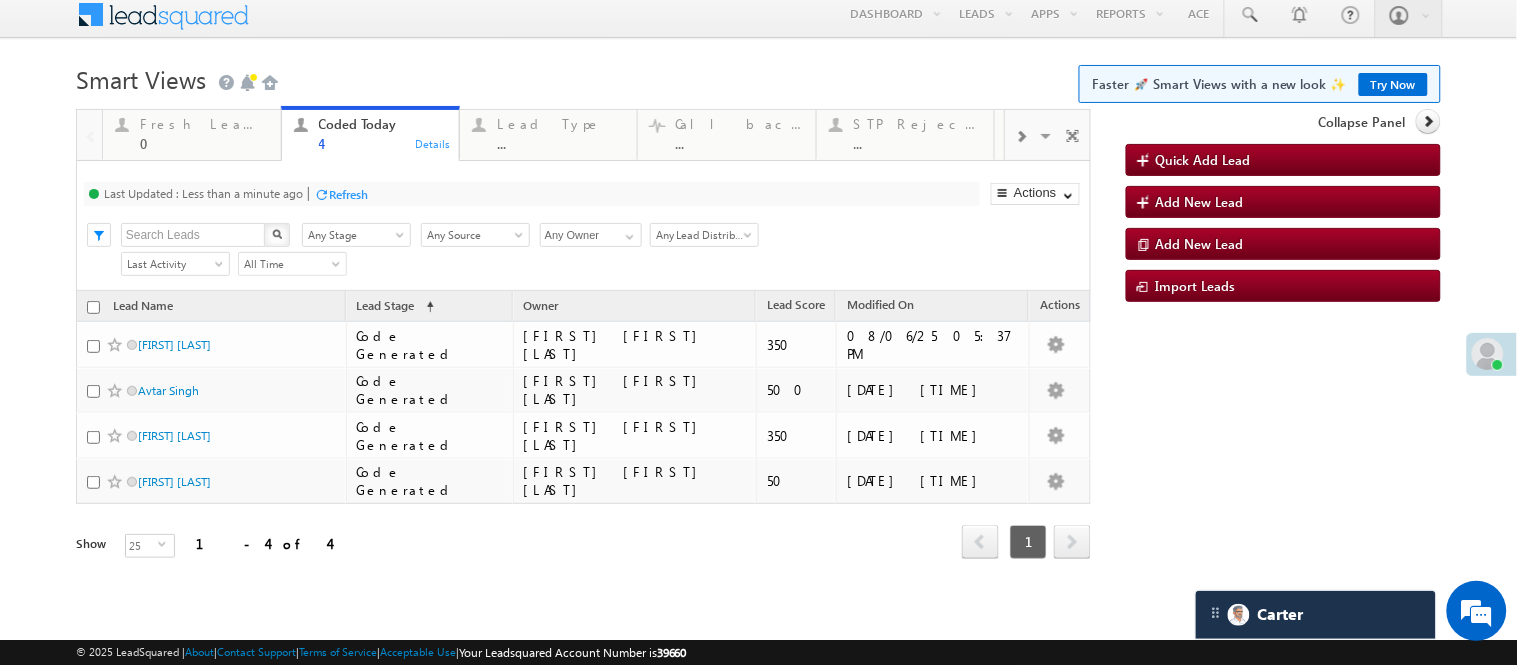 click on "Smart Views Getting Started Faster 🚀 Smart Views with a new look ✨ Try Now" at bounding box center [758, 77] 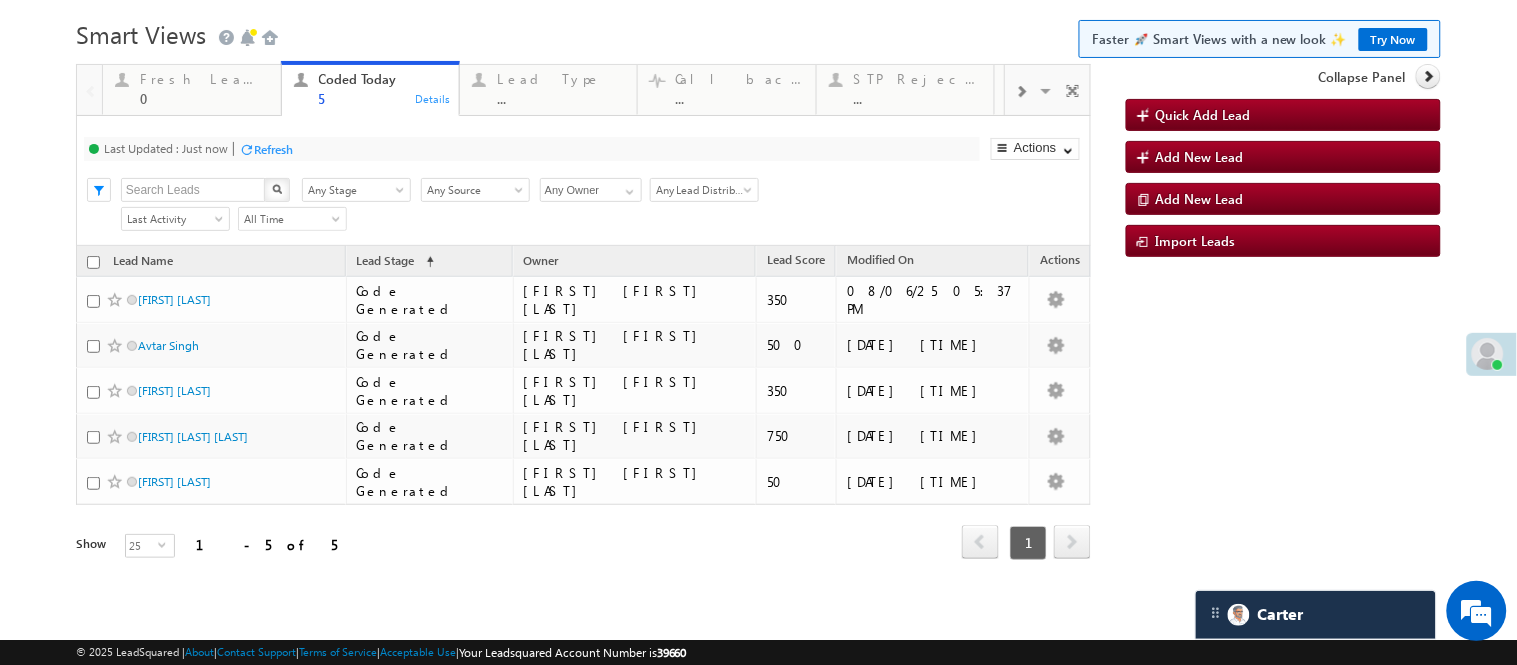 scroll, scrollTop: 0, scrollLeft: 0, axis: both 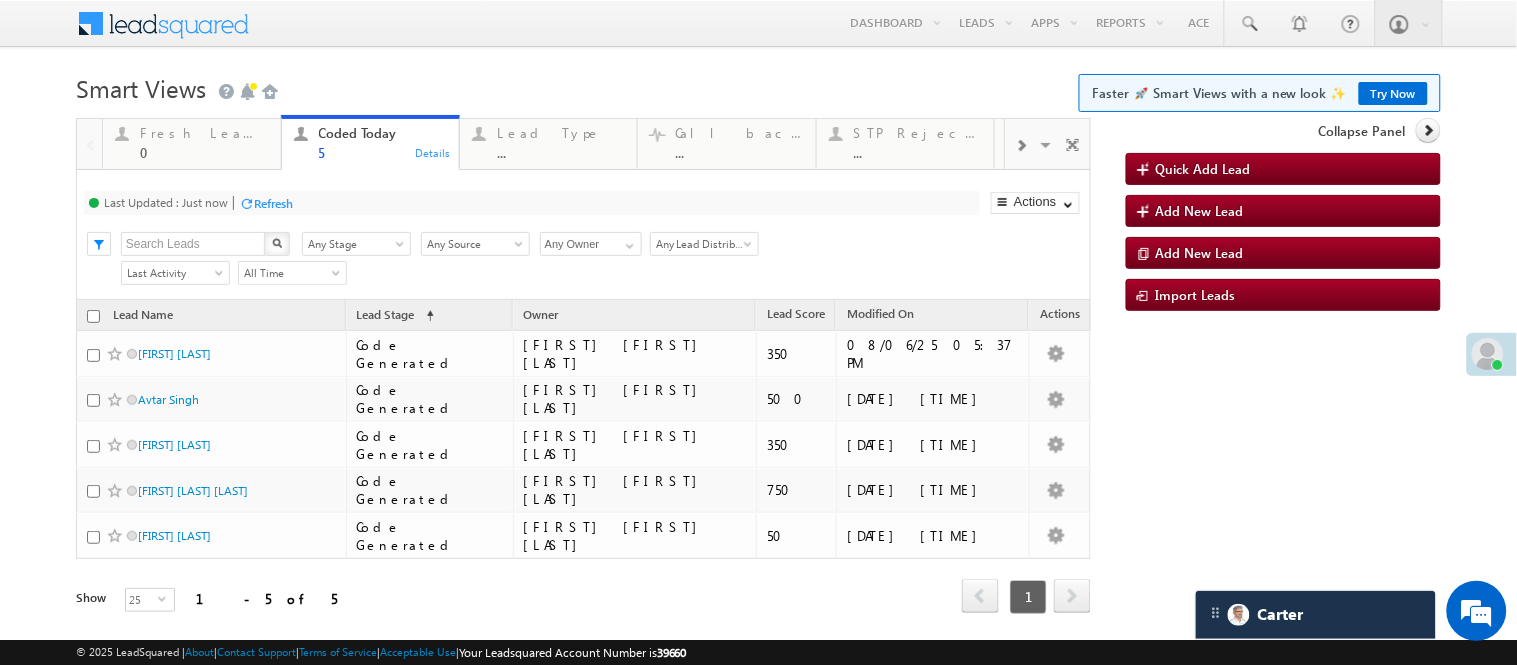 click on "Smart Views Getting Started Faster 🚀 Smart Views with a new look ✨ Try Now" at bounding box center (758, 86) 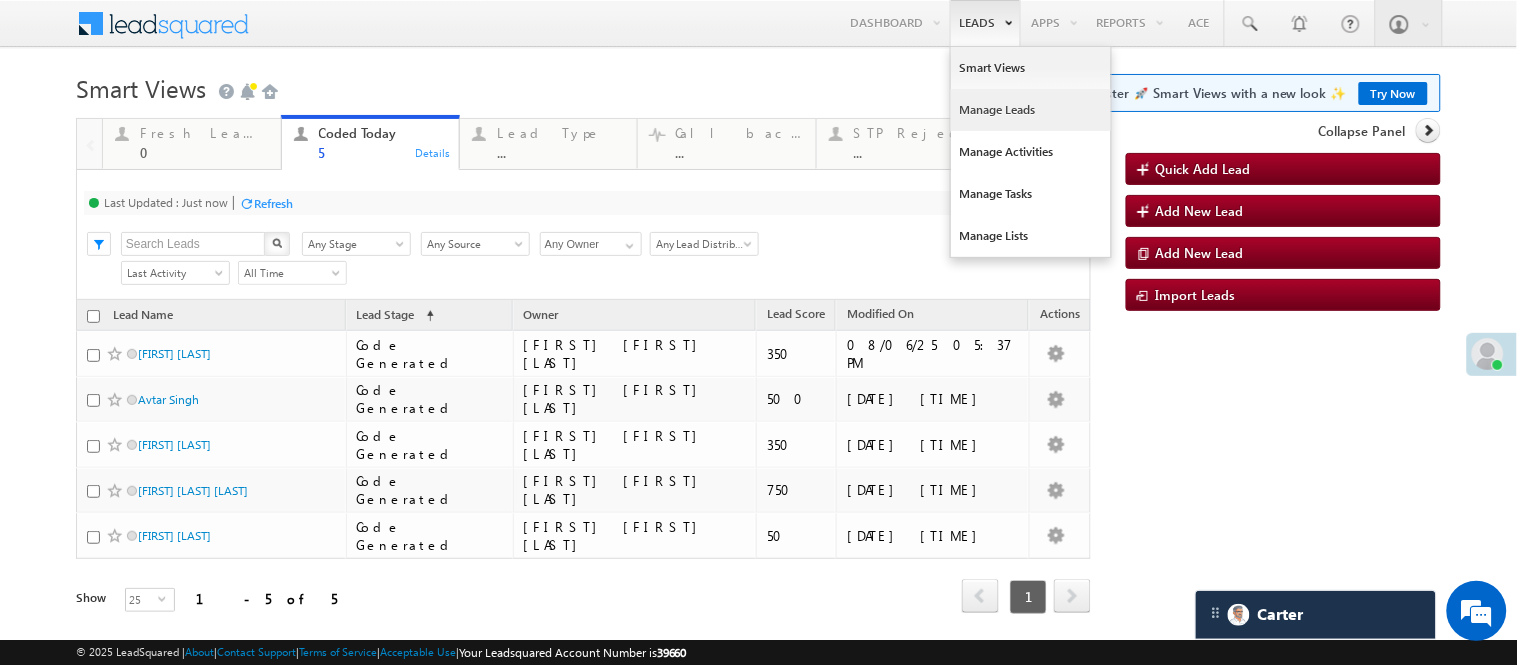 click on "Manage Leads" at bounding box center (1031, 110) 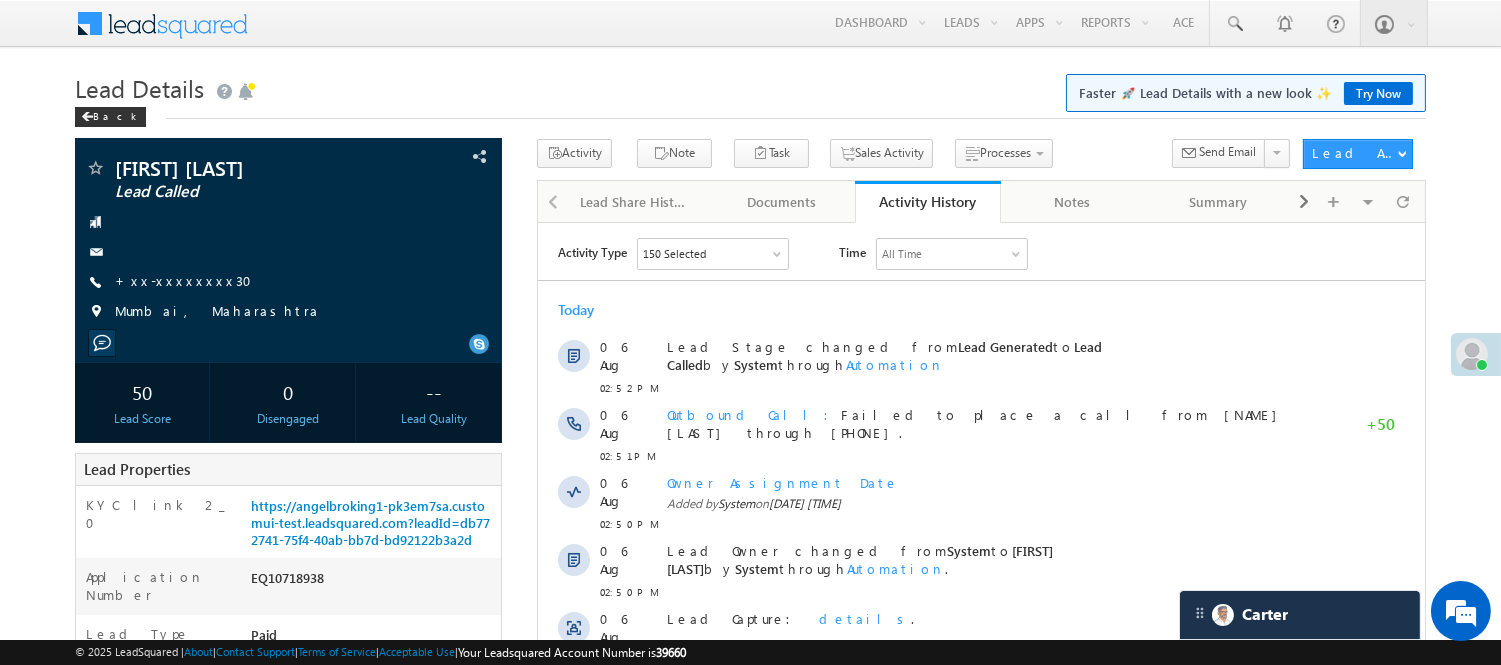 scroll, scrollTop: 0, scrollLeft: 0, axis: both 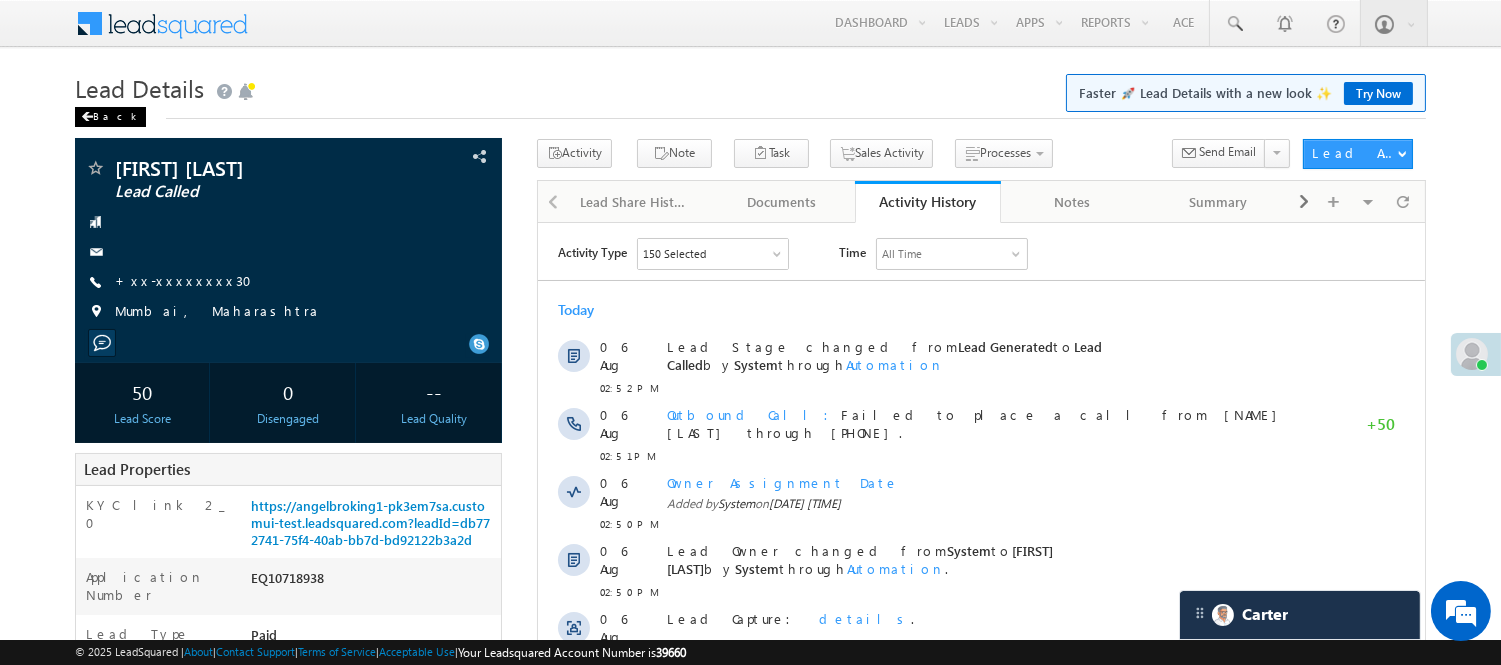 click on "Back" at bounding box center (110, 117) 